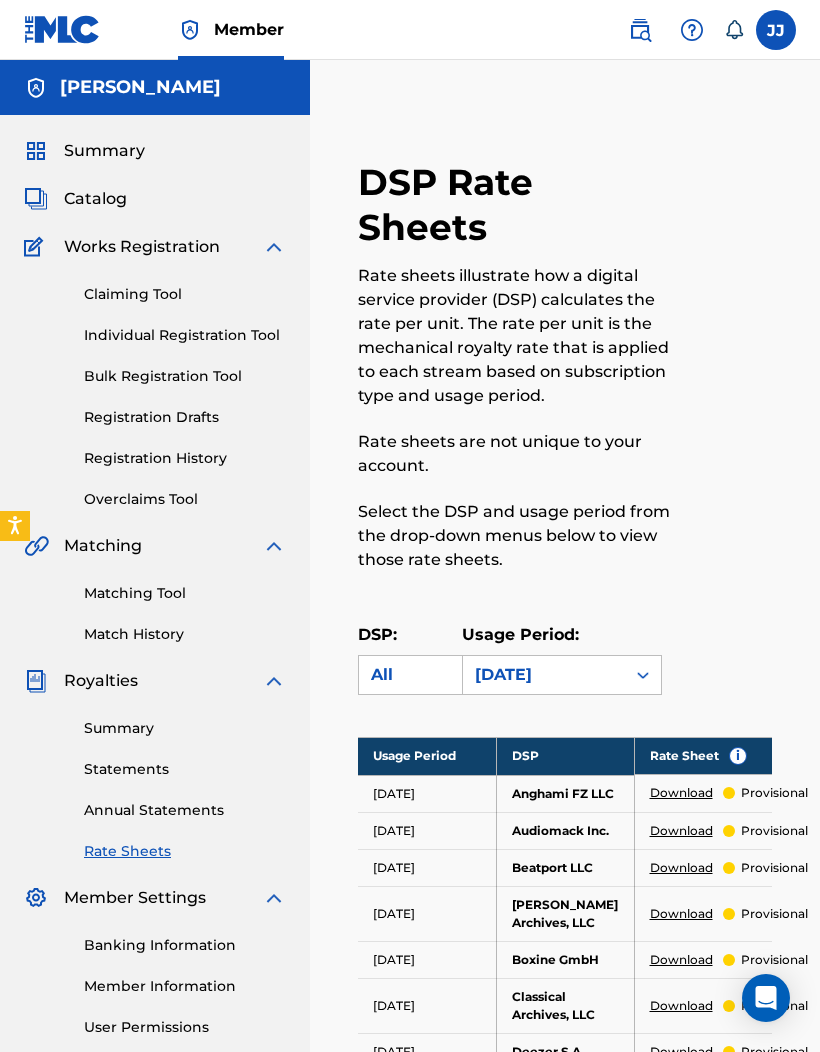 scroll, scrollTop: 82, scrollLeft: 0, axis: vertical 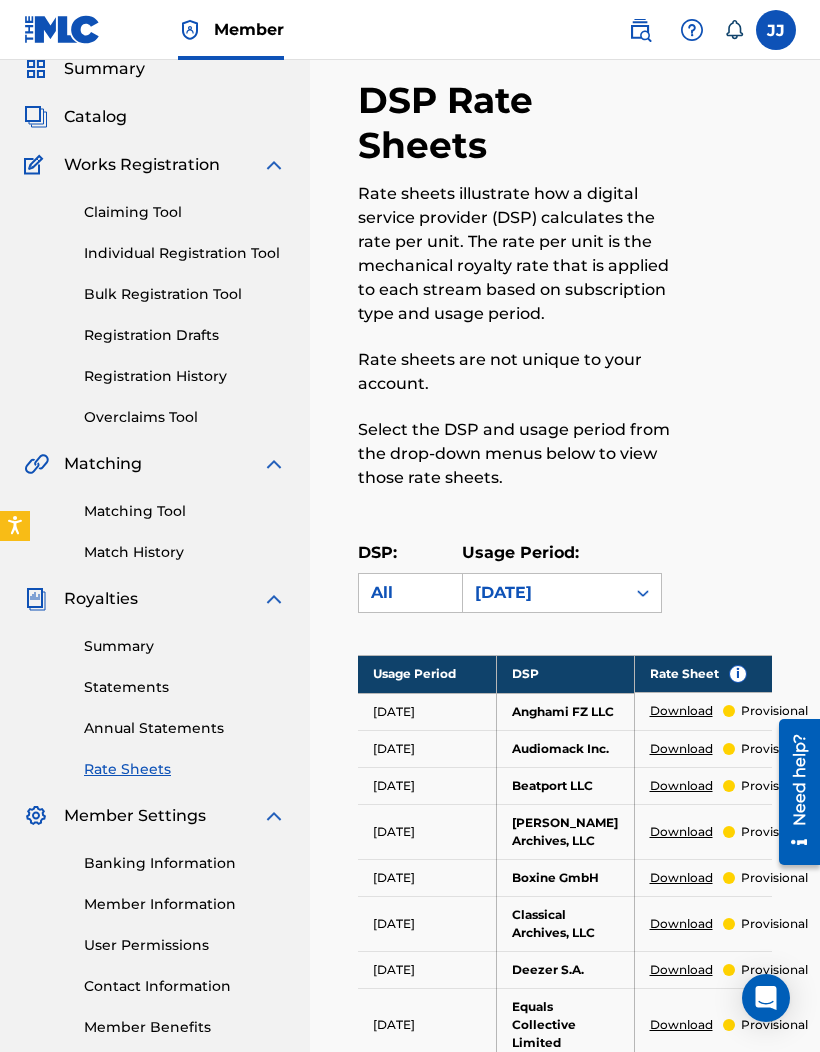 click on "Claiming Tool" at bounding box center (185, 212) 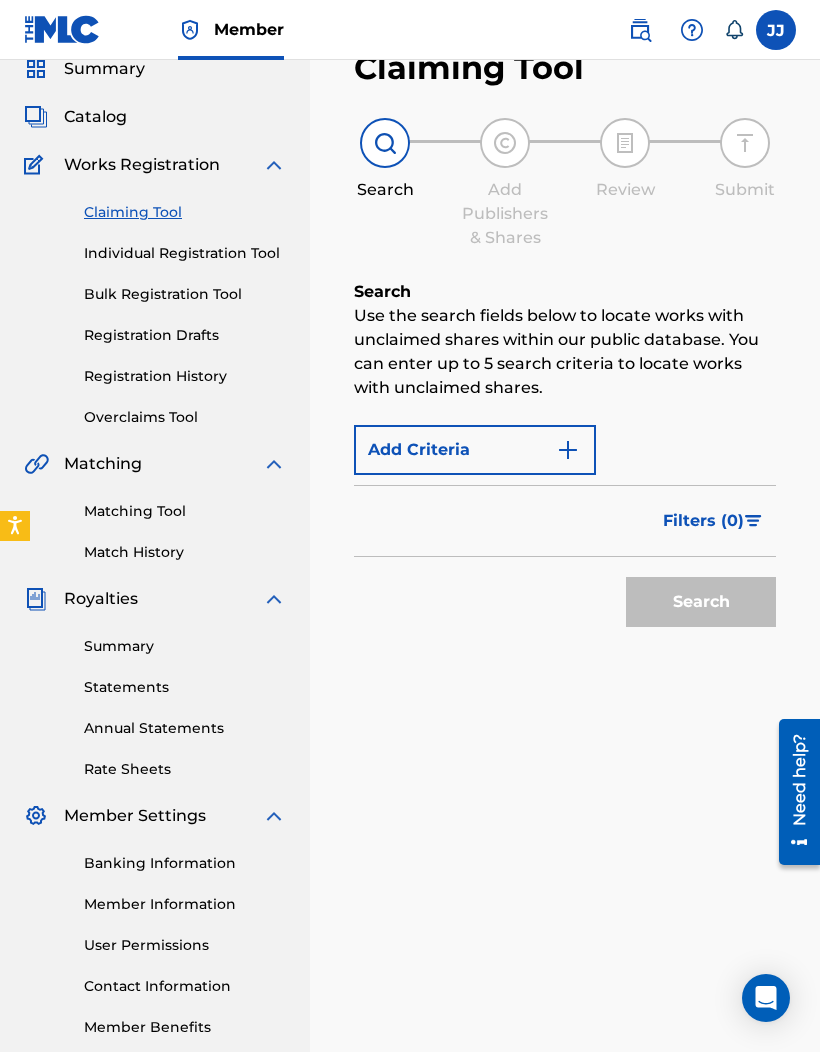 scroll, scrollTop: 0, scrollLeft: 0, axis: both 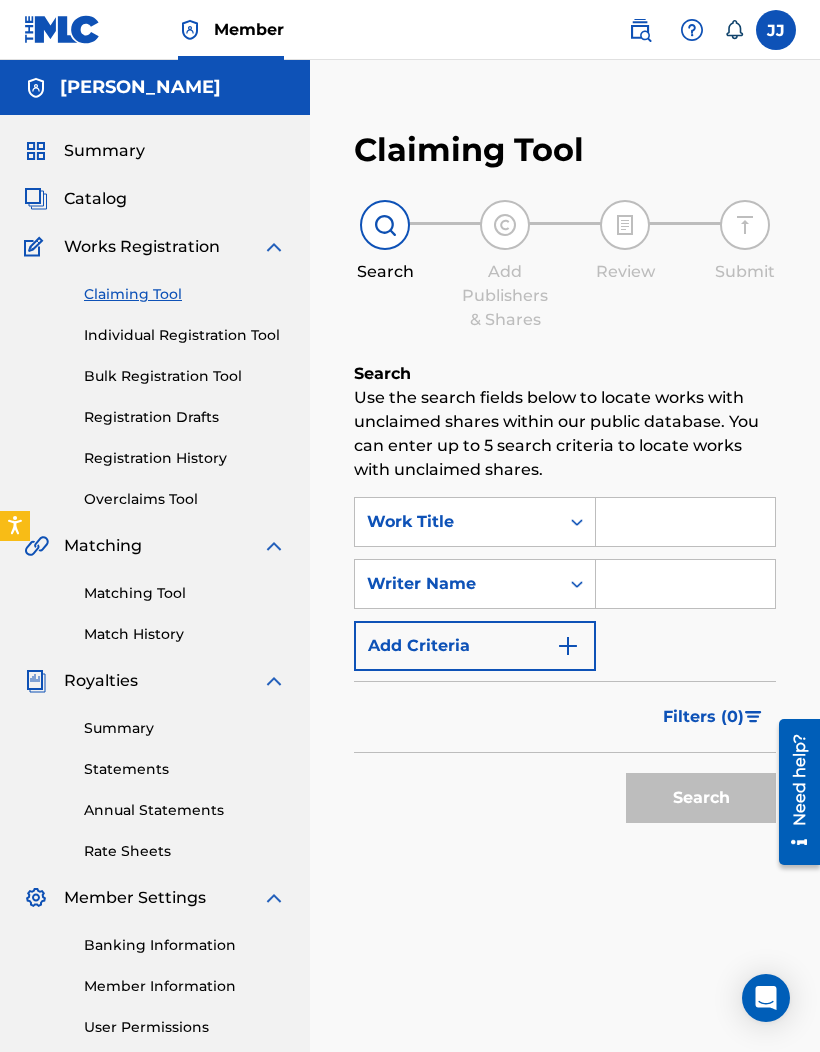click on "Registration History" at bounding box center (185, 458) 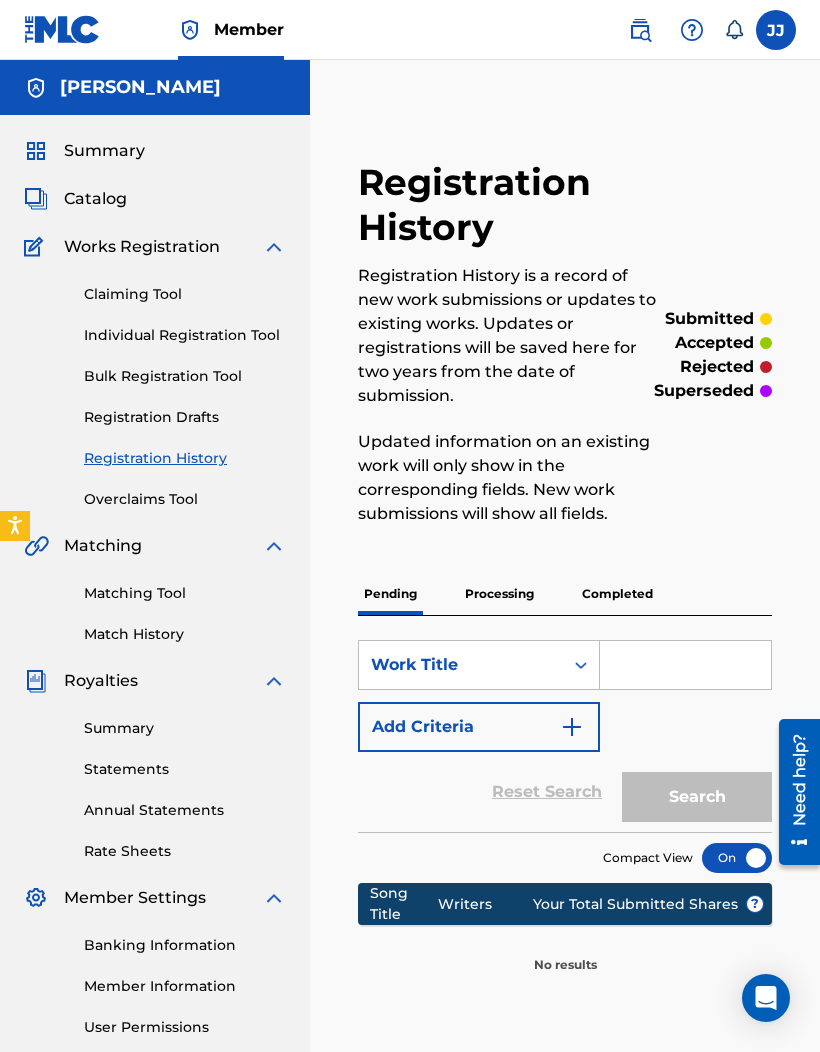 click on "Catalog" at bounding box center (95, 199) 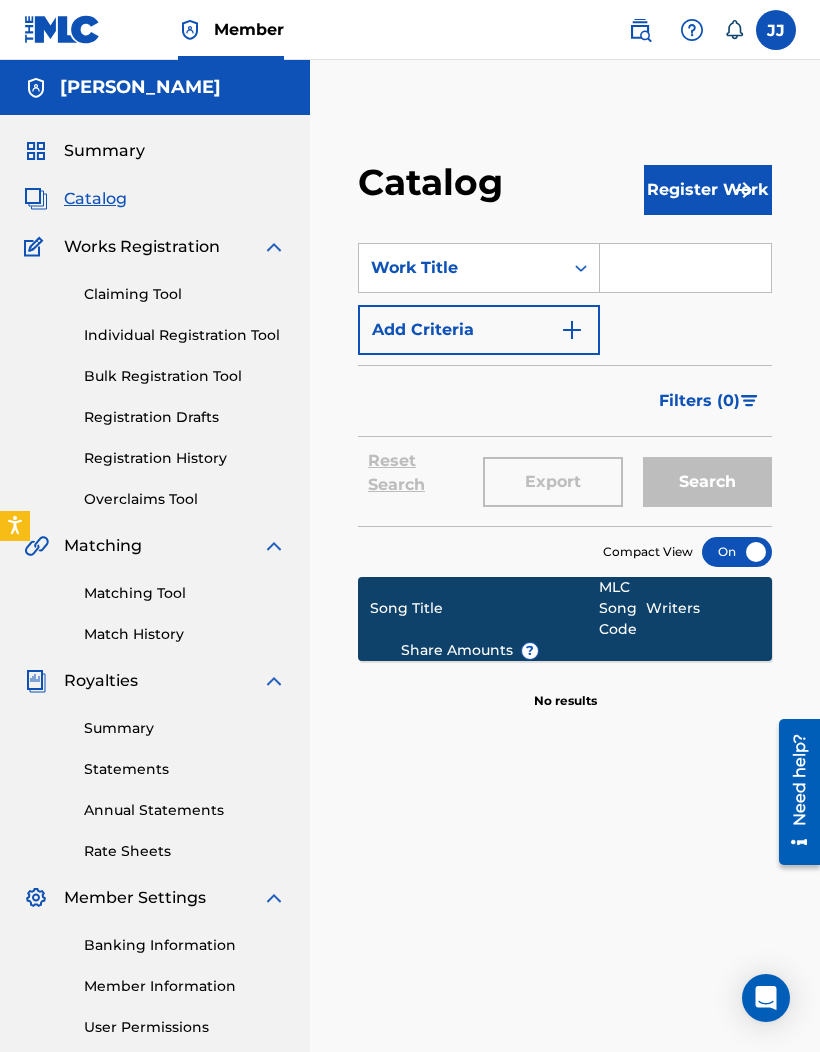 click on "Claiming Tool" at bounding box center (185, 294) 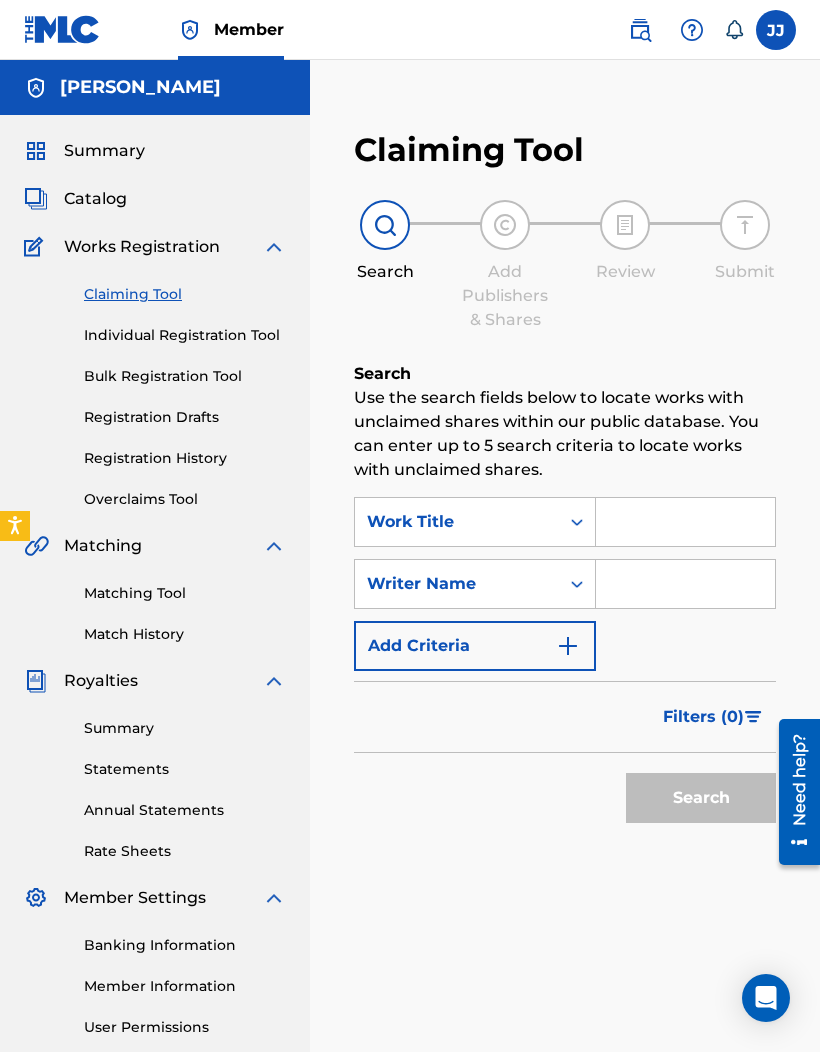 click at bounding box center (685, 522) 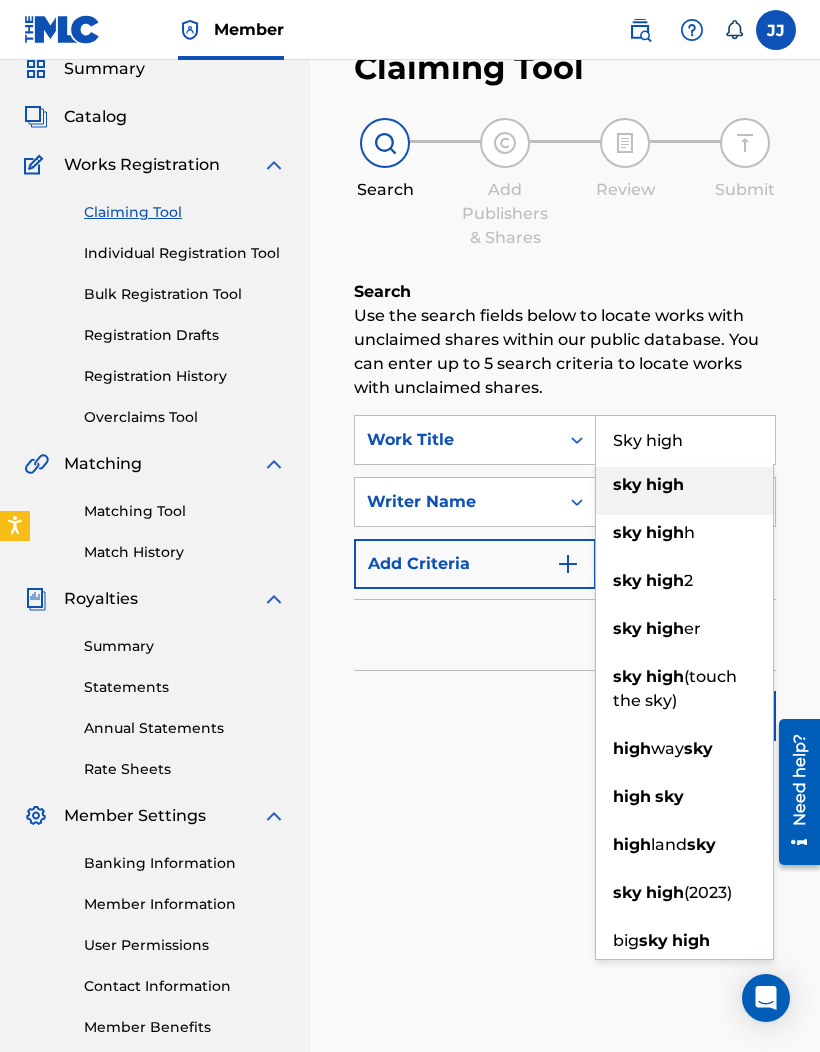 type on "Sky high" 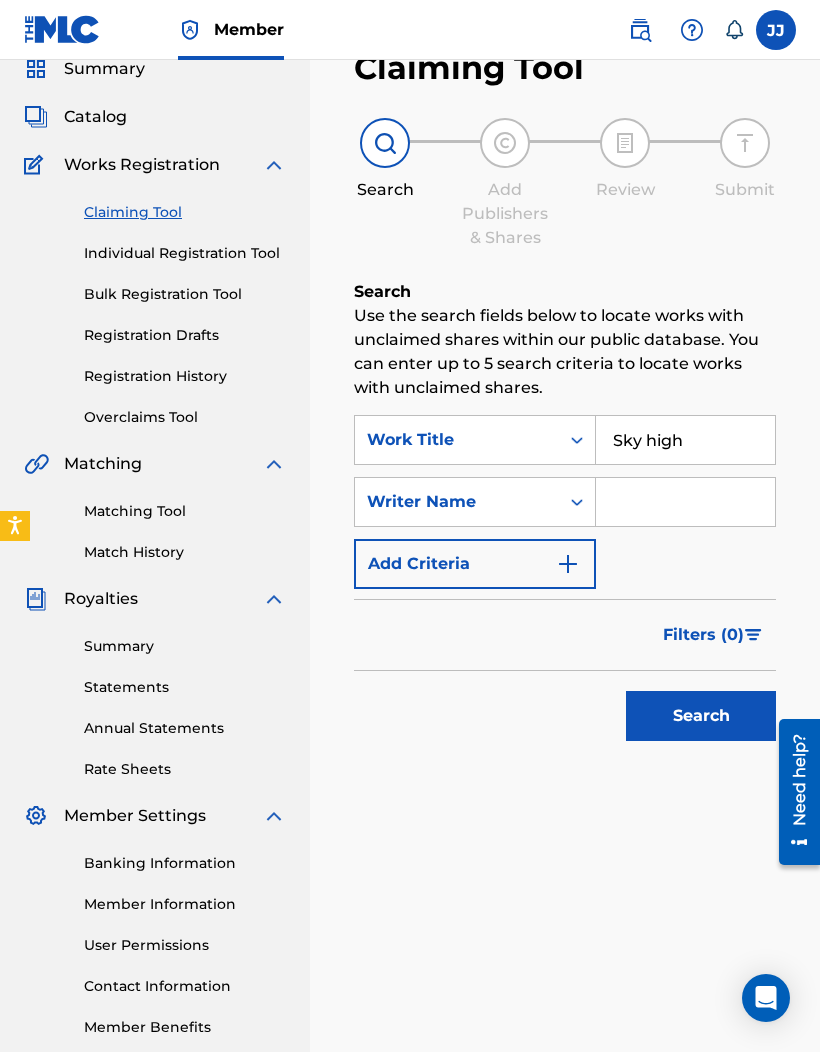 click at bounding box center [685, 502] 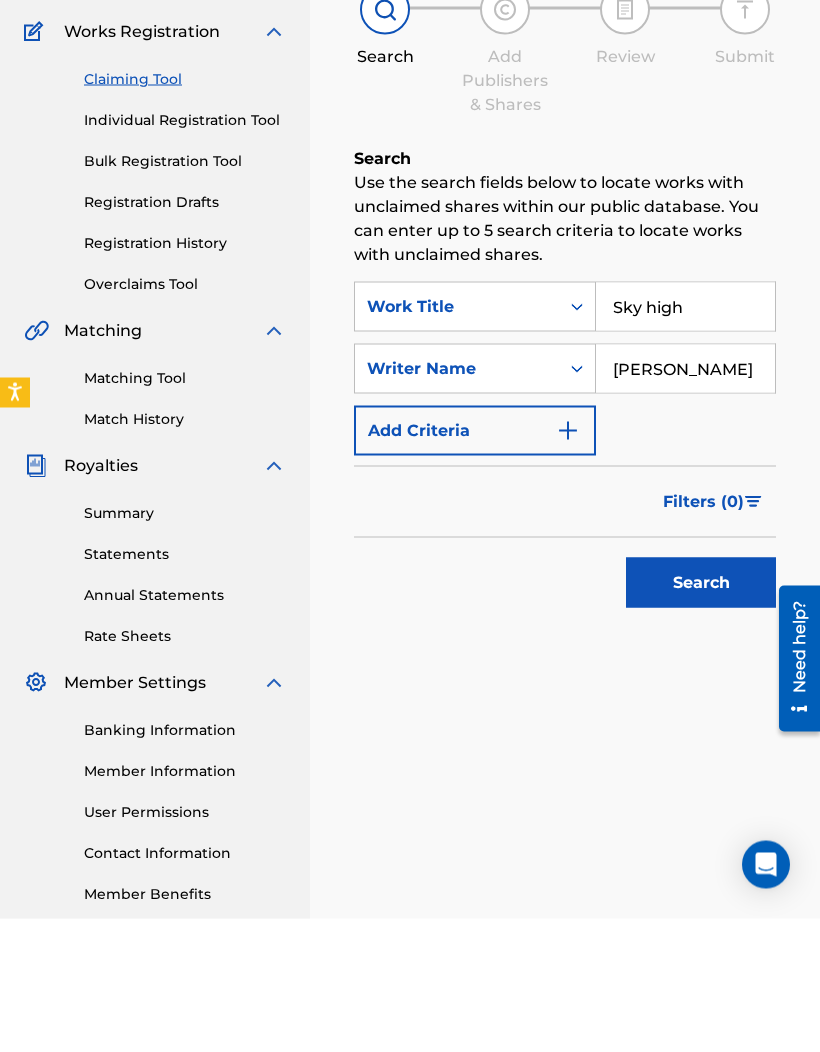 type on "[PERSON_NAME]" 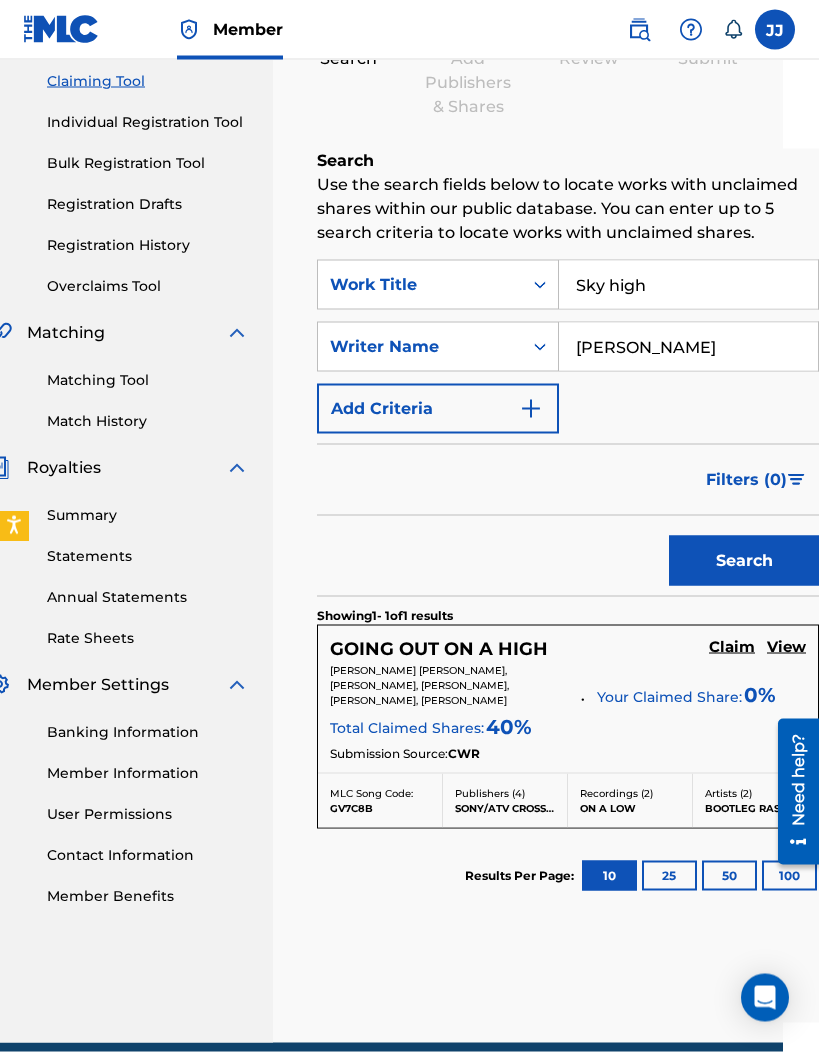 scroll, scrollTop: 218, scrollLeft: 37, axis: both 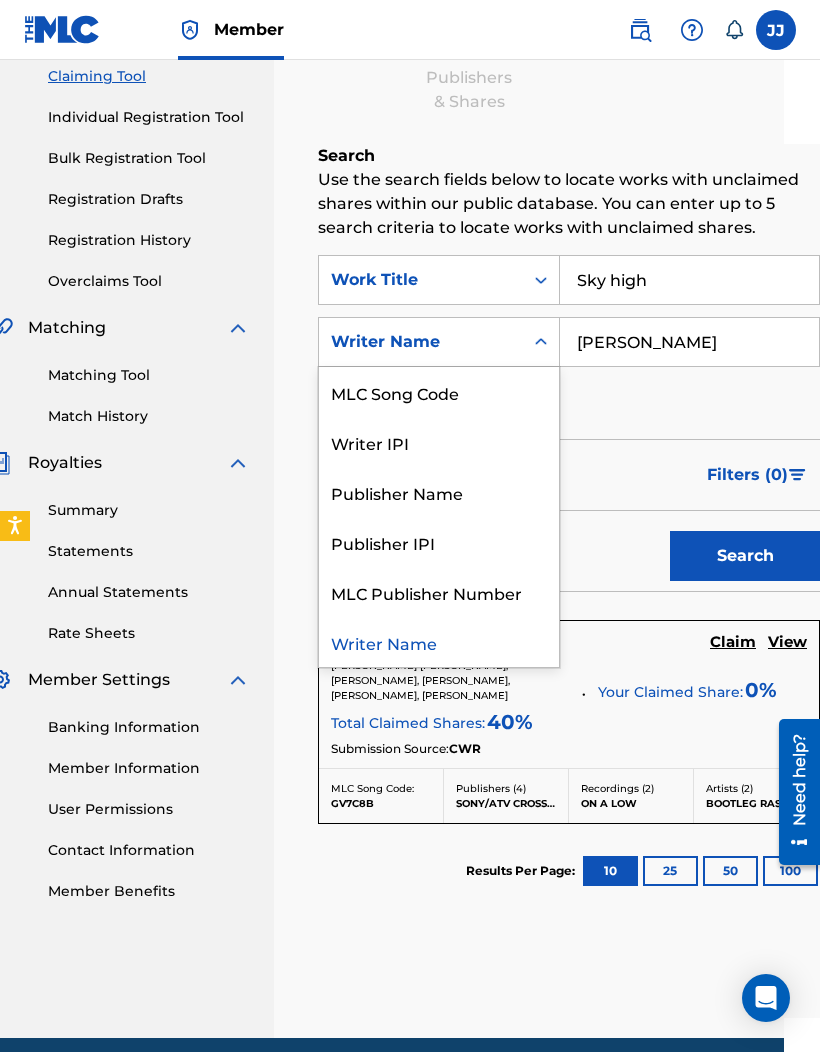 click on "Publisher Name" at bounding box center [439, 492] 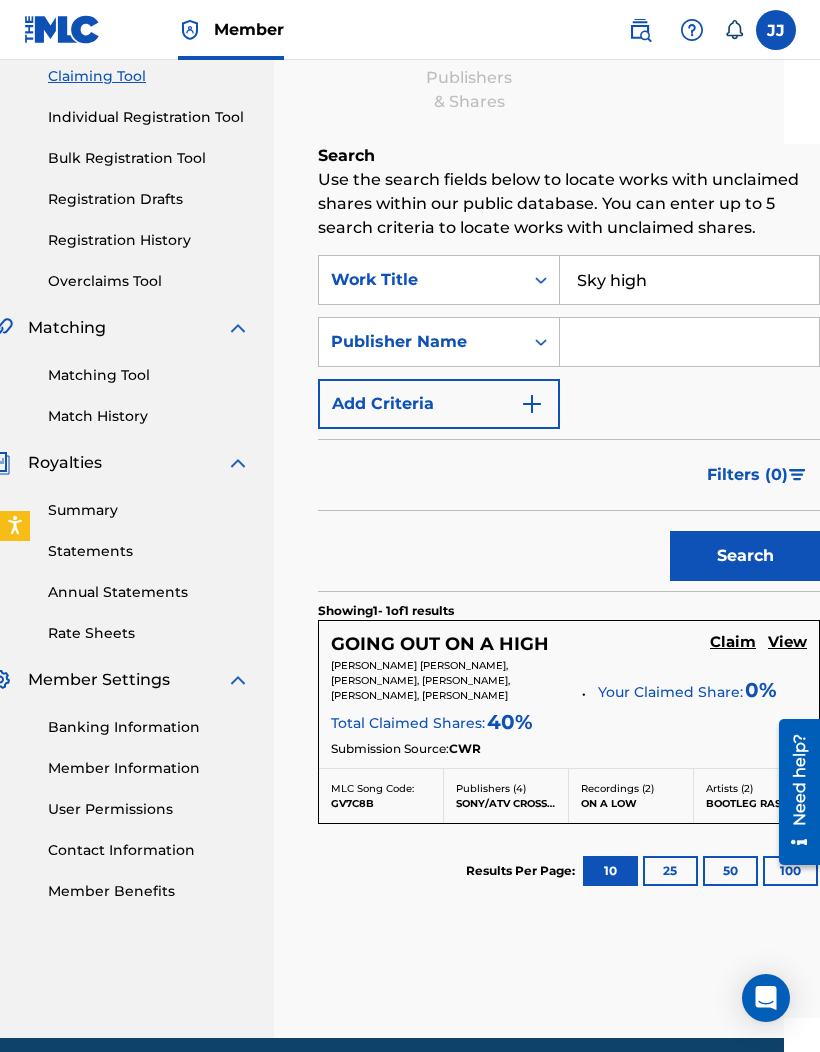 click on "Search" at bounding box center [745, 556] 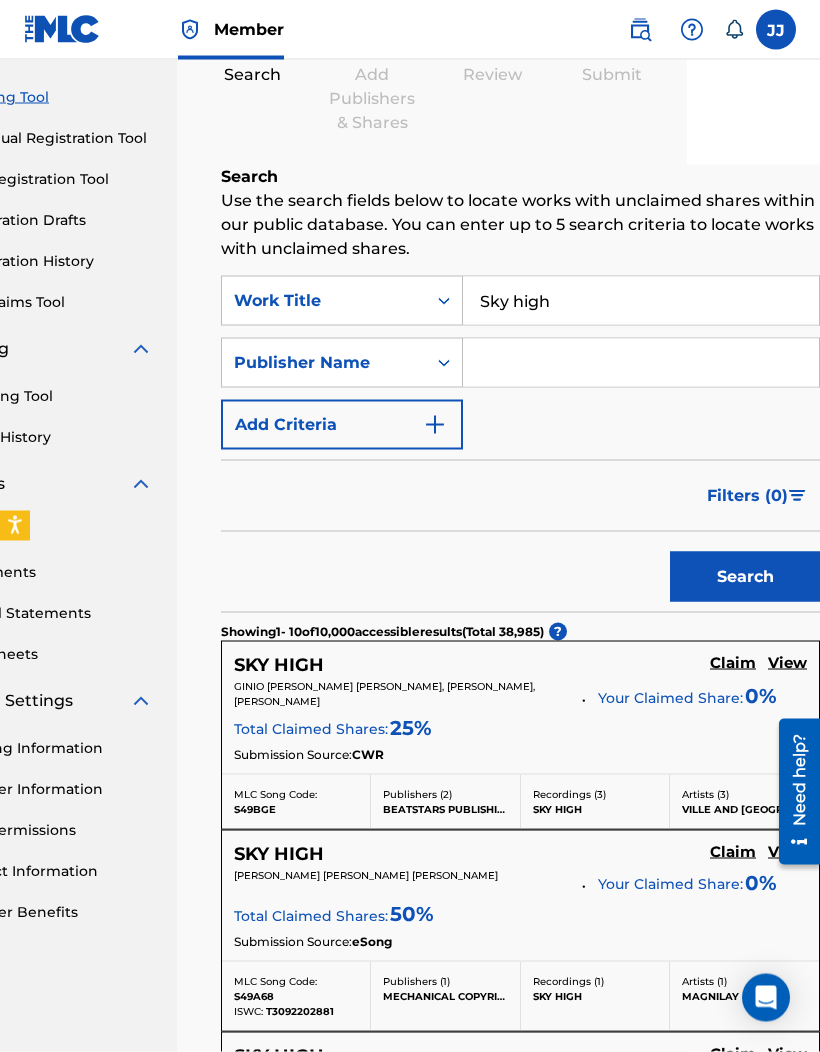 scroll, scrollTop: 198, scrollLeft: 133, axis: both 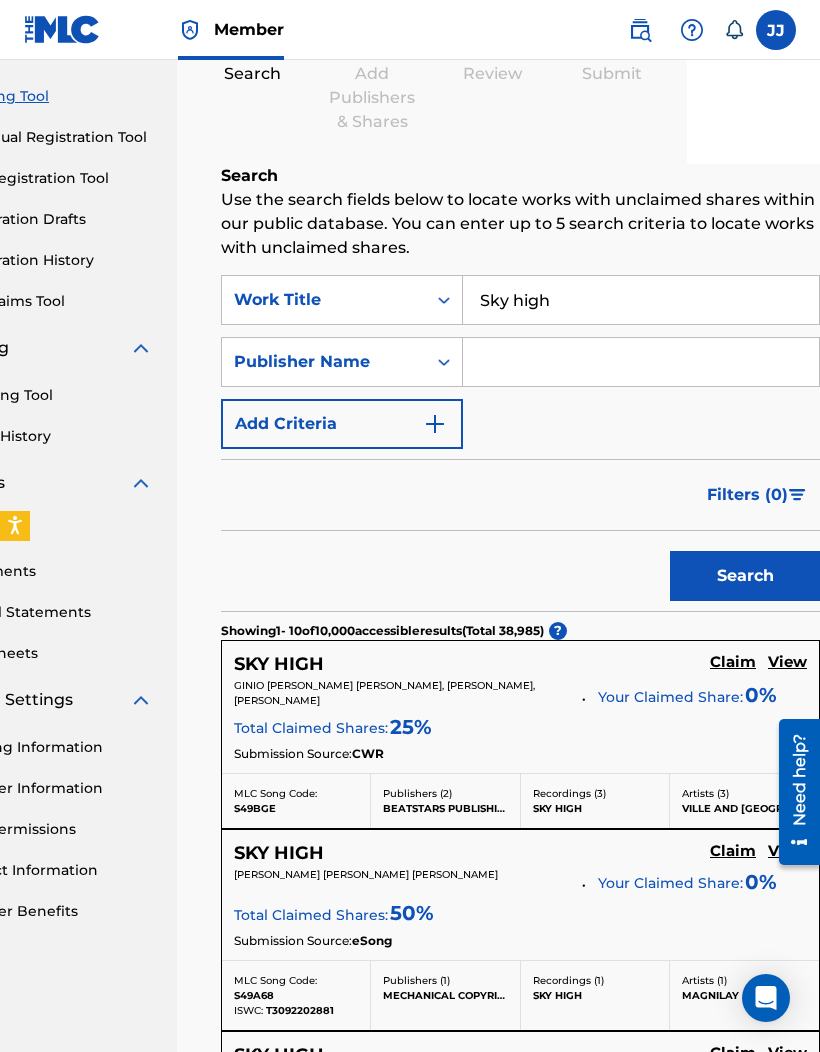 click on "Filters ( 0 )" at bounding box center (747, 495) 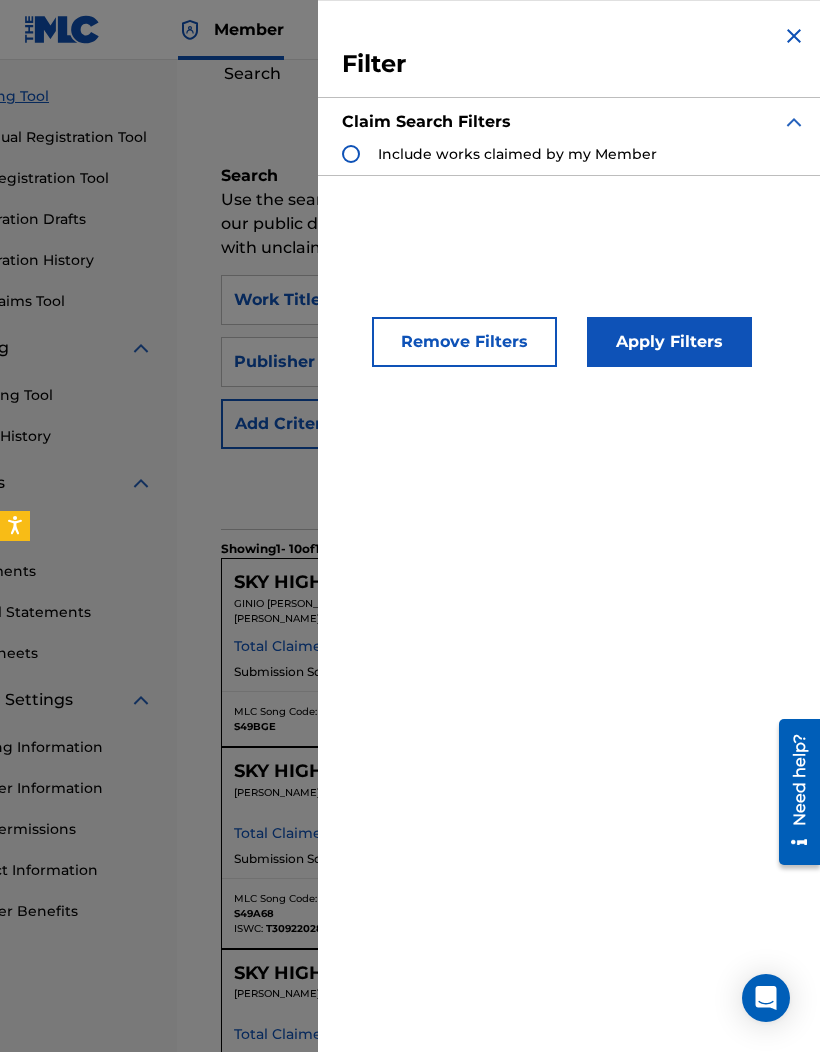 click on "Claiming Tool Search Add Publishers & Shares Review Submit Search Use the search fields below to locate works with unclaimed shares within our public database. You can enter up
to 5 search criteria to locate works with unclaimed shares. SearchWithCriteria9d9f772a-5586-4774-8893-282ac5c3f140 Work Title Sky high SearchWithCriteria36d20326-065d-4808-9af6-42ef305806b7 Publisher Name Add Criteria Filter Claim Search Filters Include works claimed by my Member   Remove Filters Apply Filters Search Showing  1  -   10  of  10,000  accessible  results  (Total   38,985 ) ? SKY HIGH Claim View GINIO MIGUEL ORTIZ CAMACHO, MILOS SALSBACH, LLOYD BONSU, GIDEON OWUSU Your Claimed Share:  0 % Total Claimed Shares:  25 % Submission Source:  CWR MLC Song Code:   S49BGE Publishers ( 2 ) BEATSTARS PUBLISHING WORLDWIDE Recordings ( 3 ) SKY HIGH Artists ( 3 ) VILLE AND TEFLON SKY HIGH Claim View ROBERT ALEXANDER ATCHISON, ANDREW CHARLES VINTER Your Claimed Share:  0 % Total Claimed Shares:  50 % Submission Source:" at bounding box center [432, 1323] 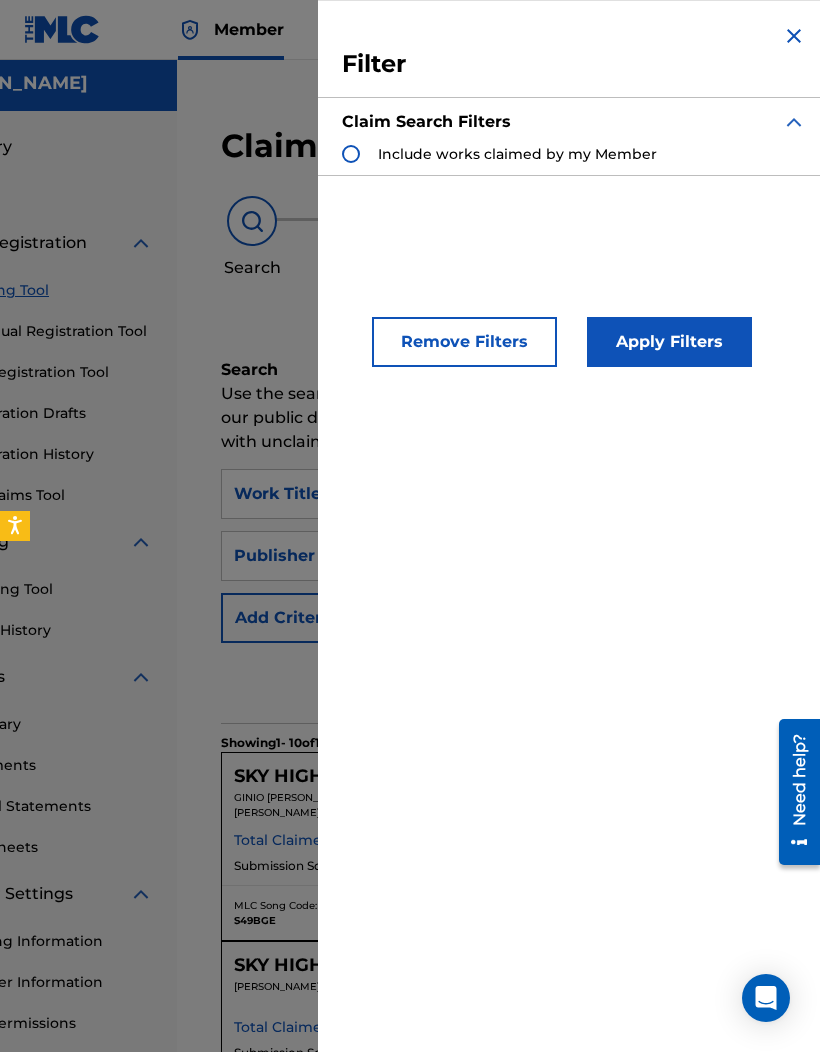 scroll, scrollTop: 0, scrollLeft: 133, axis: horizontal 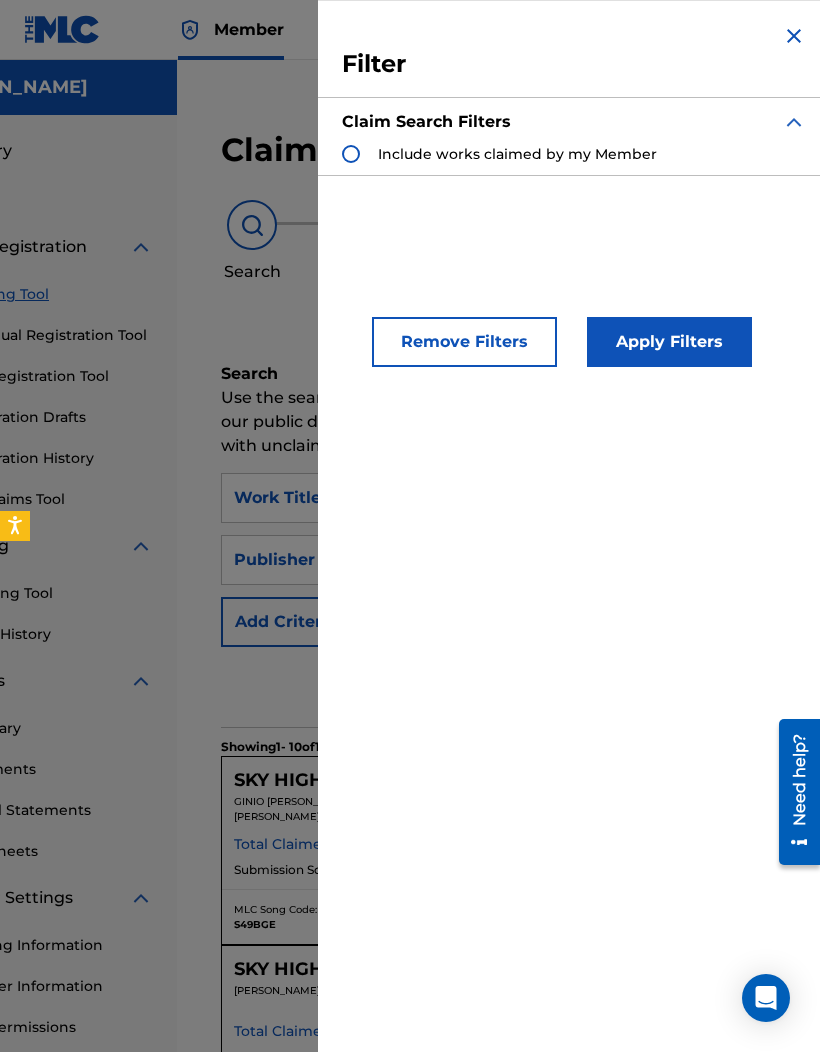 click at bounding box center (794, 36) 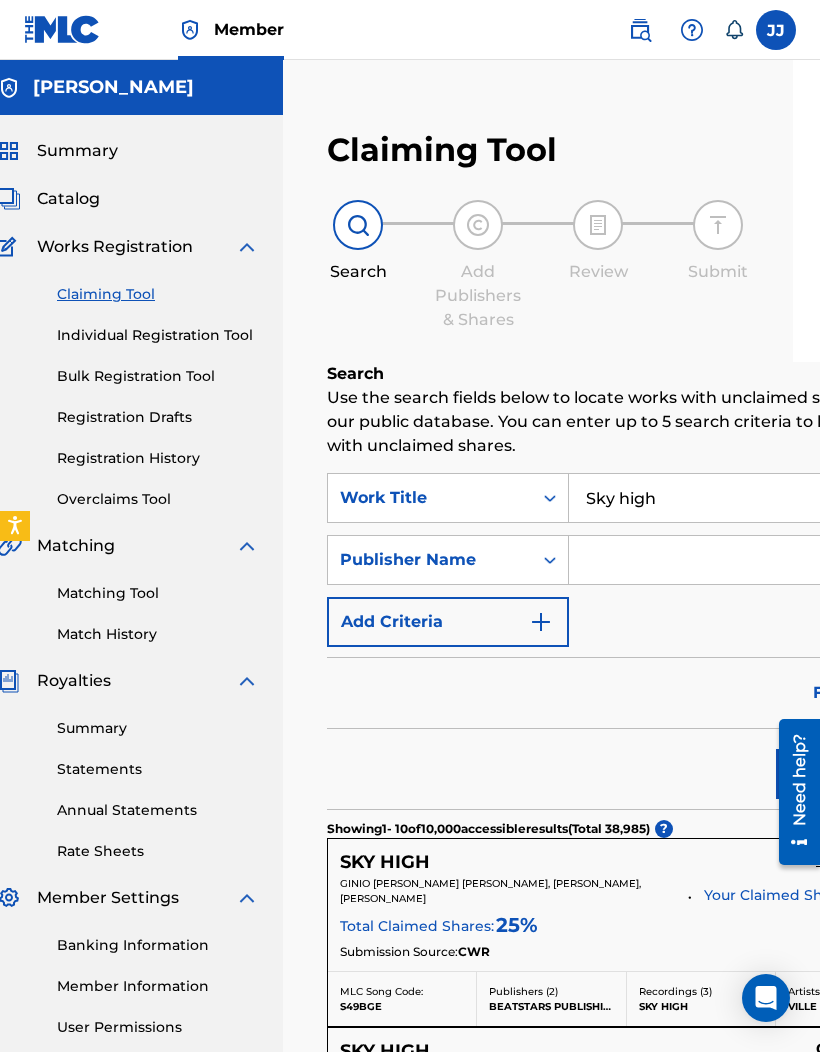 scroll, scrollTop: 0, scrollLeft: 0, axis: both 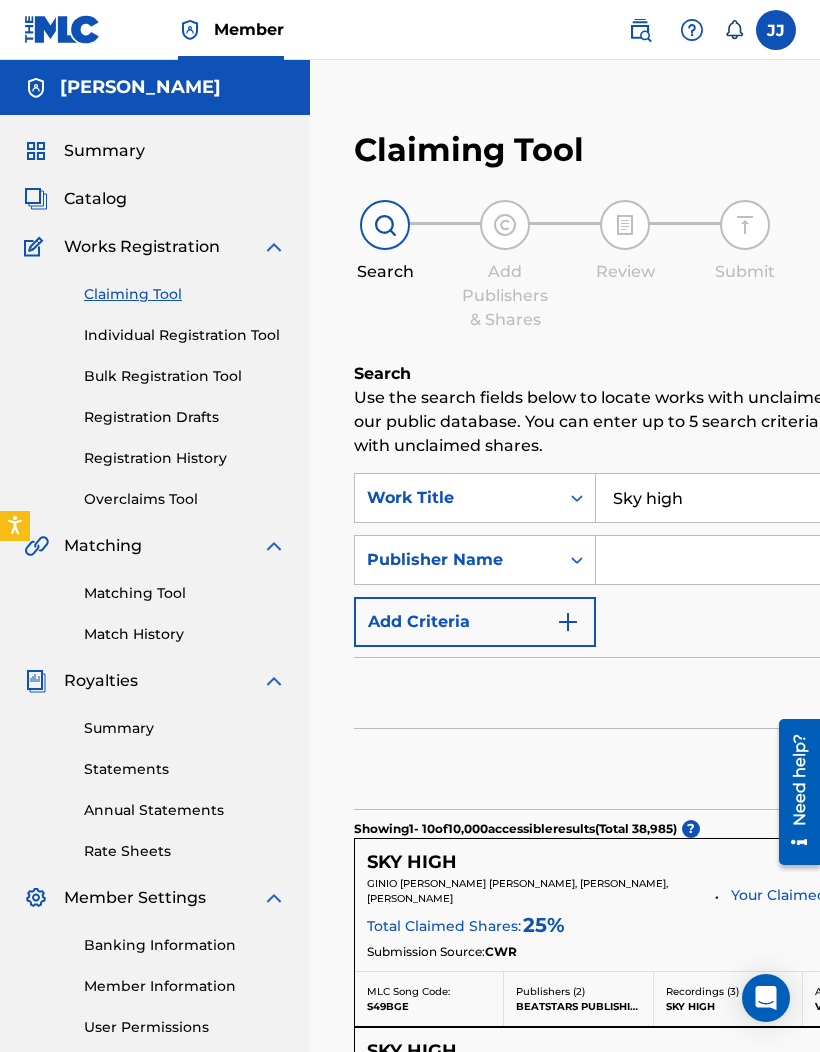 click on "Matching Tool" at bounding box center (185, 593) 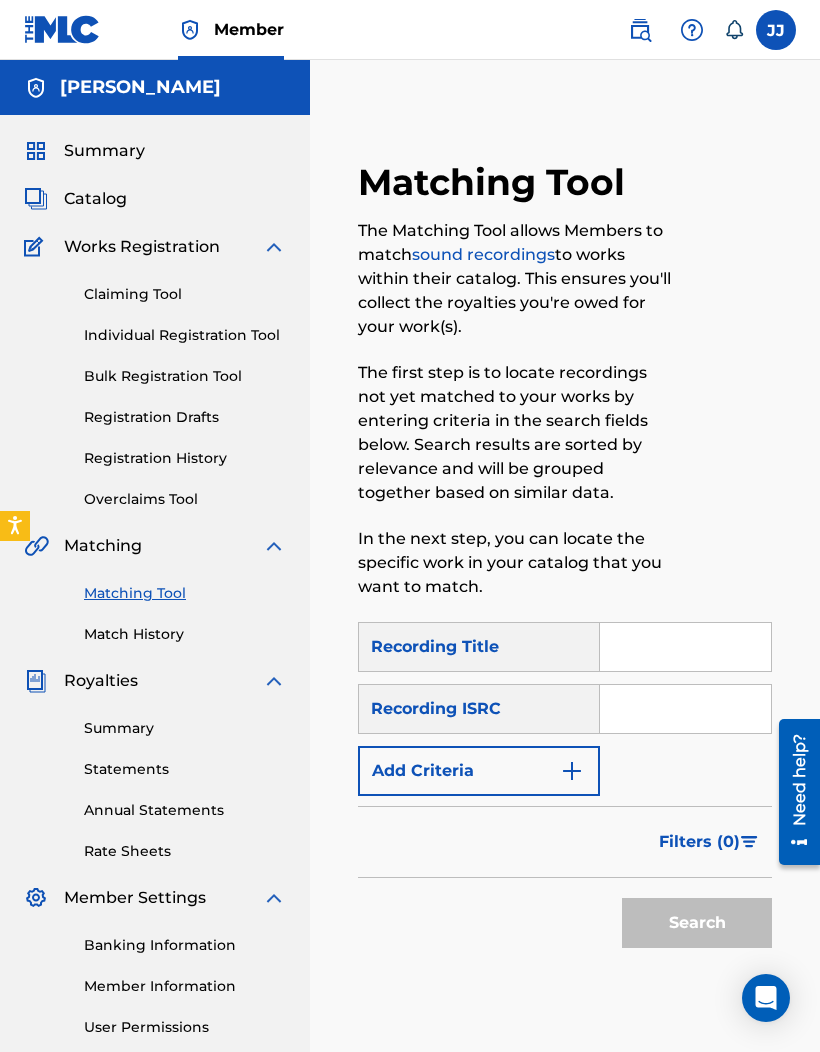 click at bounding box center (685, 647) 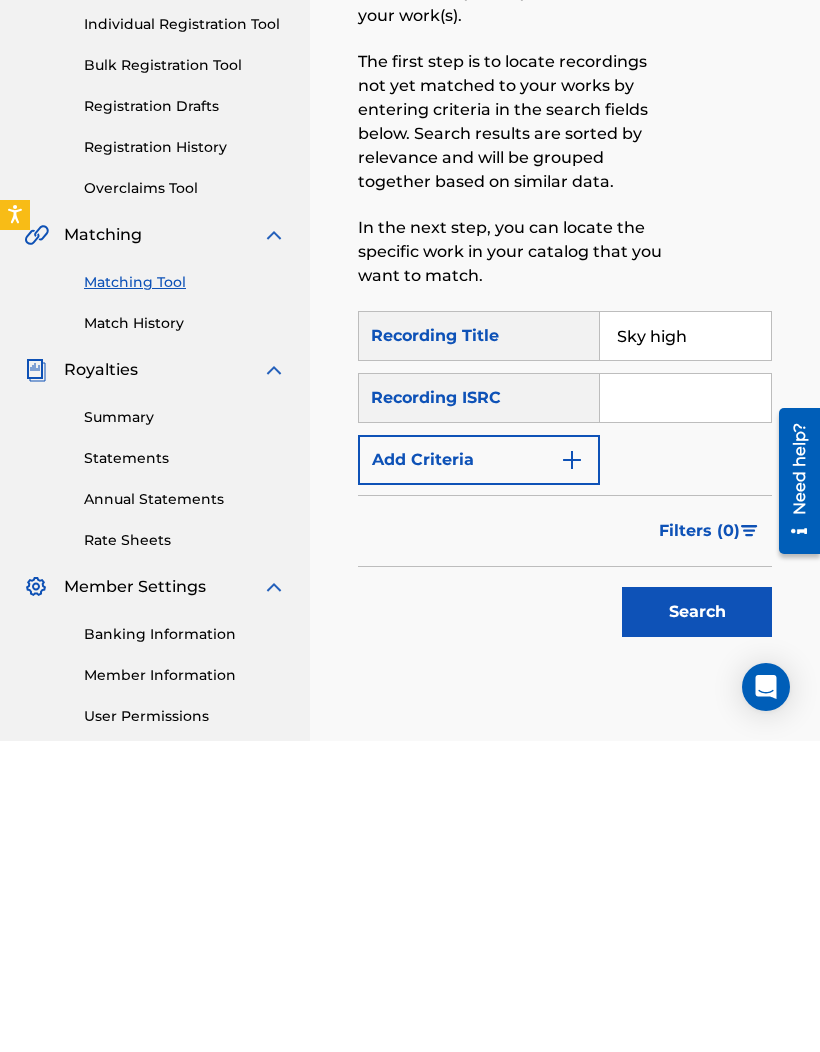 type on "Sky high" 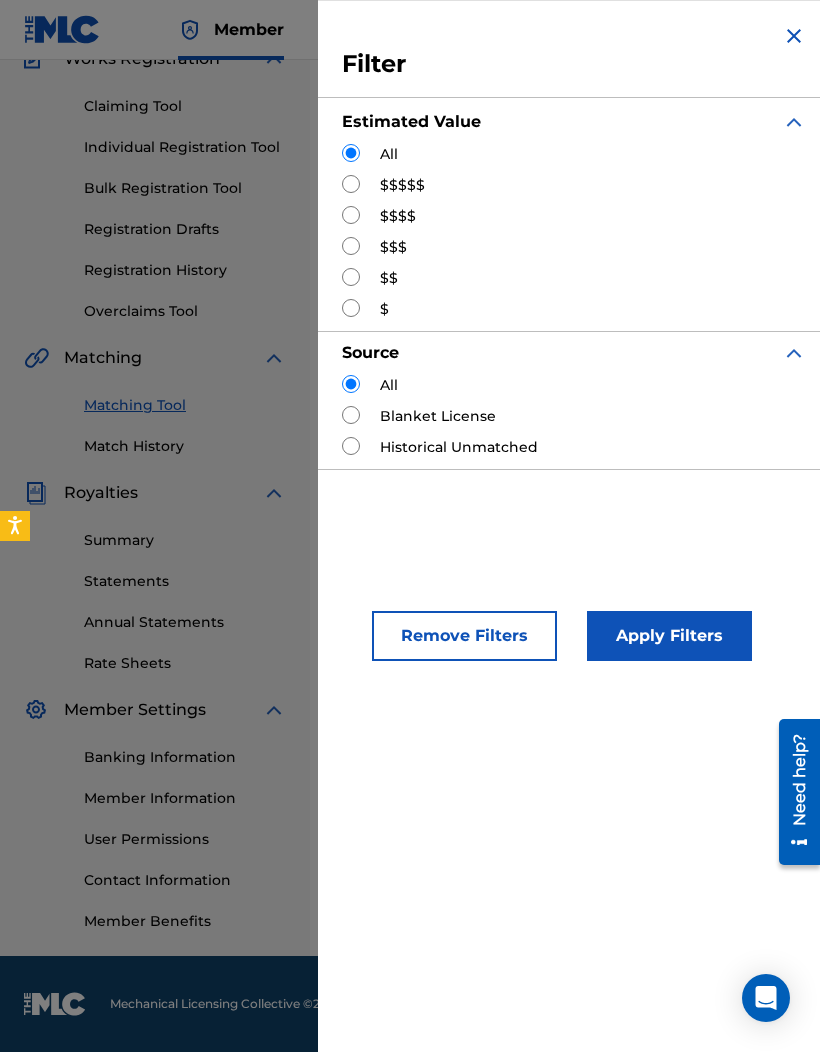 click at bounding box center (351, 184) 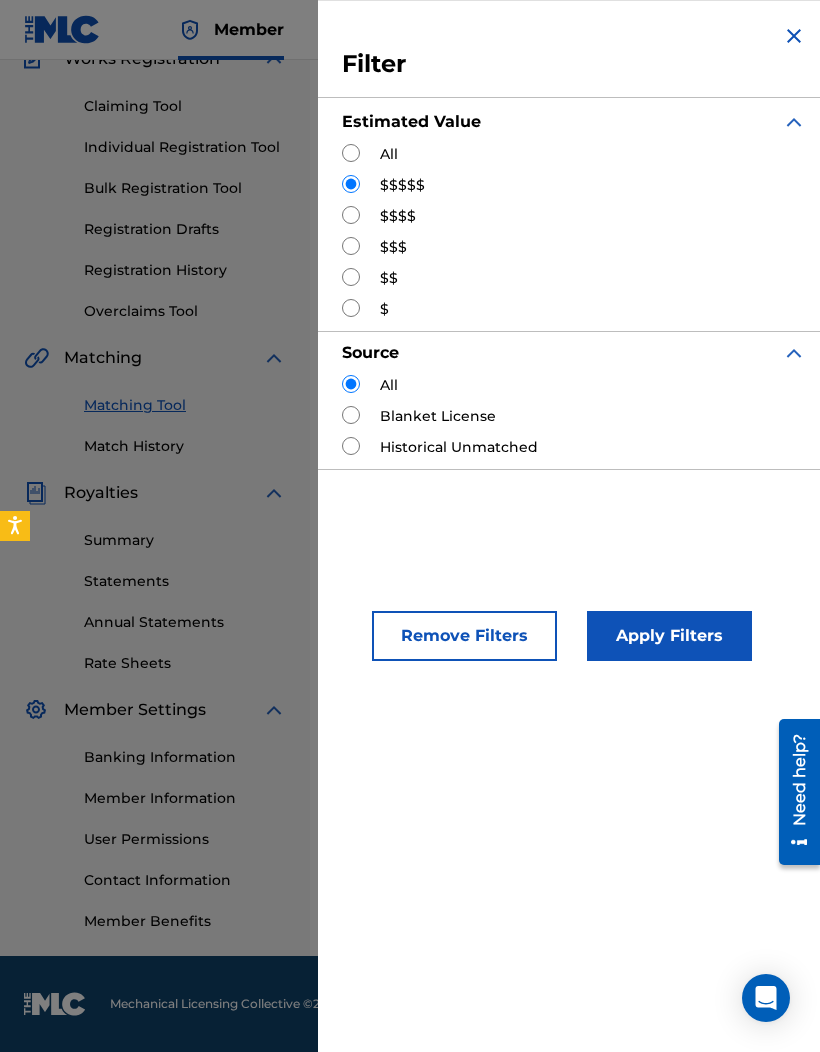 click on "Apply Filters" at bounding box center (669, 636) 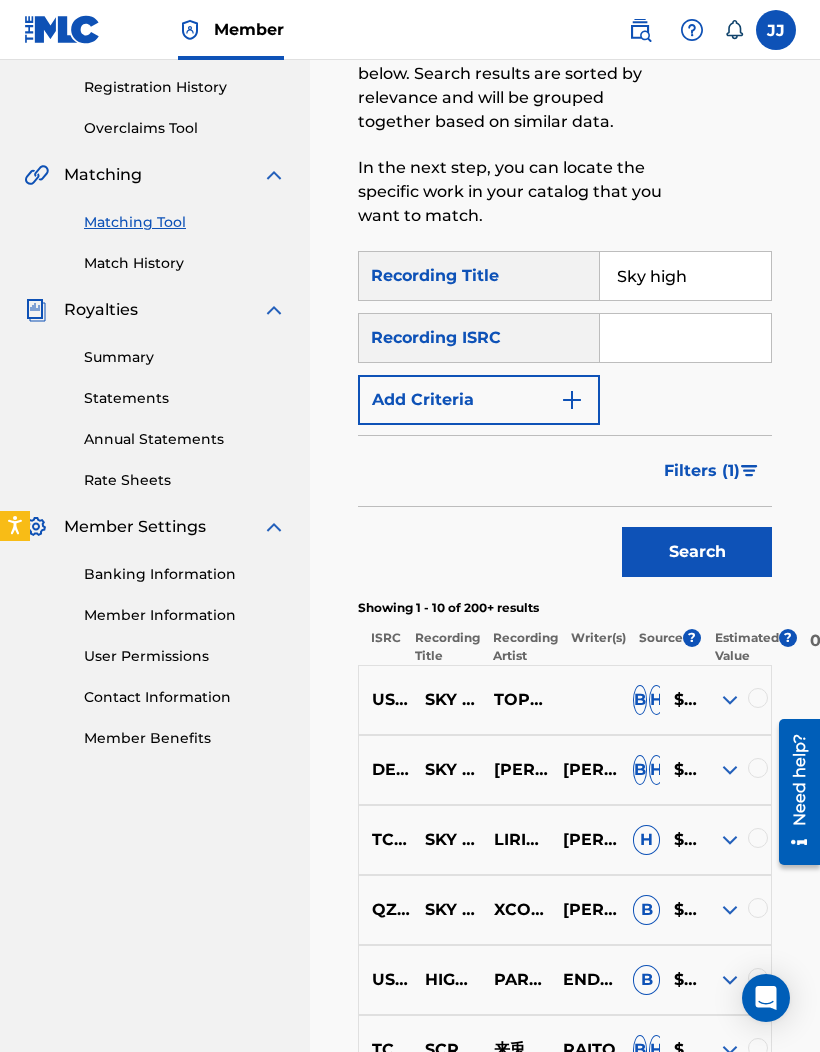 scroll, scrollTop: 389, scrollLeft: 0, axis: vertical 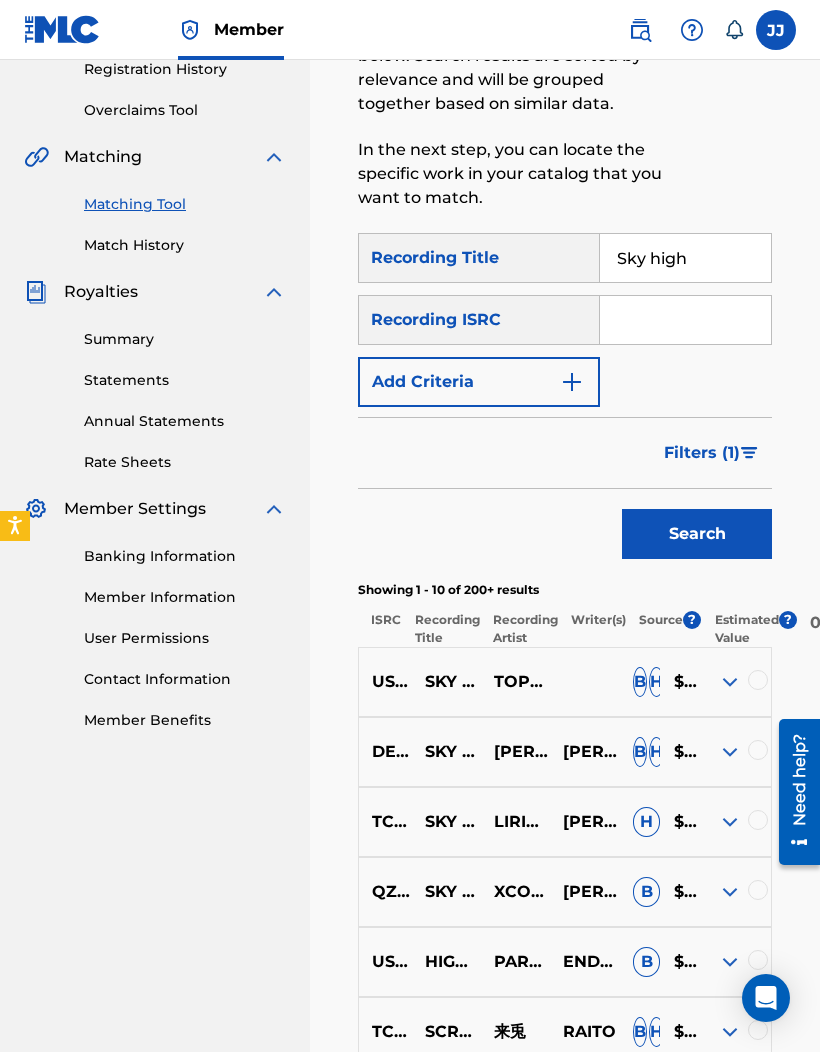 click at bounding box center [730, 682] 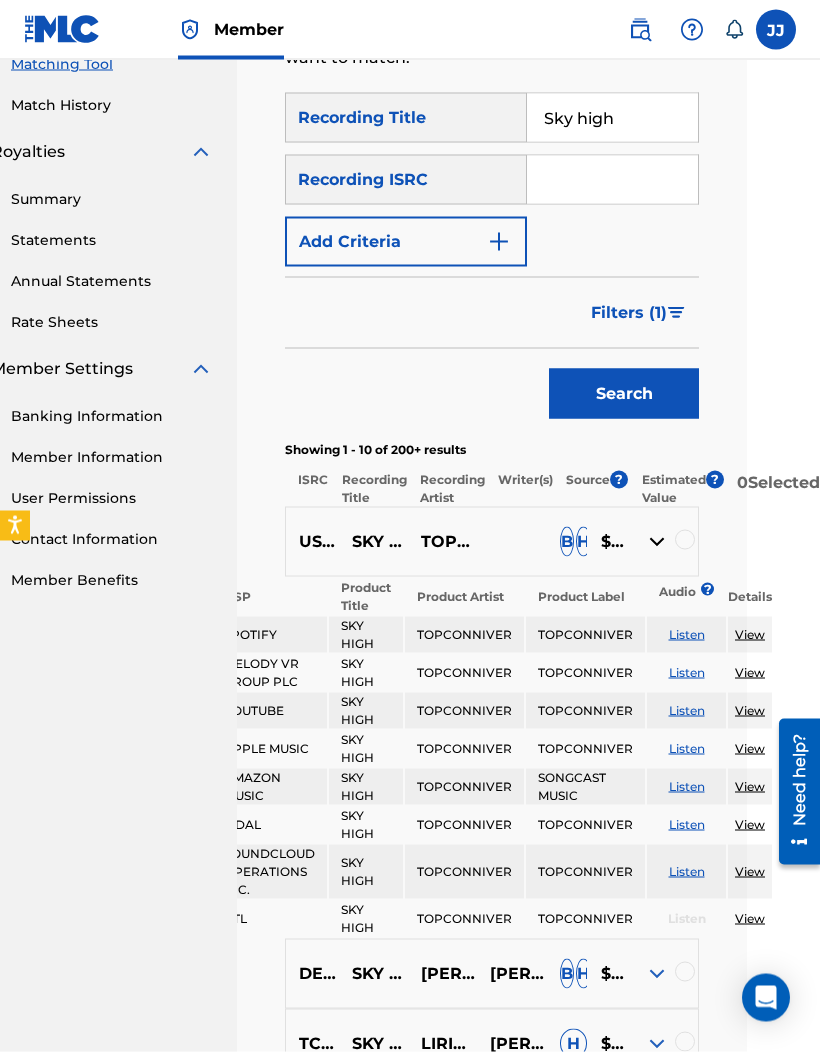 scroll, scrollTop: 529, scrollLeft: 105, axis: both 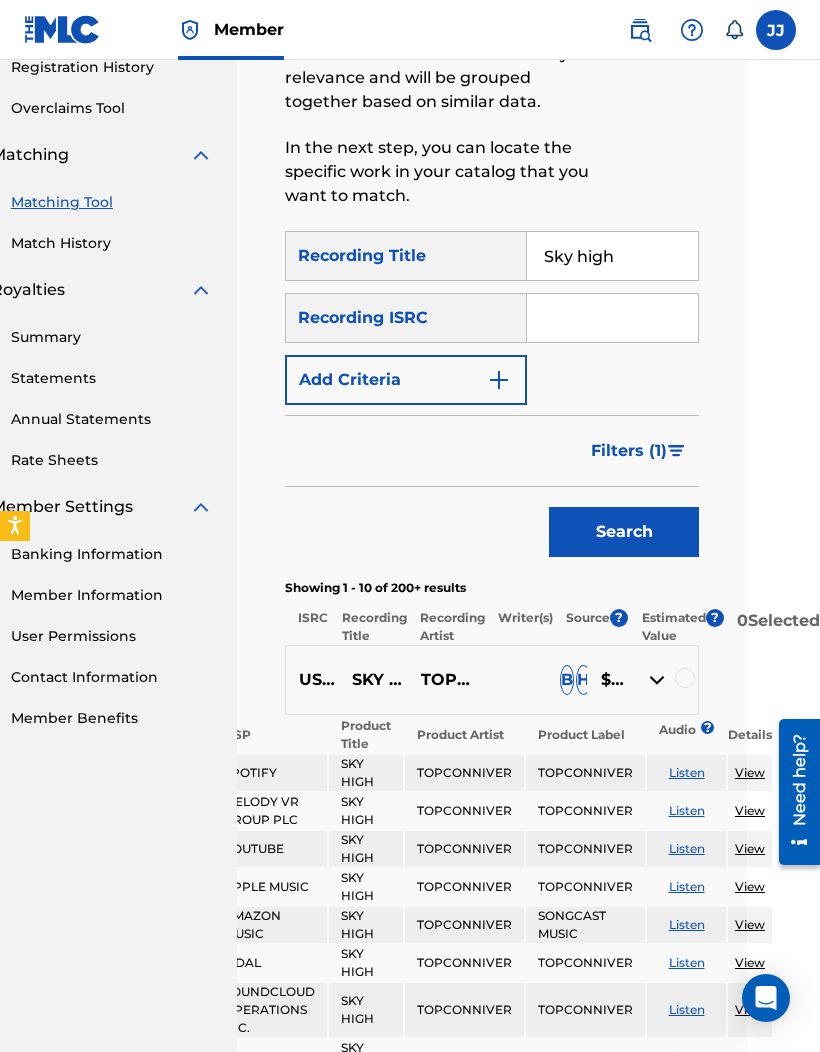 click at bounding box center [612, 318] 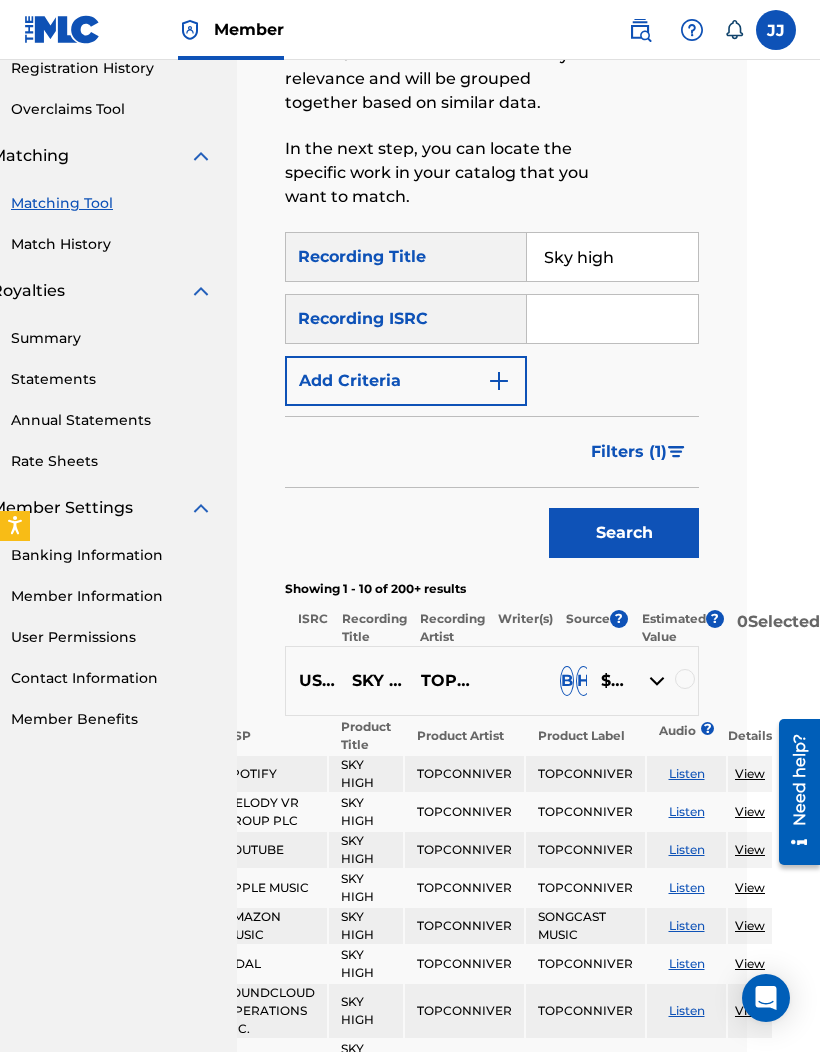 paste on "USJ3V2189784" 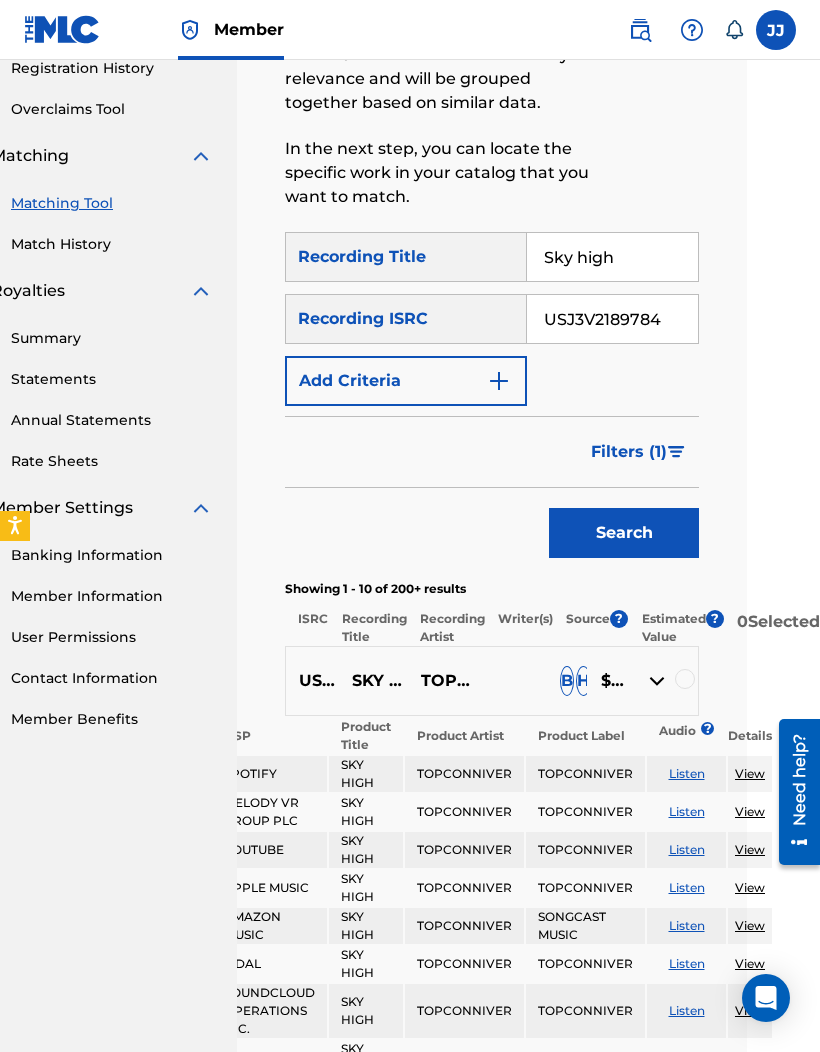 type on "USJ3V2189784" 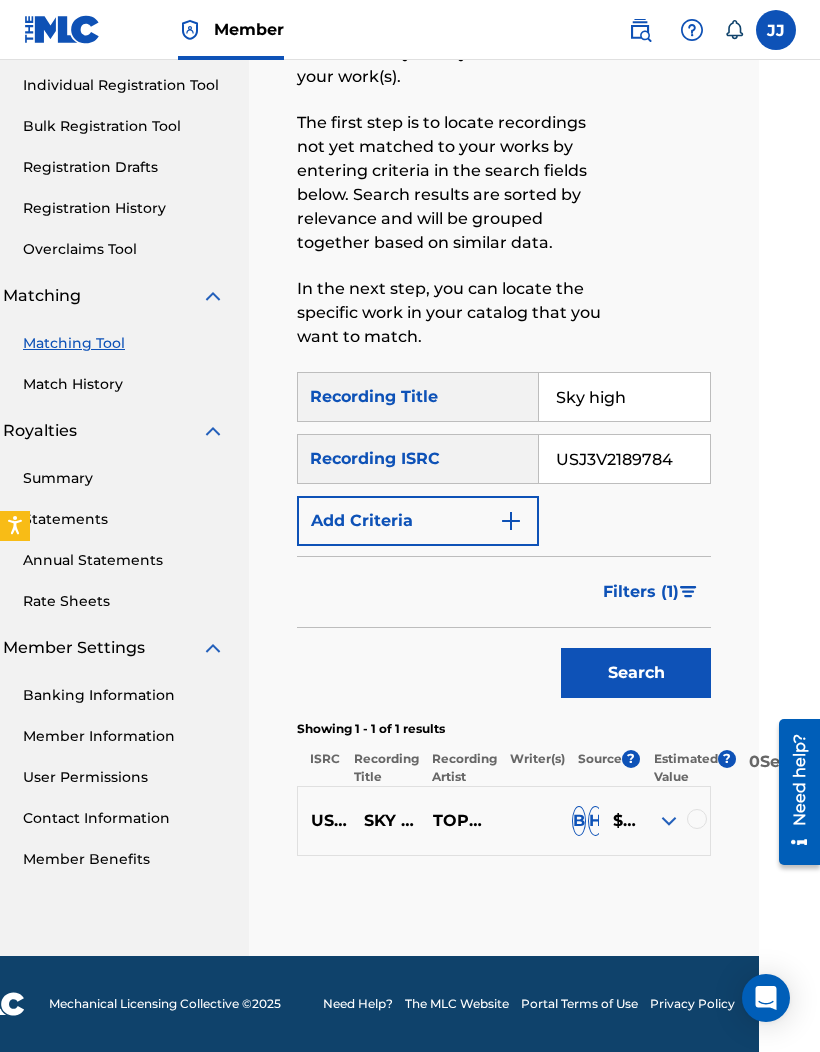 scroll, scrollTop: 262, scrollLeft: 61, axis: both 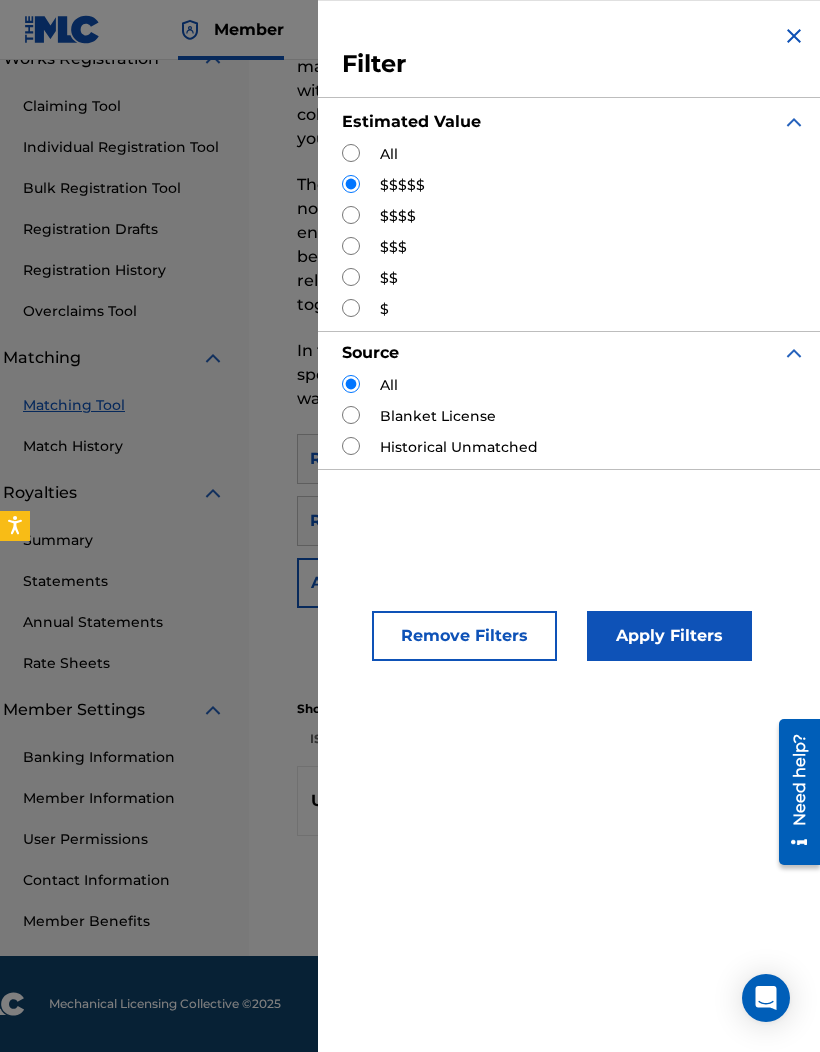 click at bounding box center (351, 153) 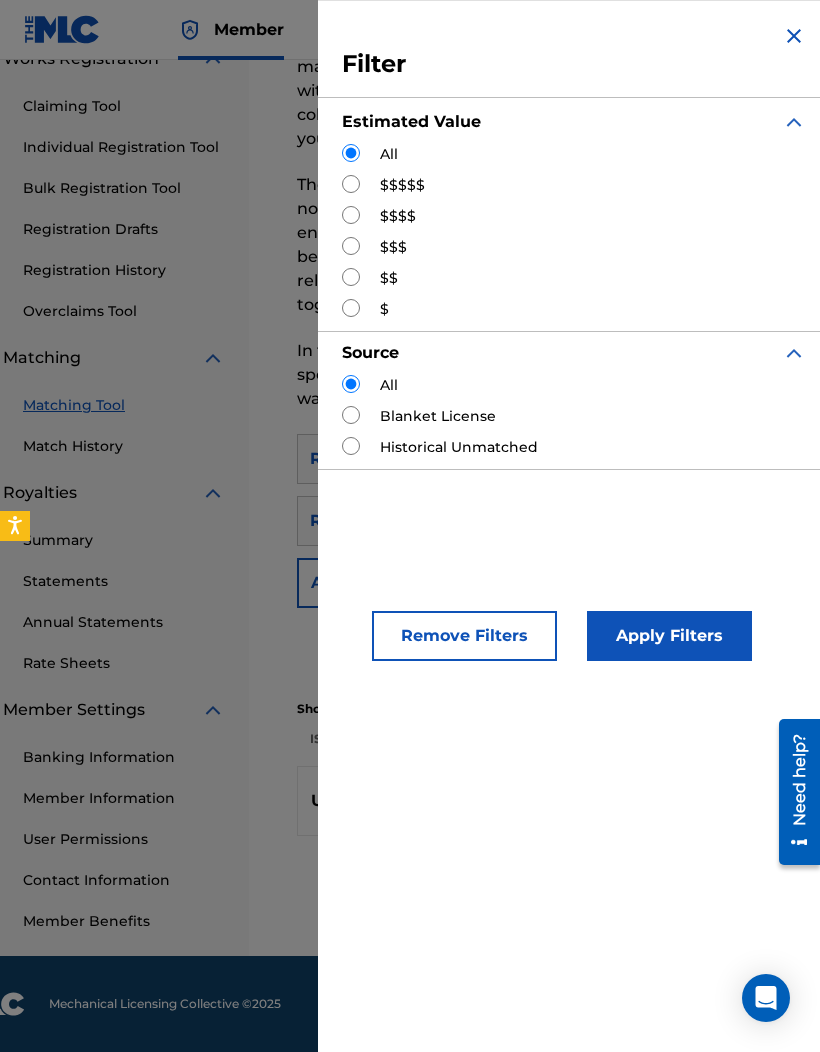 click on "Apply Filters" at bounding box center (669, 636) 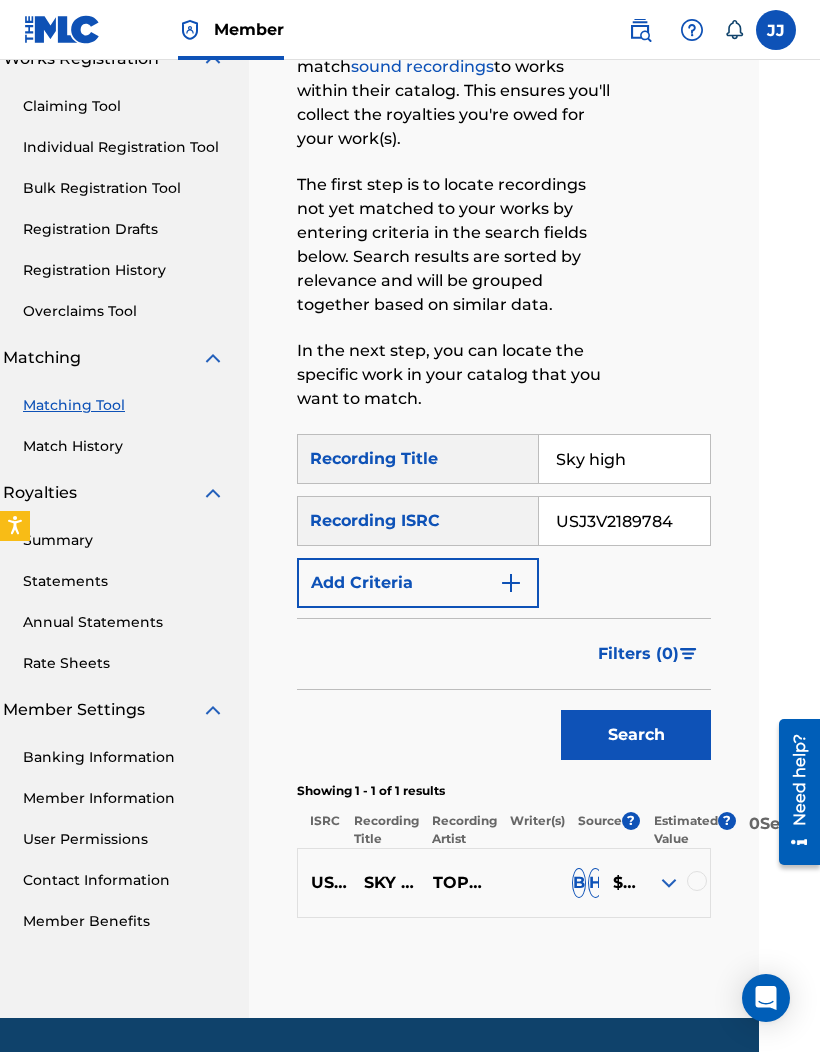 click on "USJ3V2189784 SKY HIGH TOPCONNIVER B H $$$$$" at bounding box center [504, 883] 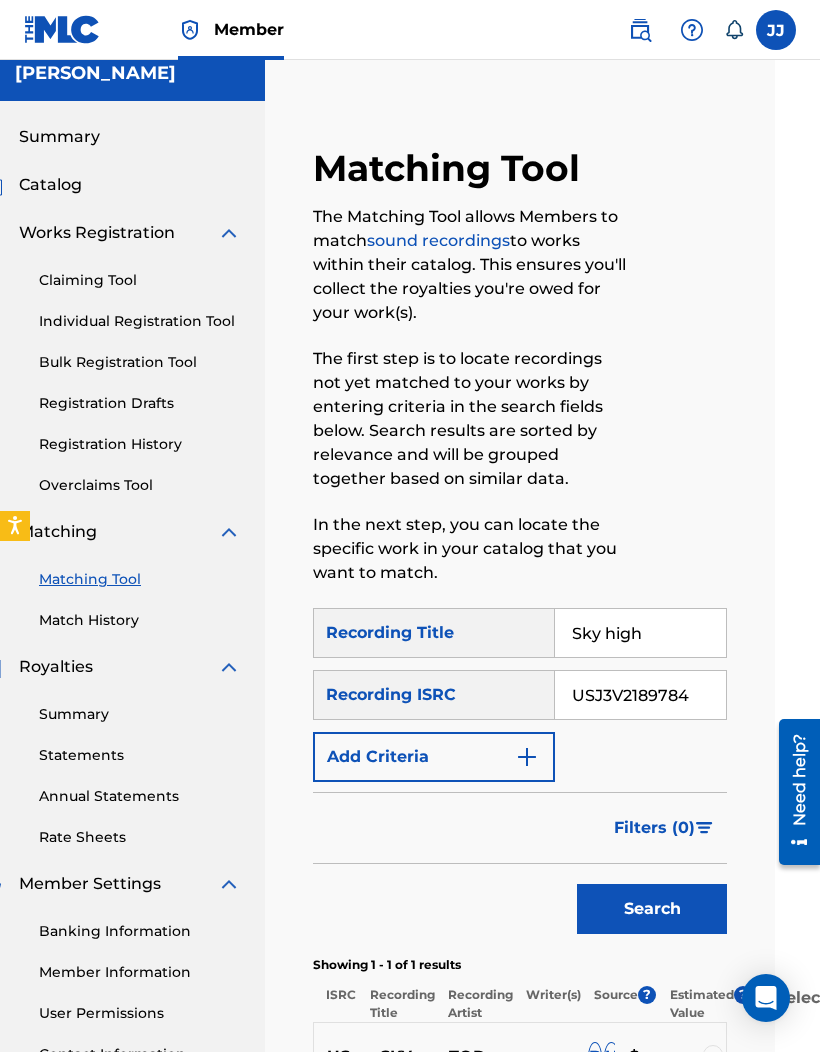scroll, scrollTop: 14, scrollLeft: 0, axis: vertical 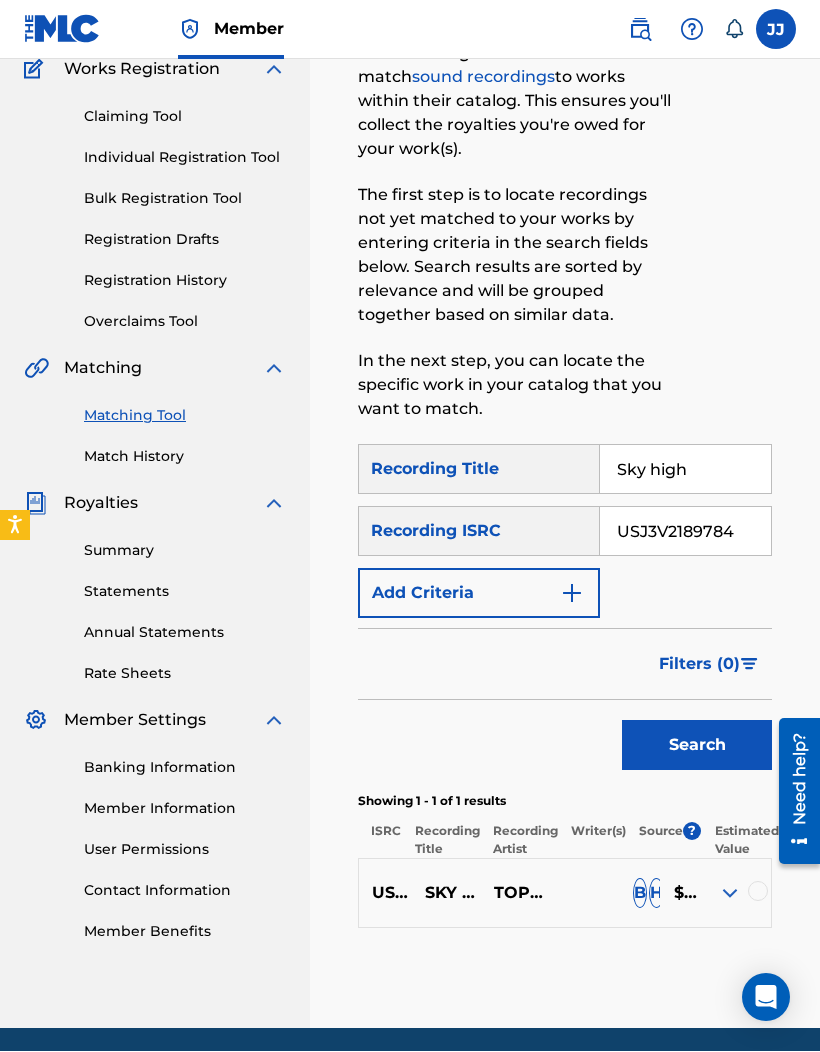 click at bounding box center (758, 892) 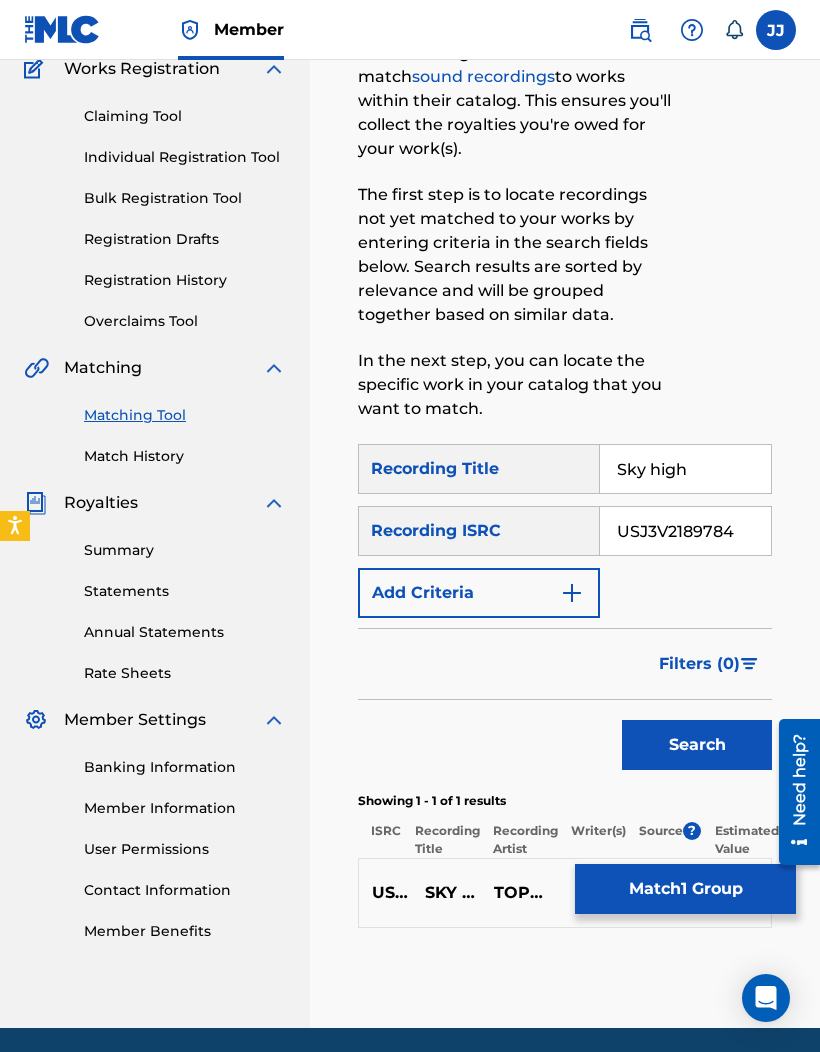 click on "Match  1 Group" at bounding box center (685, 889) 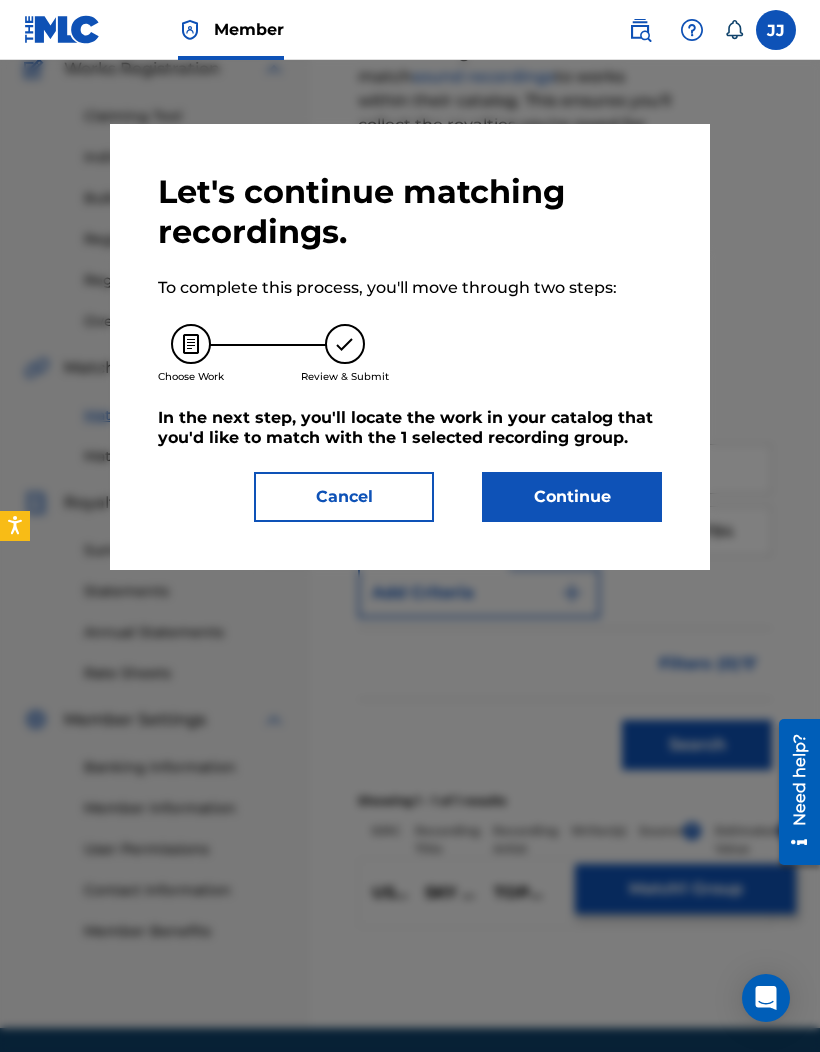 click on "Continue" at bounding box center (572, 497) 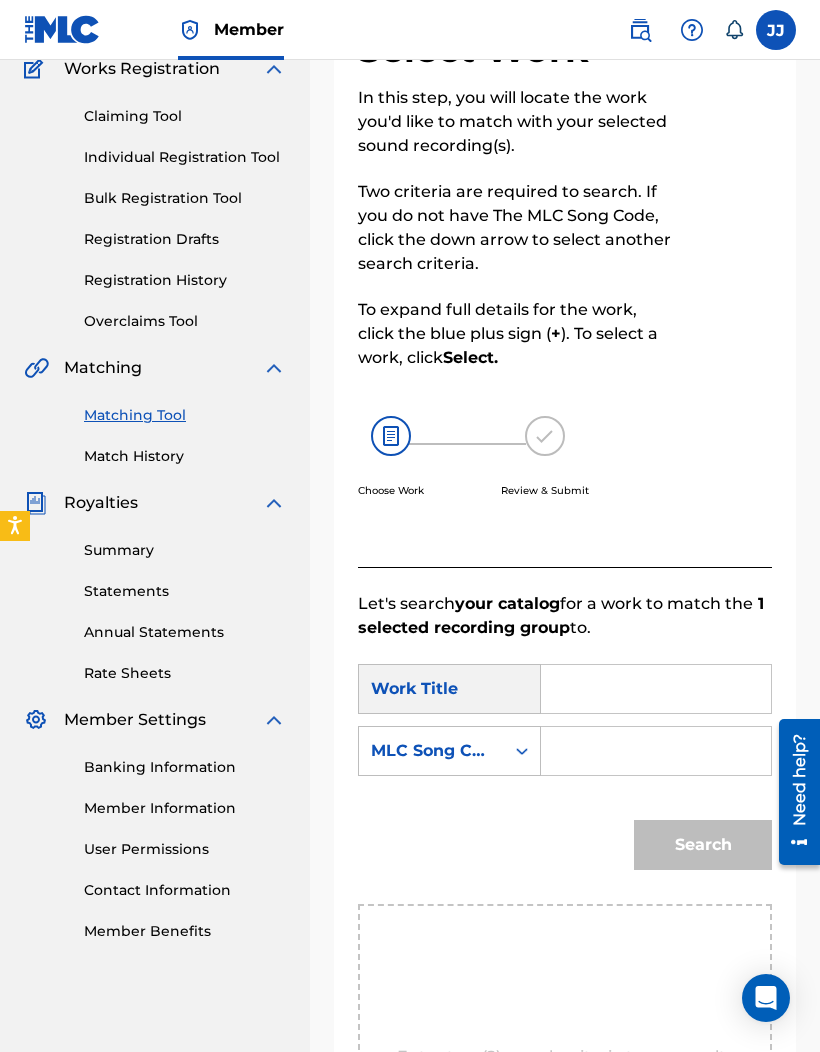 click at bounding box center [656, 689] 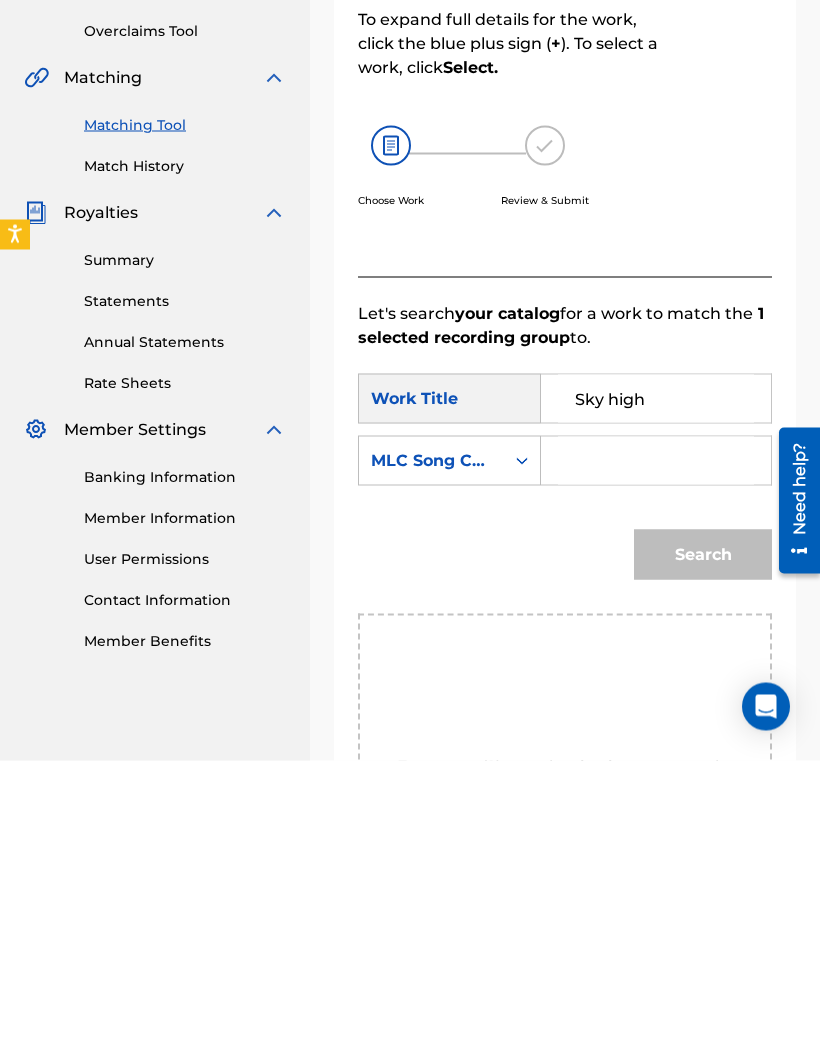 type on "Sky high" 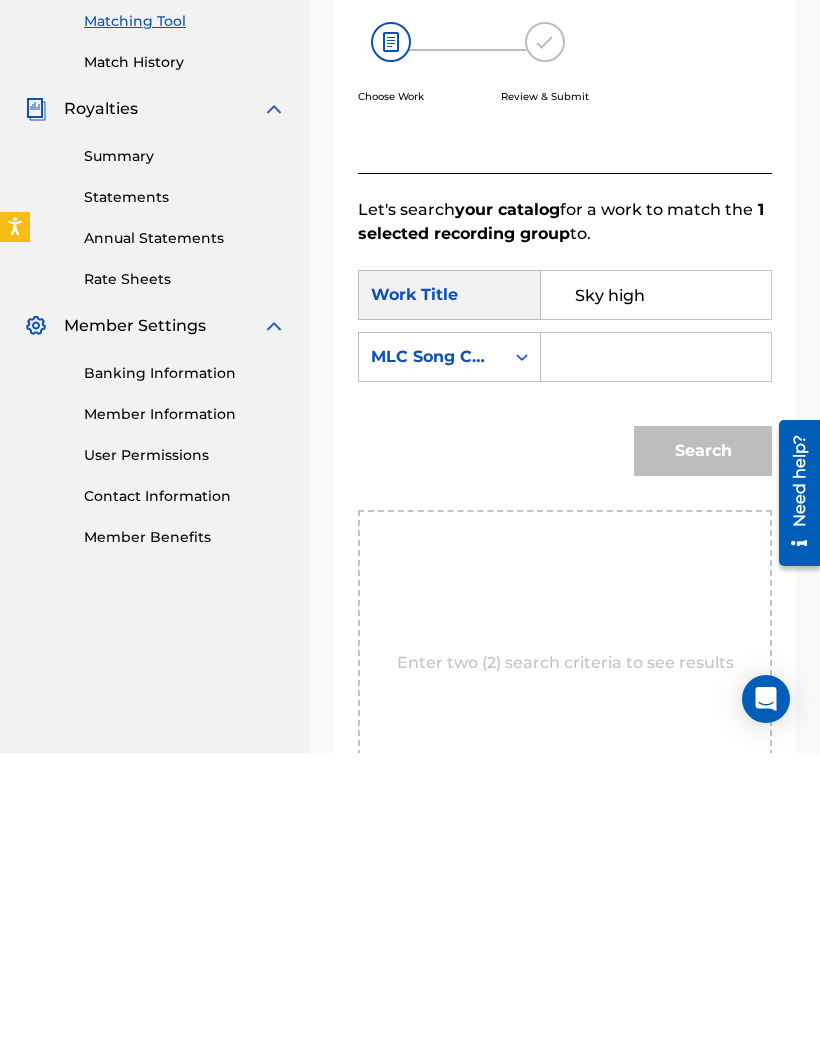 scroll, scrollTop: 279, scrollLeft: 0, axis: vertical 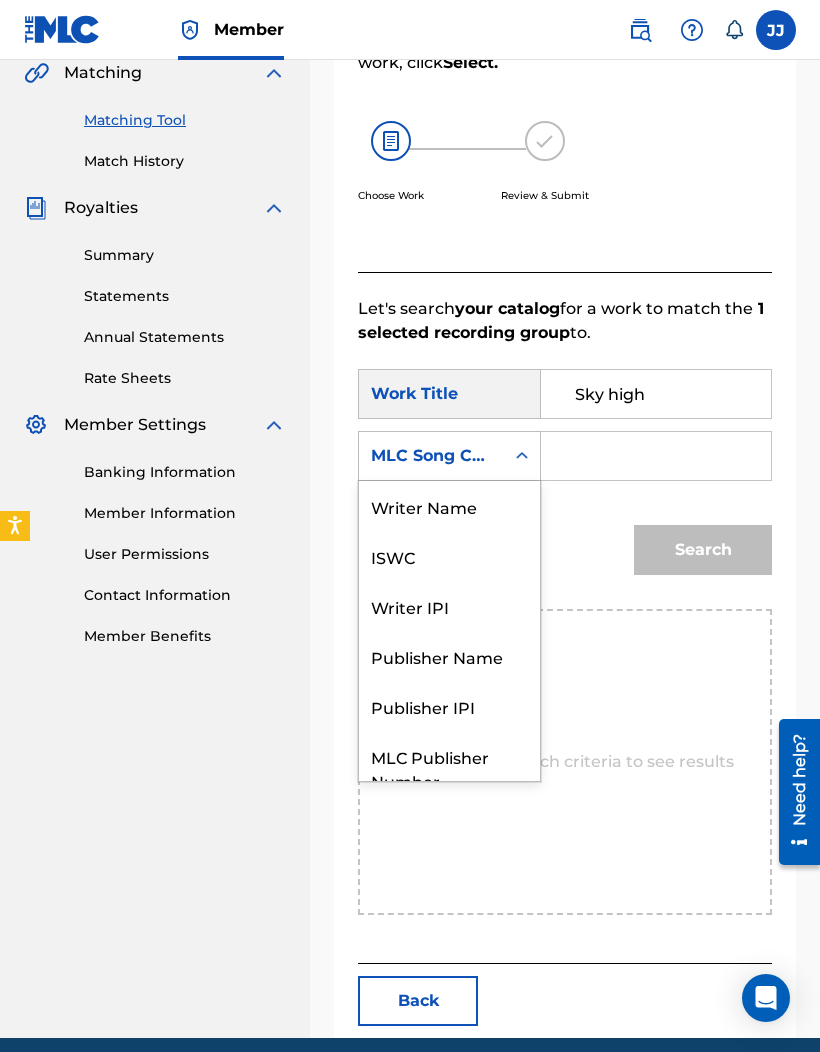 click on "Writer Name" at bounding box center [449, 506] 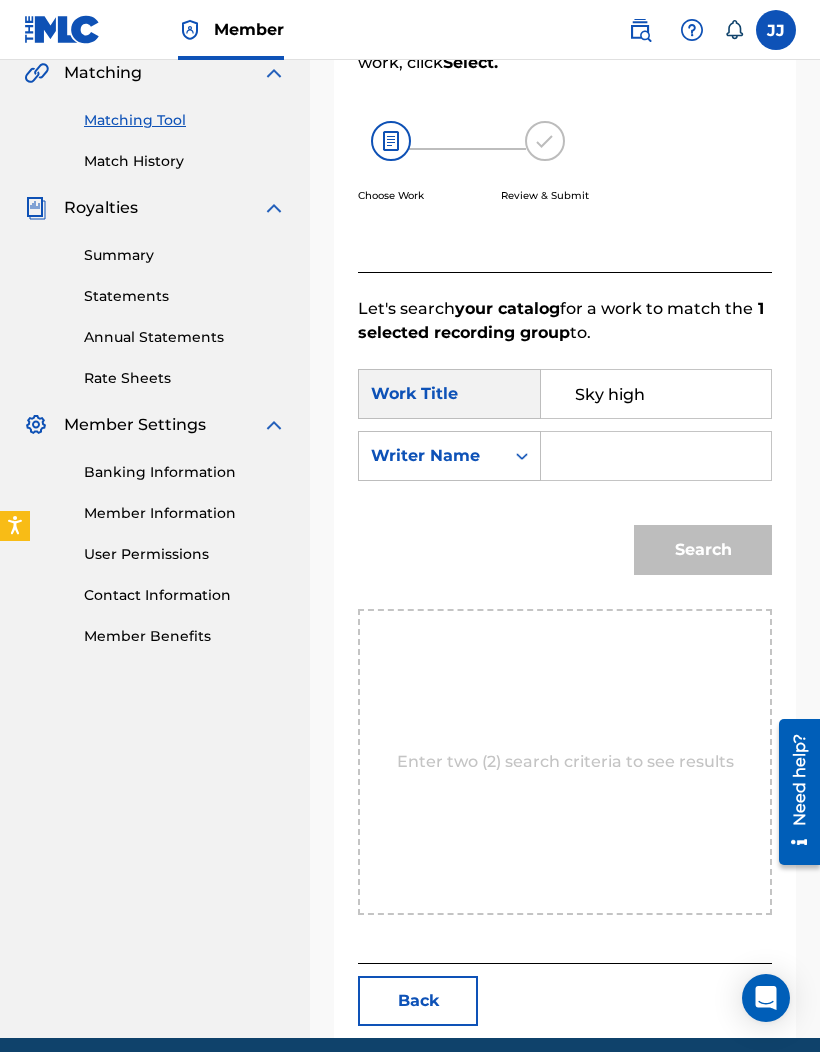 click at bounding box center (656, 456) 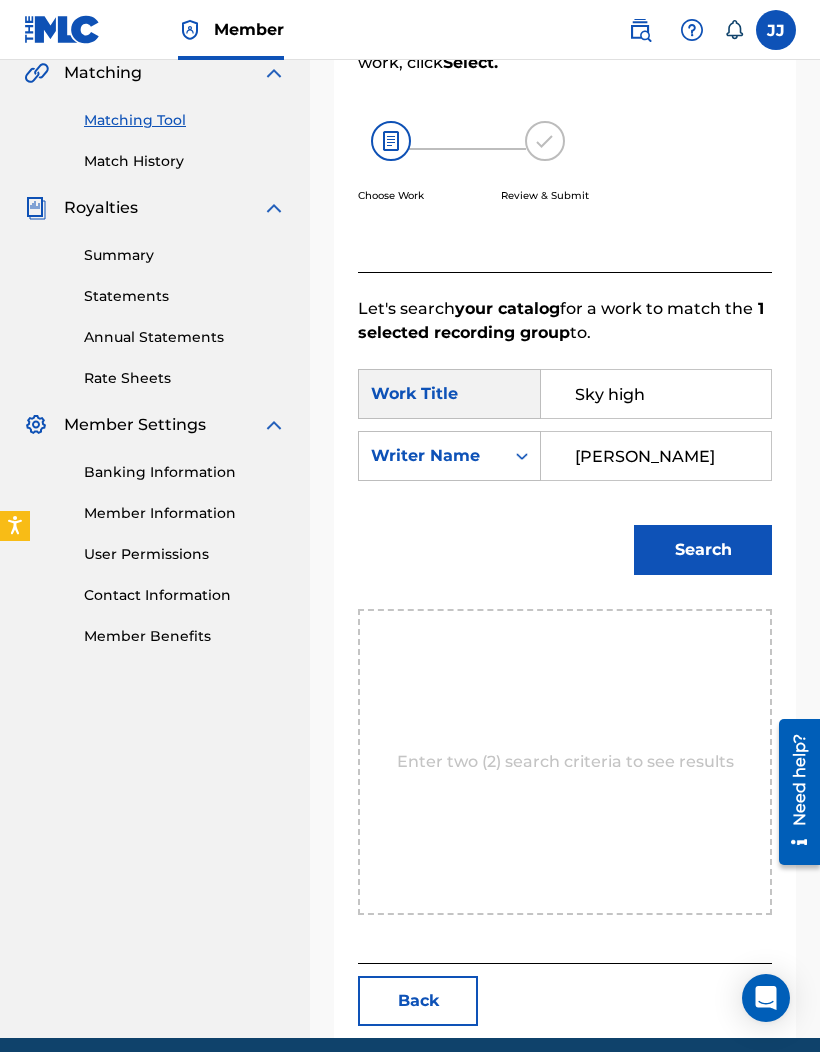 type on "[PERSON_NAME]" 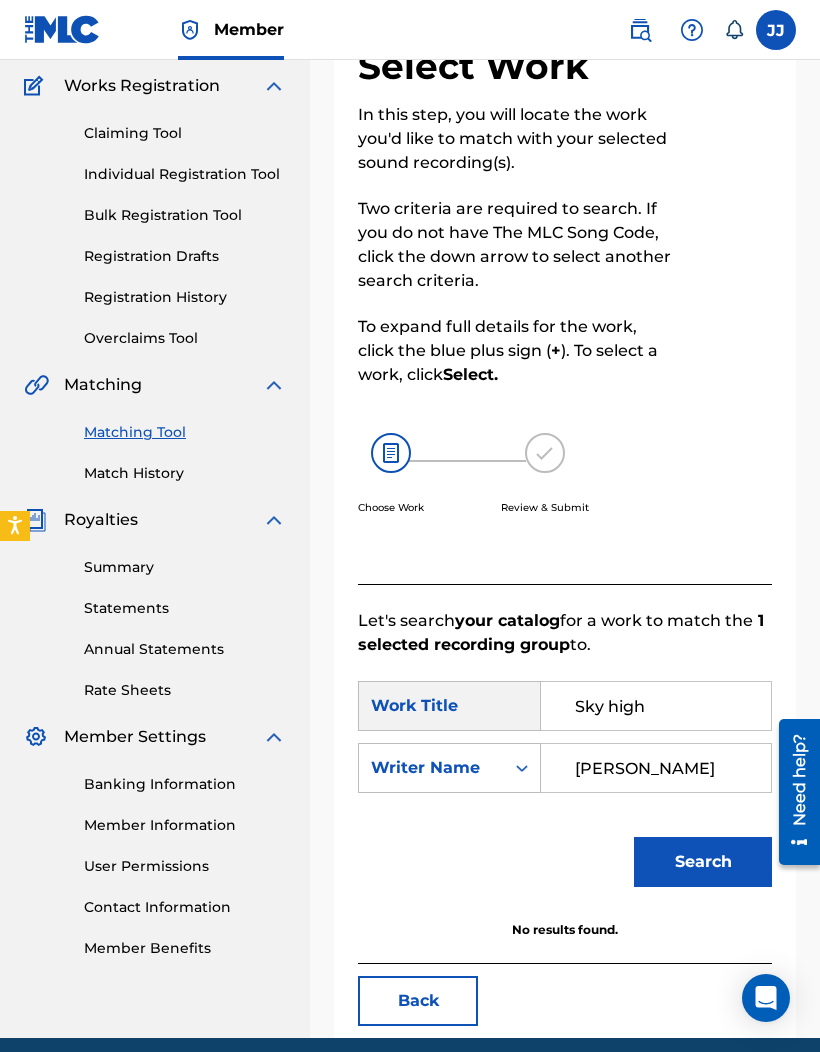 scroll, scrollTop: 243, scrollLeft: 0, axis: vertical 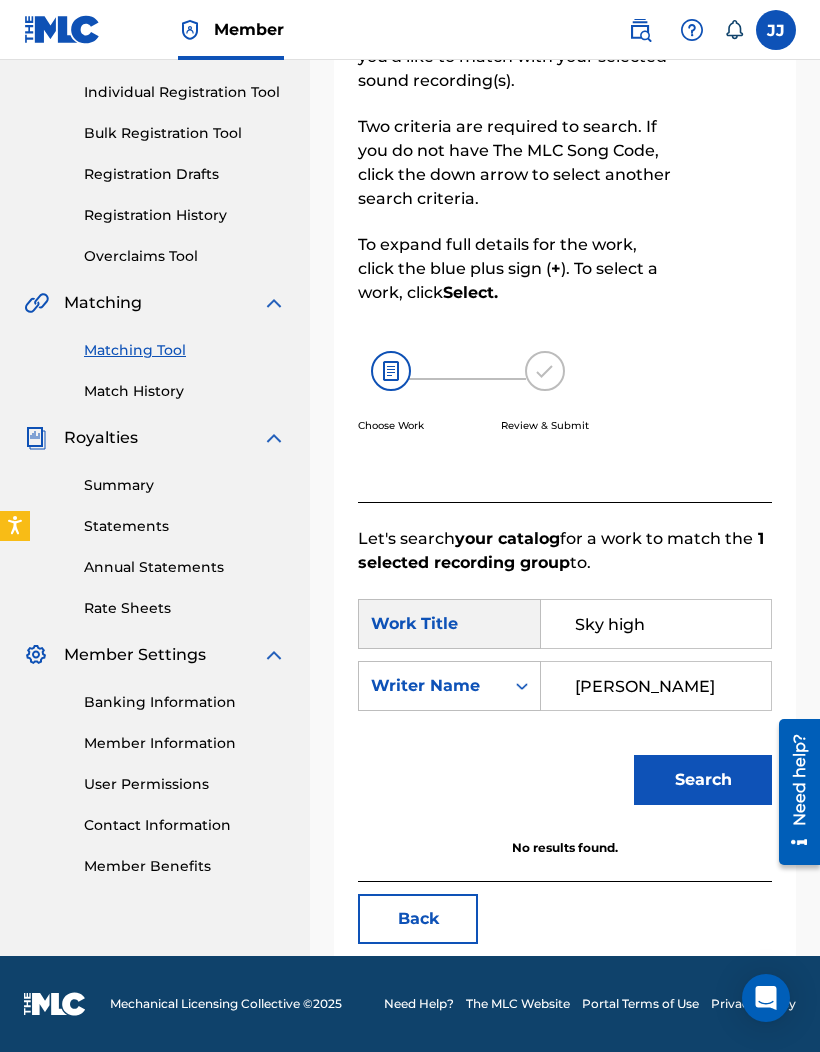 click on "Match History" at bounding box center [185, 391] 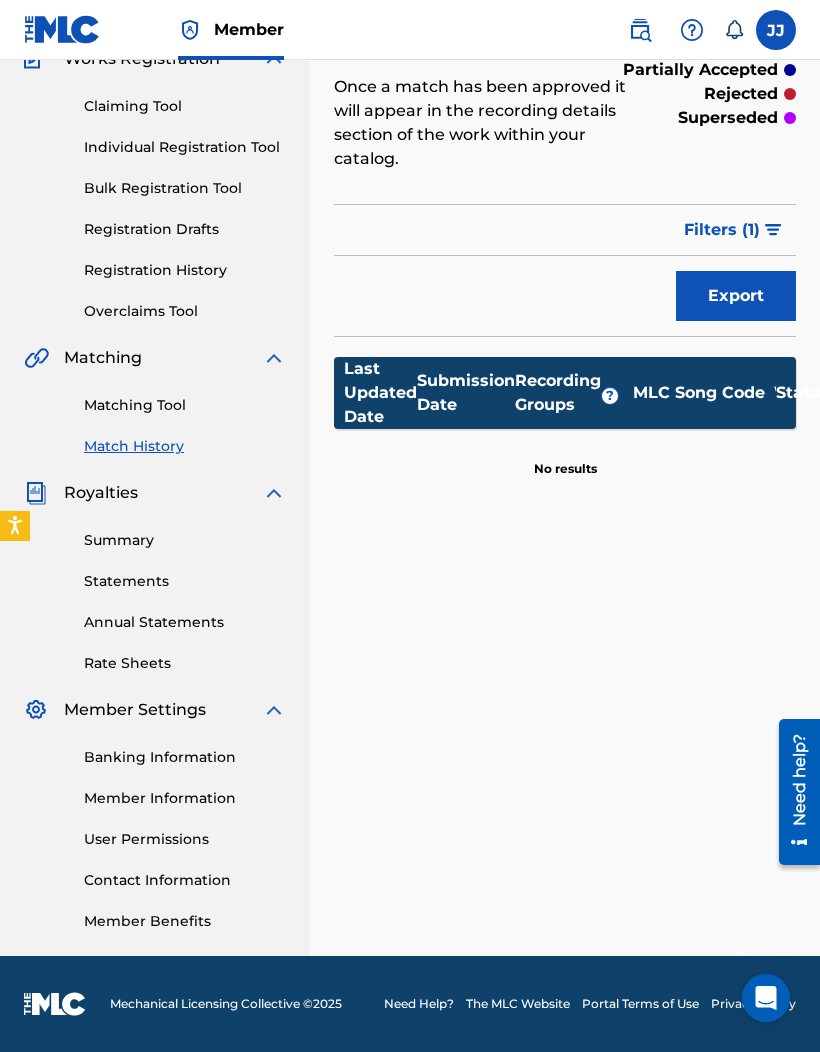scroll, scrollTop: 0, scrollLeft: 0, axis: both 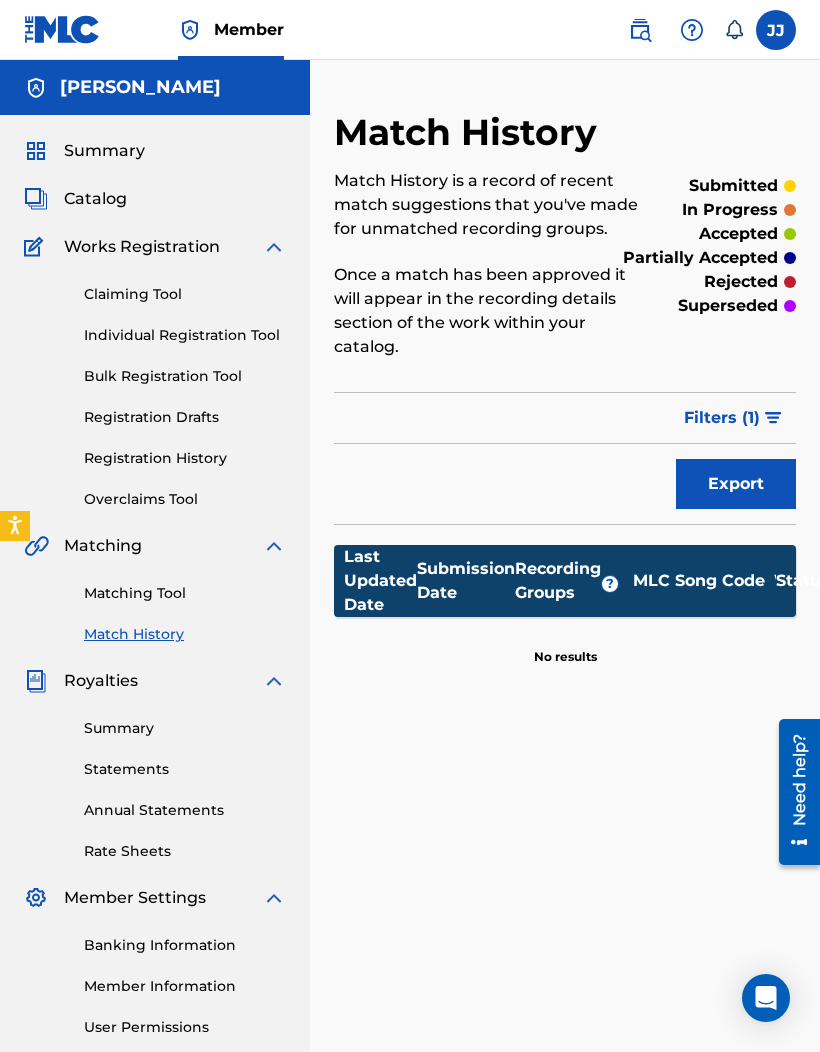 click on "Registration History" at bounding box center (185, 458) 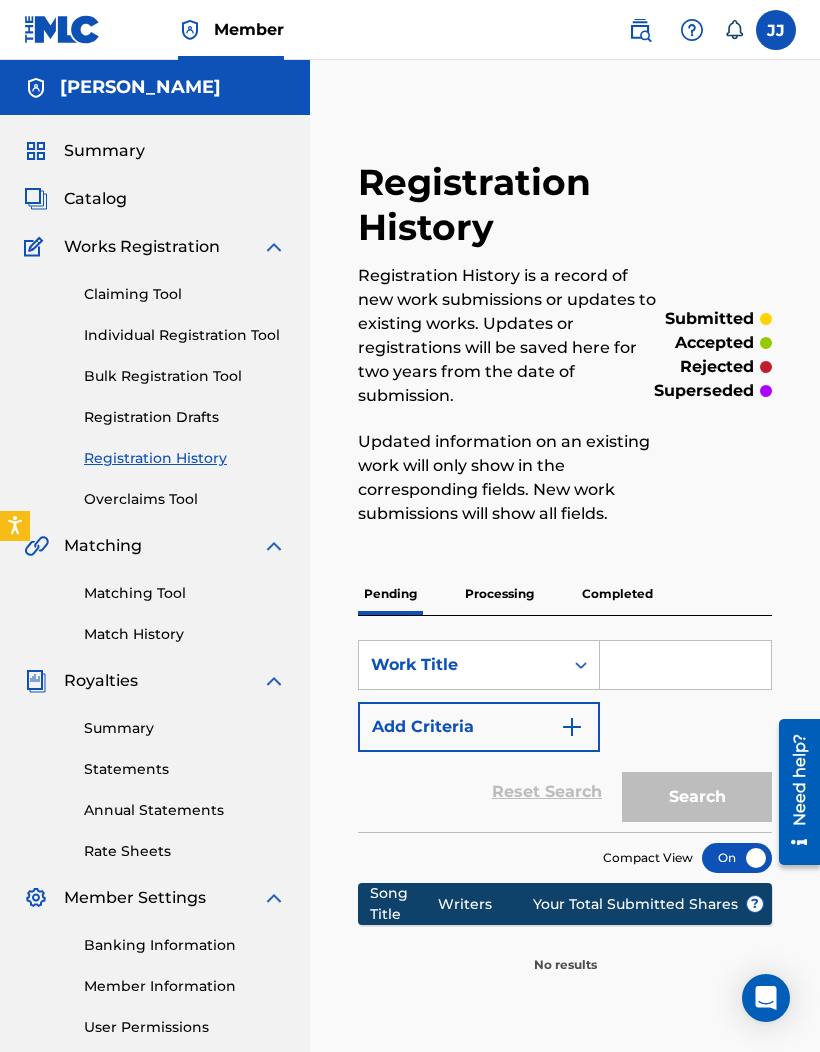 click on "Processing" at bounding box center [499, 594] 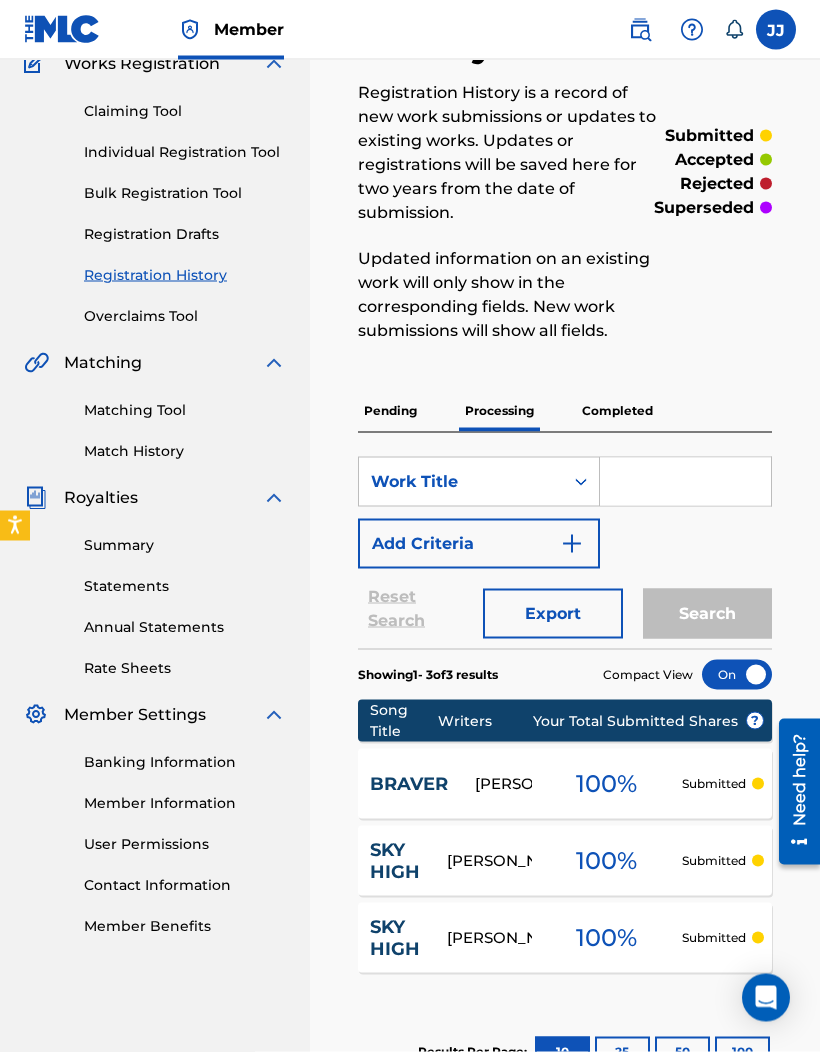 scroll, scrollTop: 184, scrollLeft: 0, axis: vertical 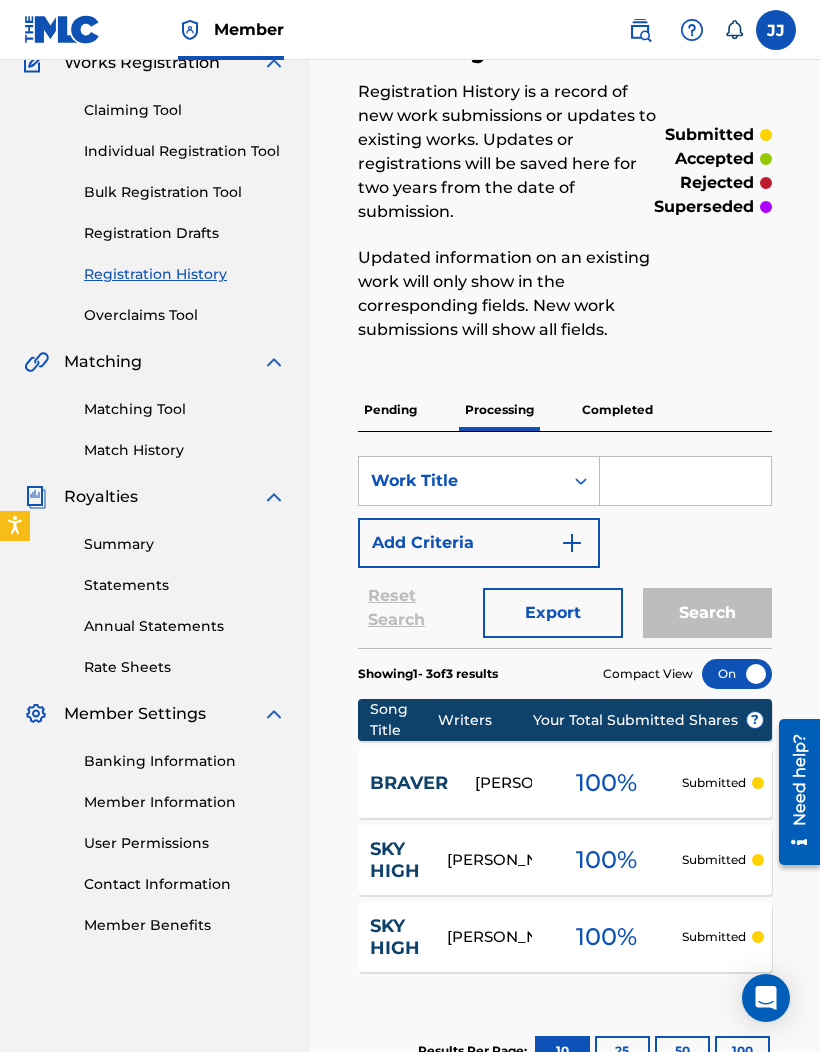 click on "Completed" at bounding box center (617, 410) 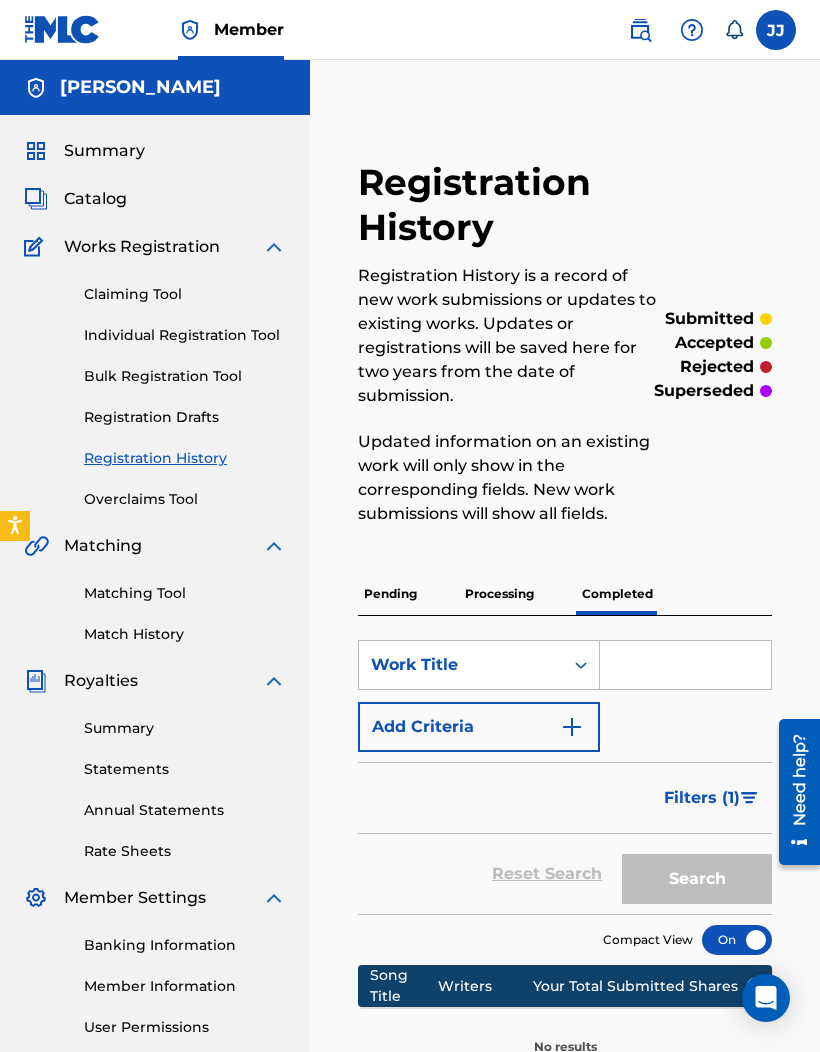 click on "Individual Registration Tool" at bounding box center (185, 335) 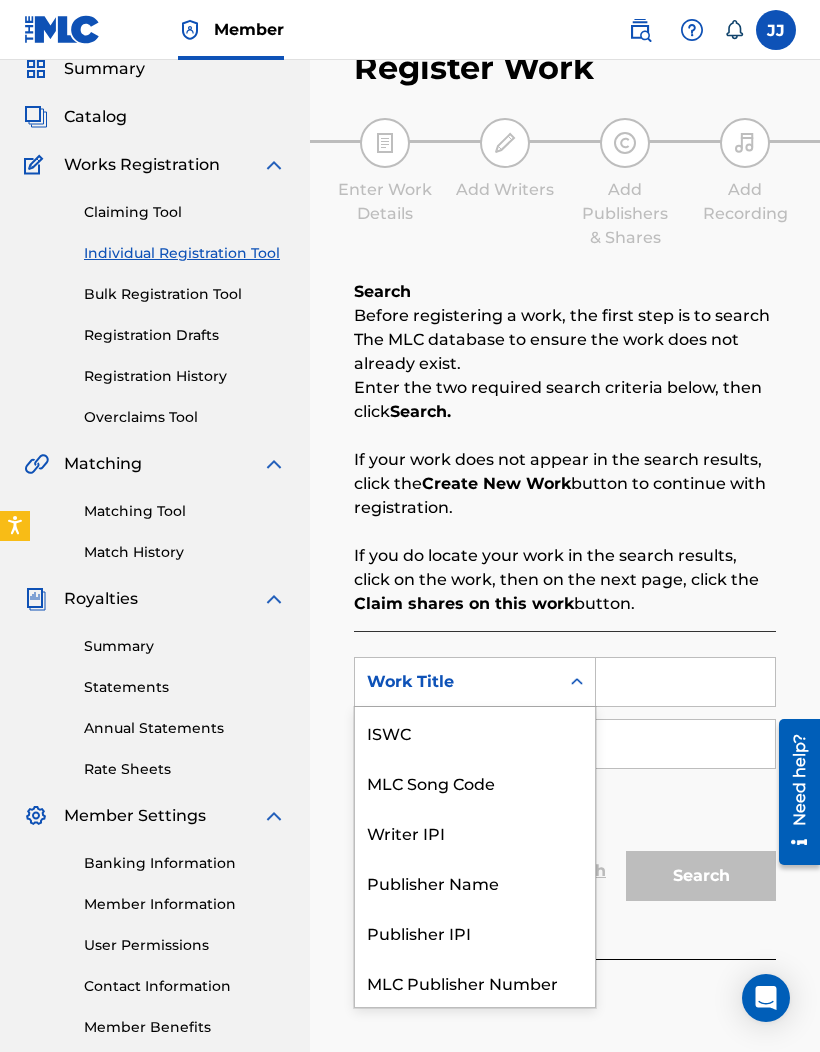 scroll, scrollTop: 50, scrollLeft: 0, axis: vertical 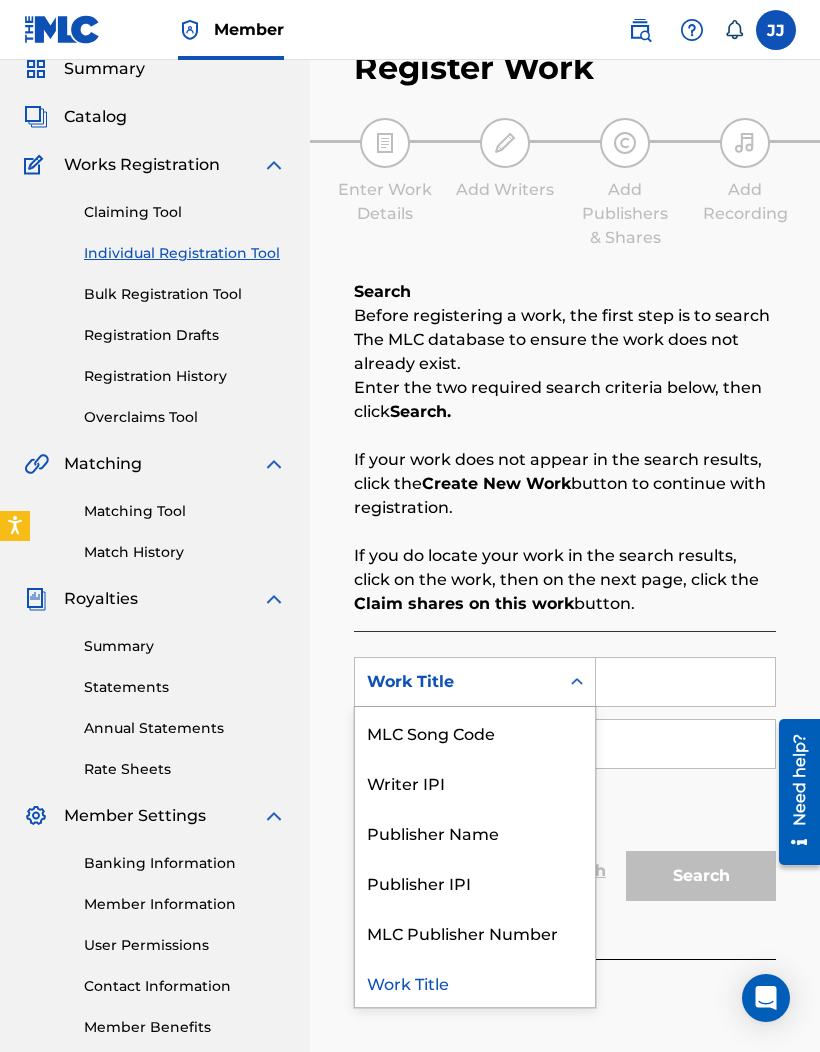 click on "Work Title" at bounding box center [475, 982] 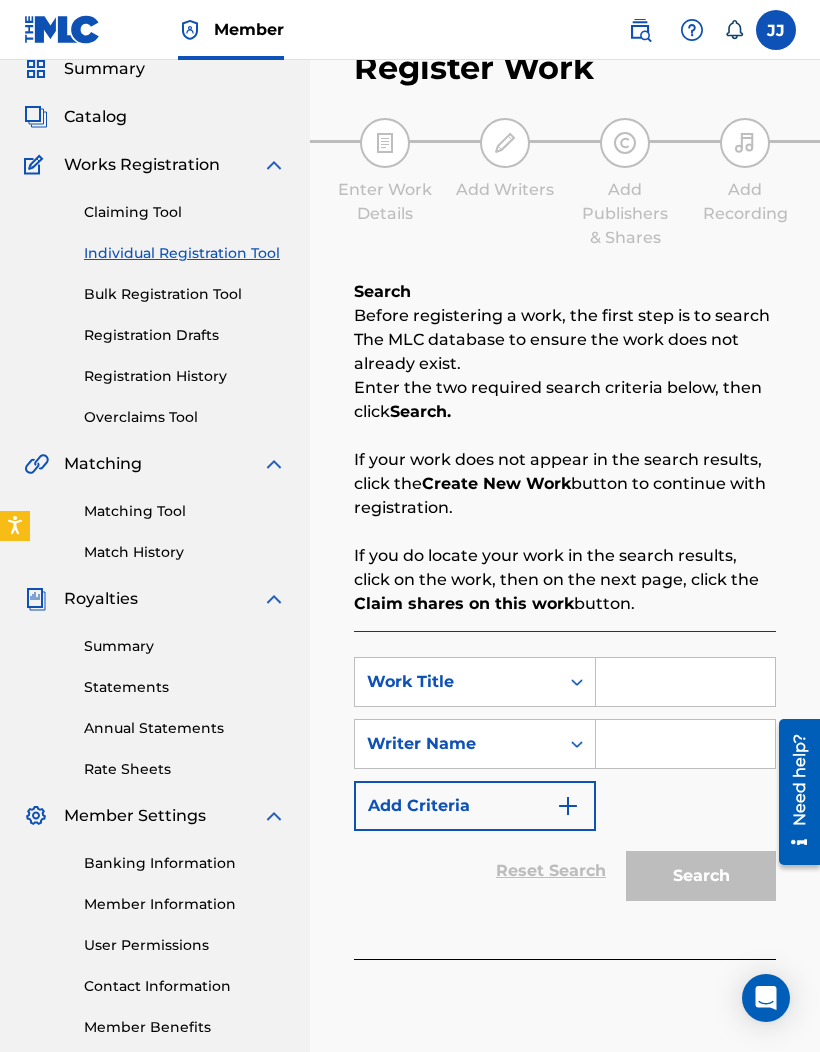 click at bounding box center [685, 682] 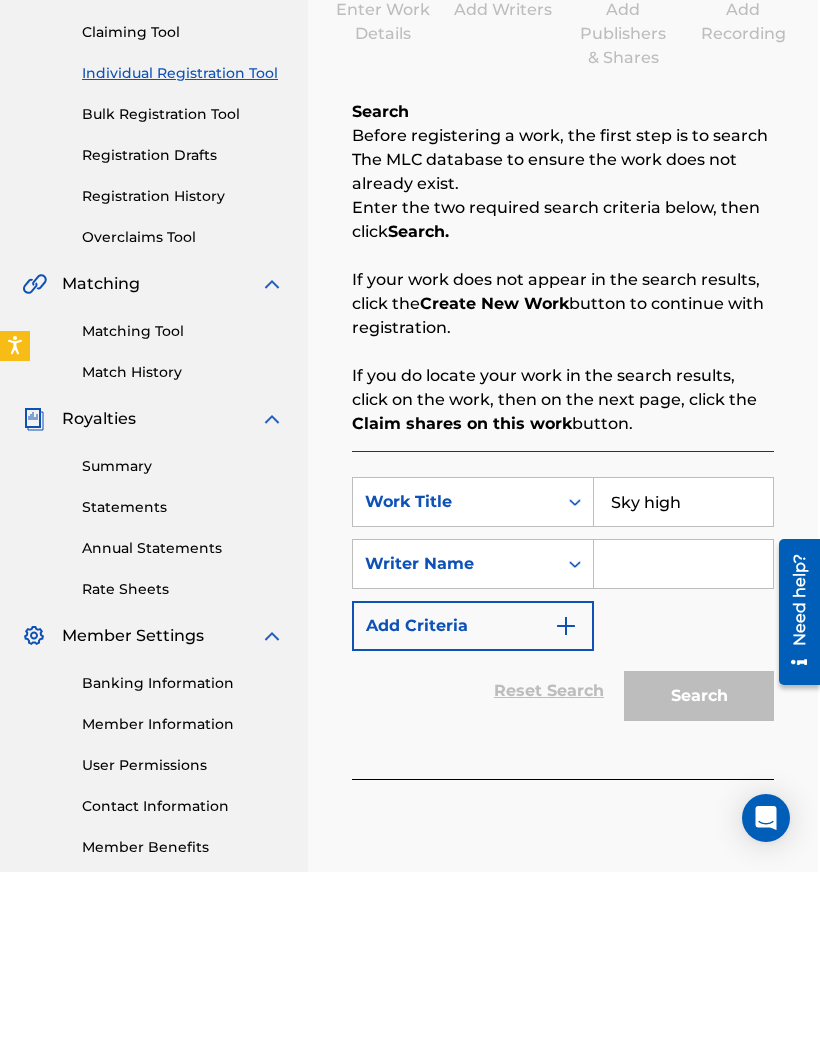 scroll, scrollTop: 82, scrollLeft: 0, axis: vertical 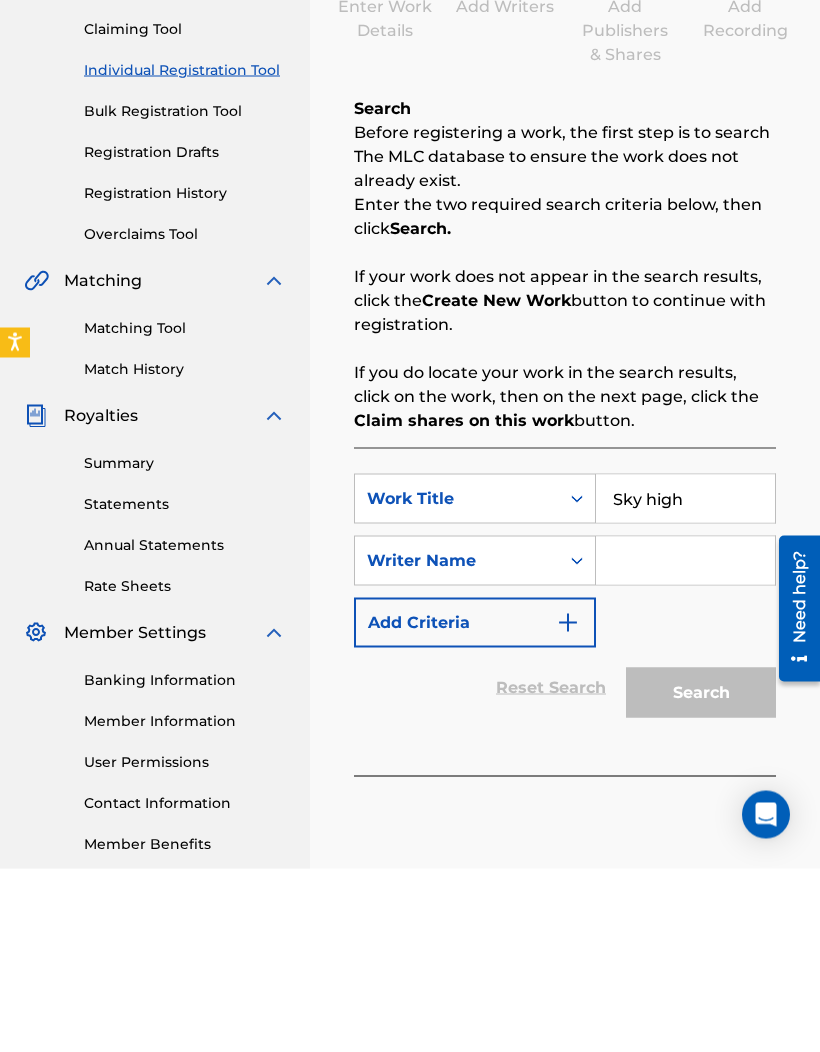 type on "Sky high" 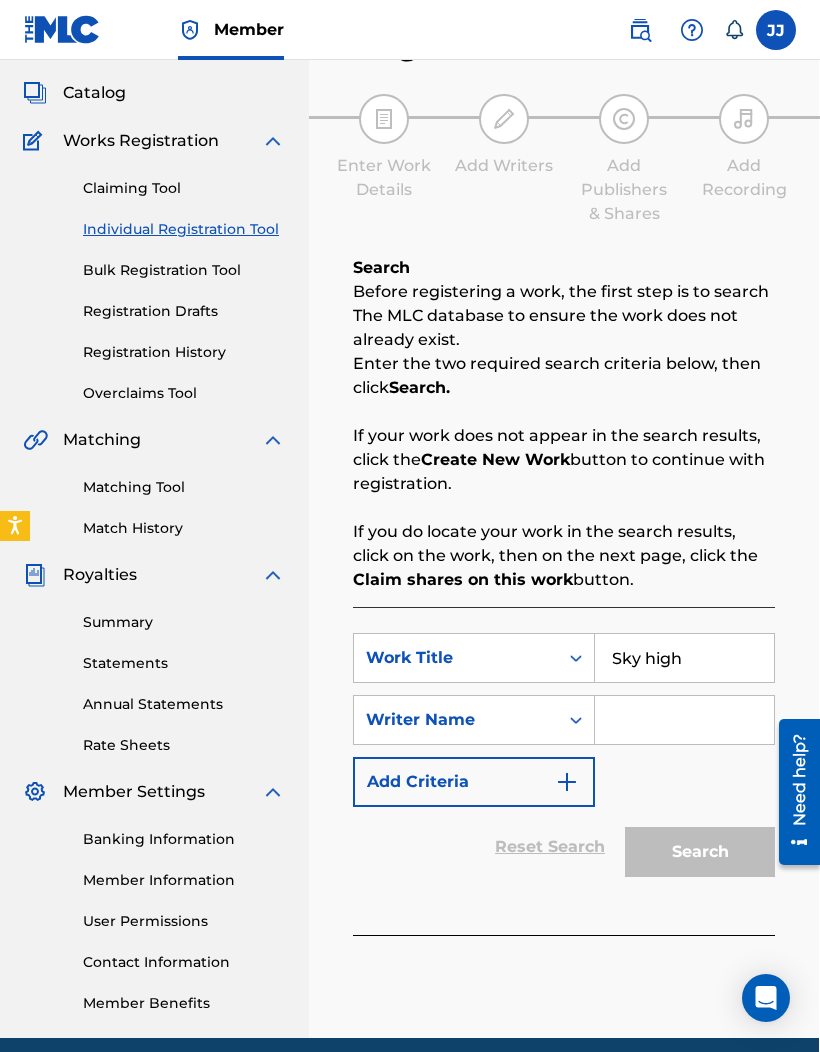 click at bounding box center (684, 720) 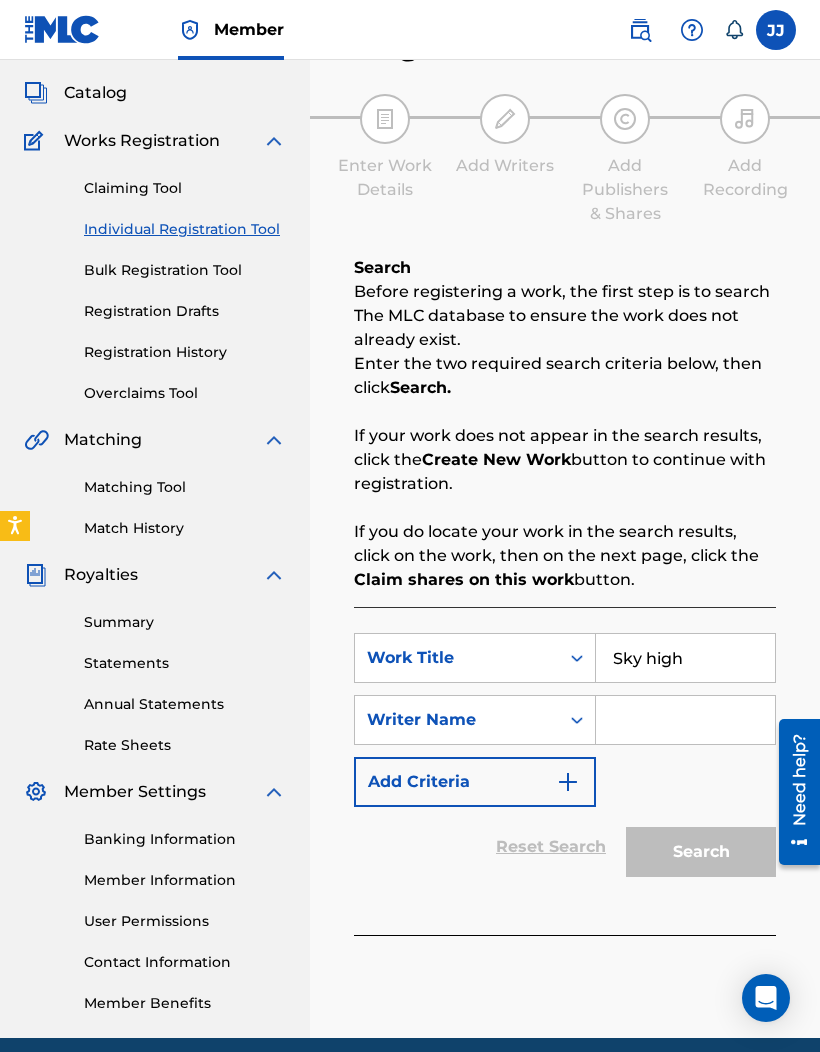 scroll, scrollTop: 150, scrollLeft: 95, axis: both 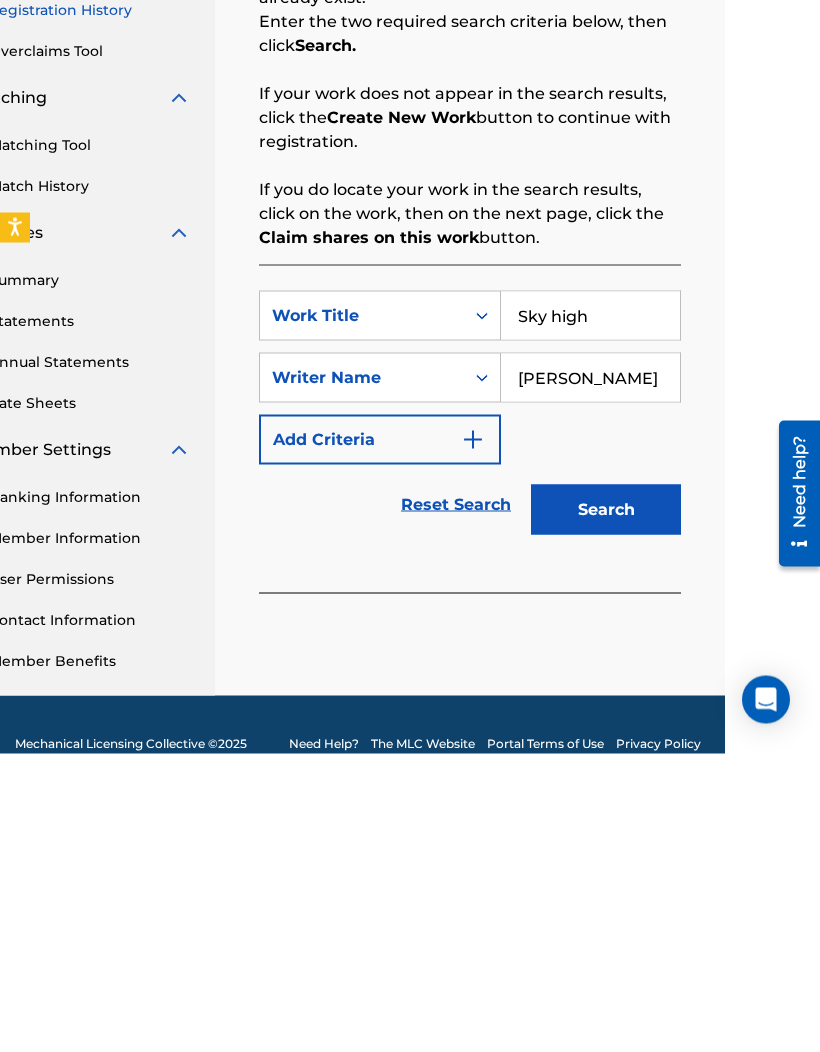 type on "[PERSON_NAME]" 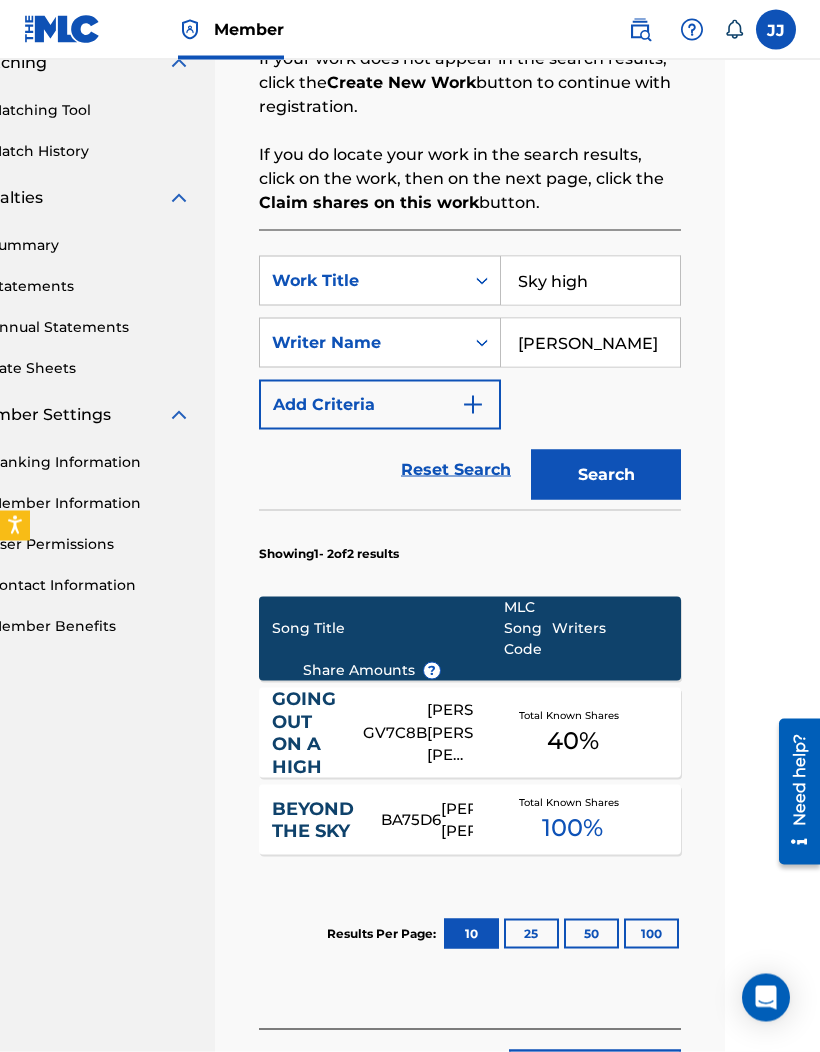scroll, scrollTop: 485, scrollLeft: 95, axis: both 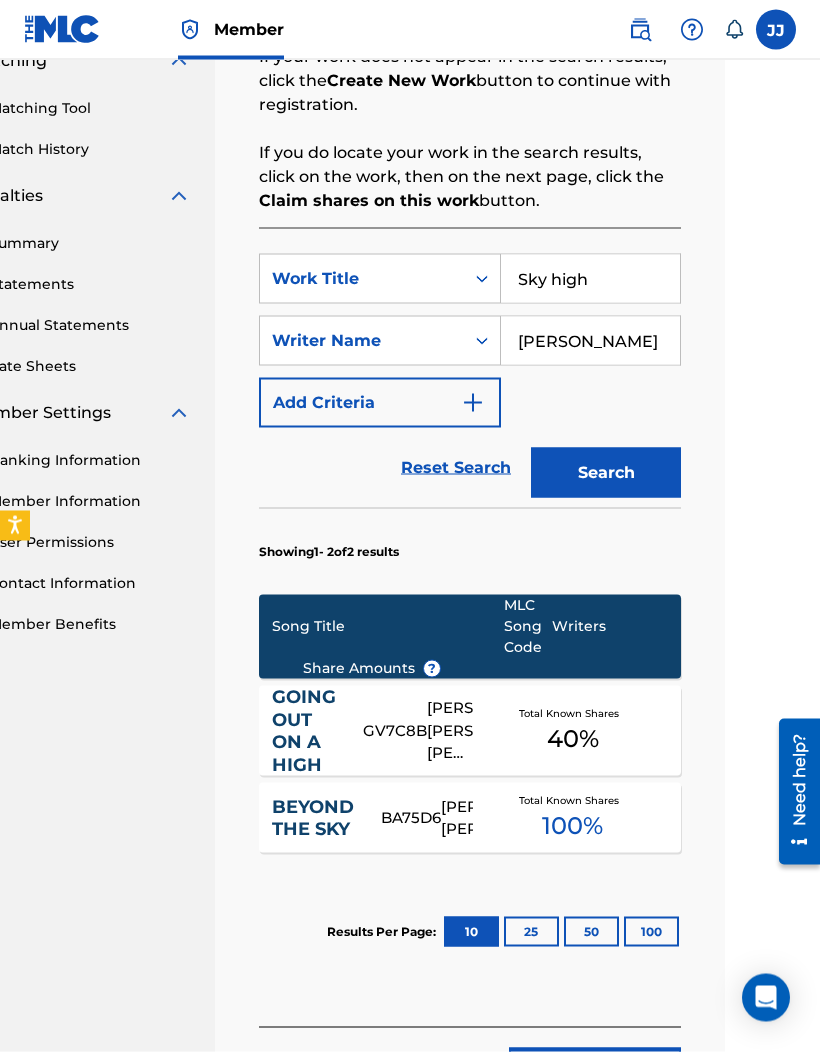 click on "Create new work" at bounding box center (595, 1073) 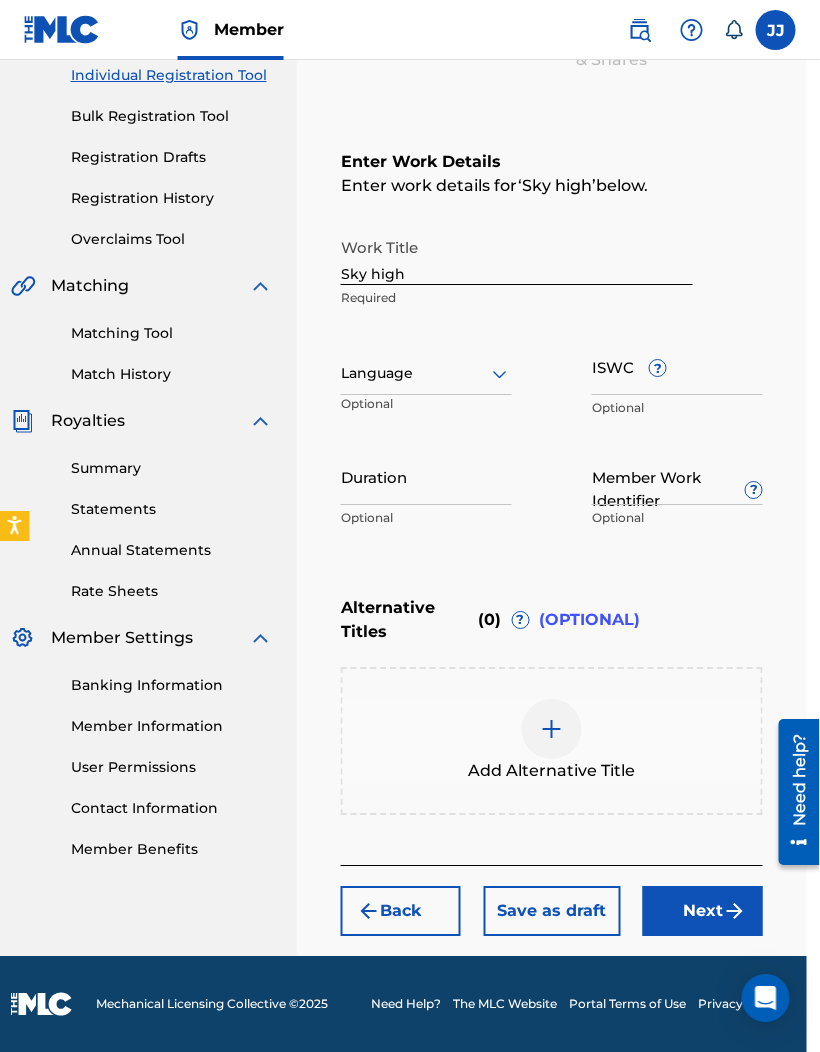 scroll, scrollTop: 260, scrollLeft: 0, axis: vertical 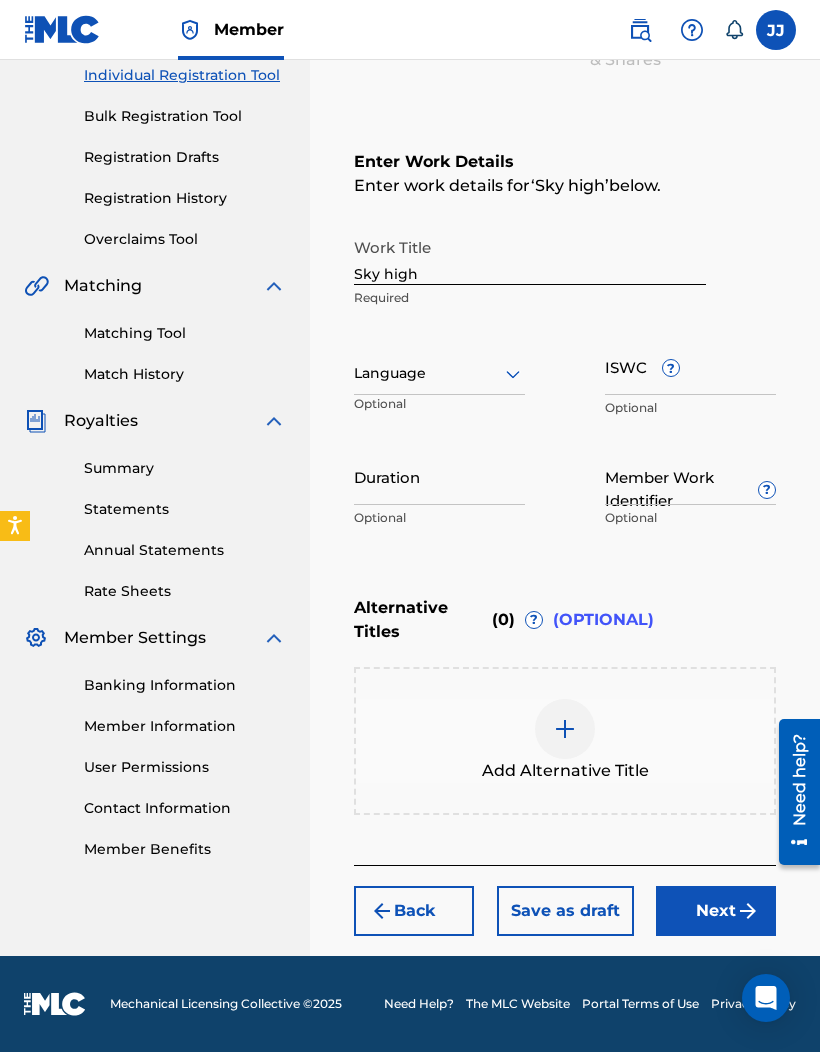 click on "Banking Information" at bounding box center (185, 685) 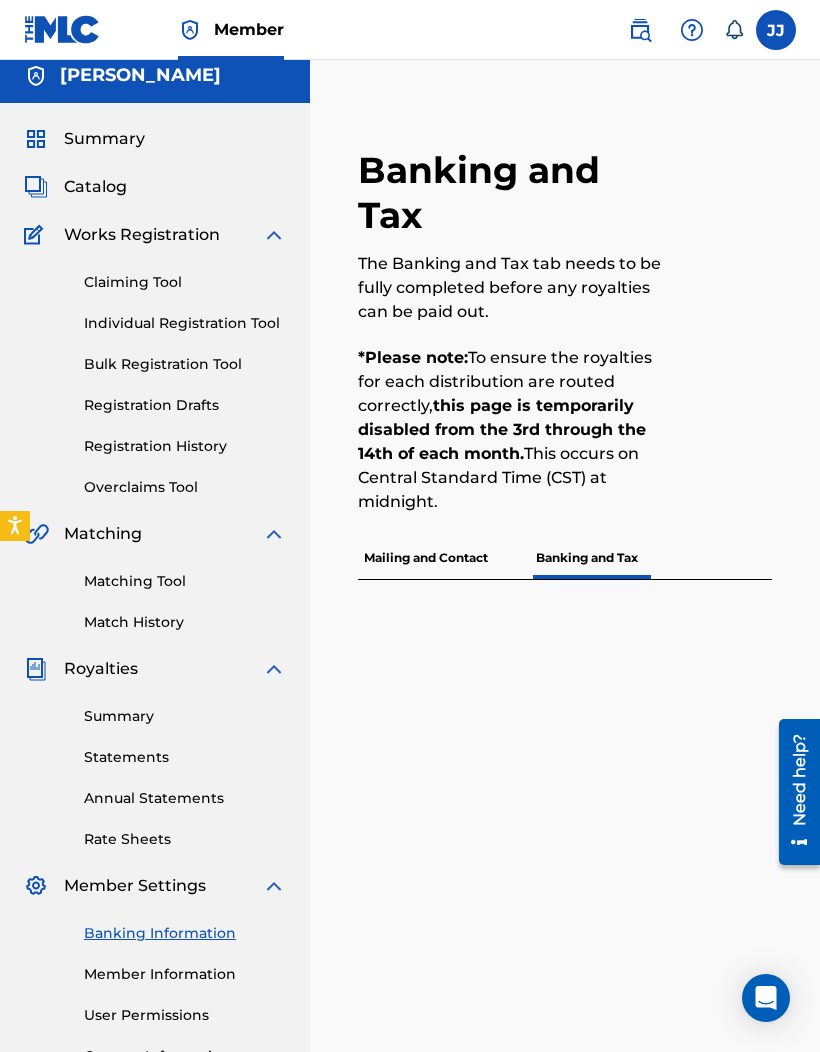 scroll, scrollTop: 0, scrollLeft: 0, axis: both 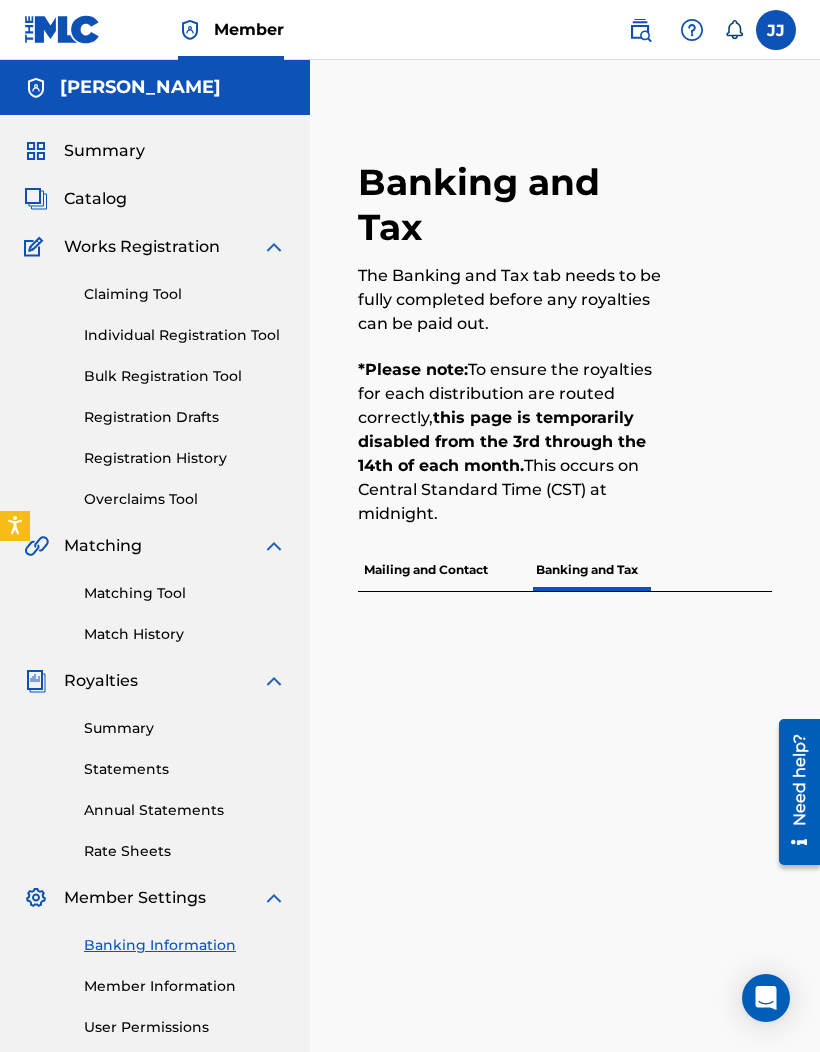 click on "Summary" at bounding box center [104, 151] 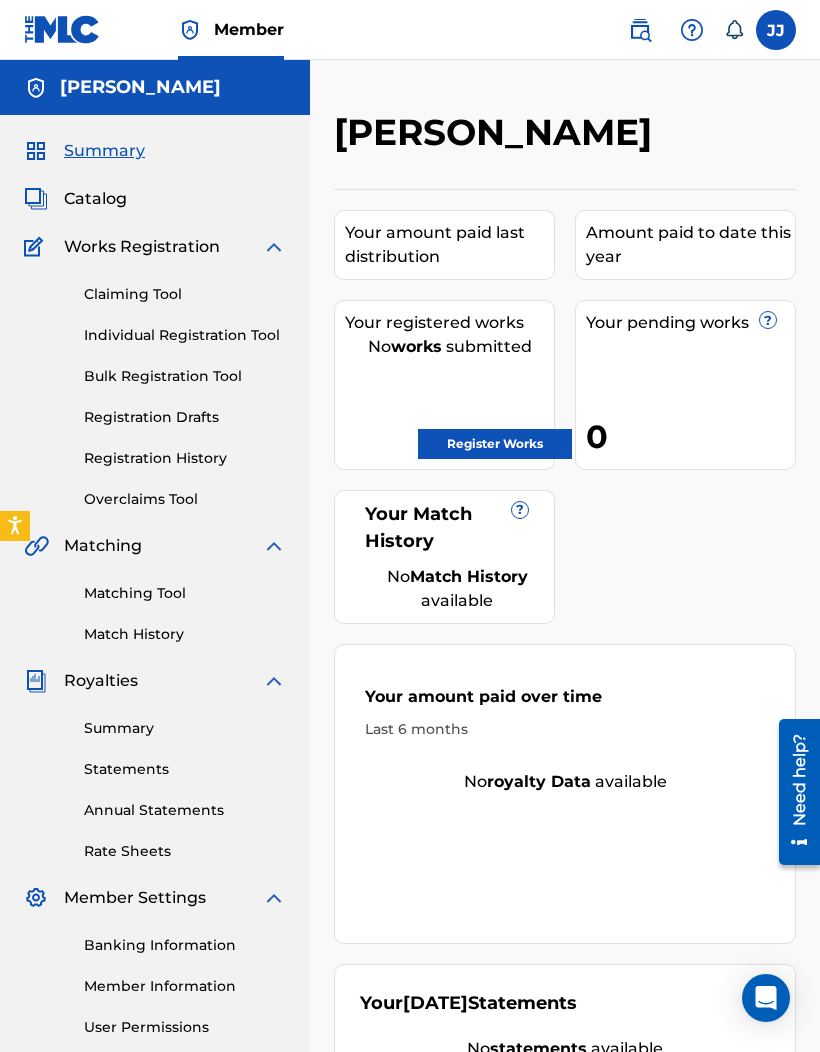 click on "Catalog" at bounding box center (95, 199) 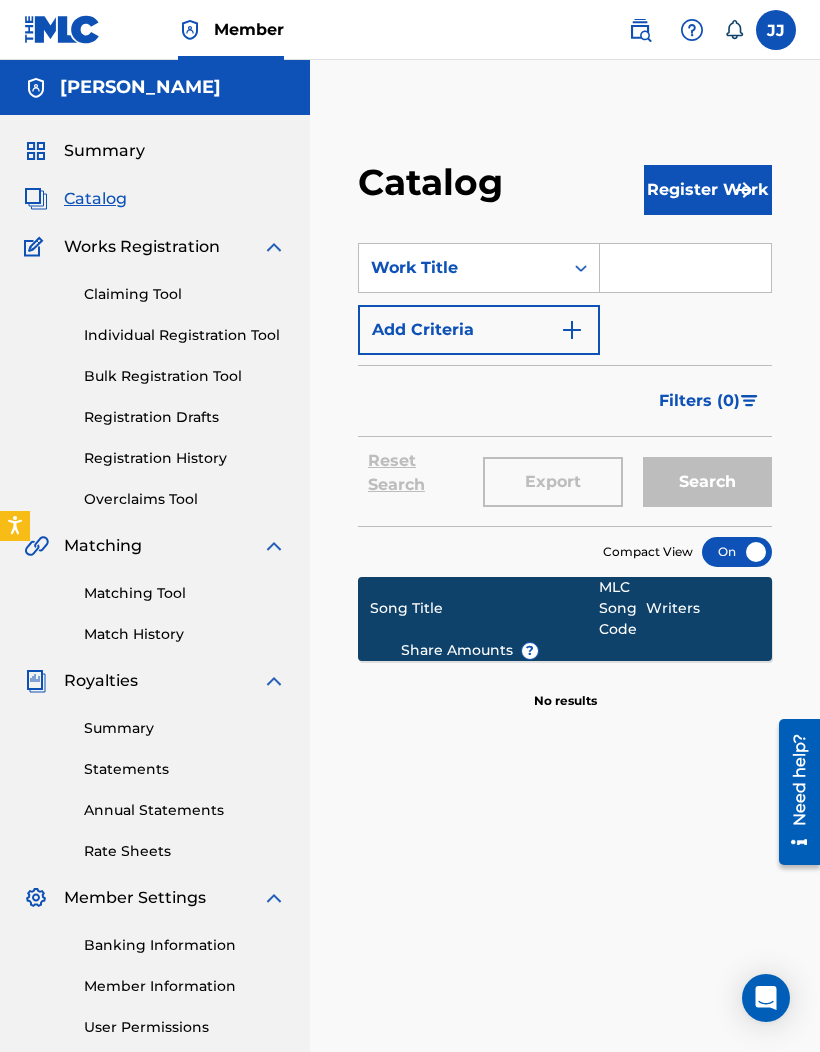 click on "Works Registration" at bounding box center (142, 247) 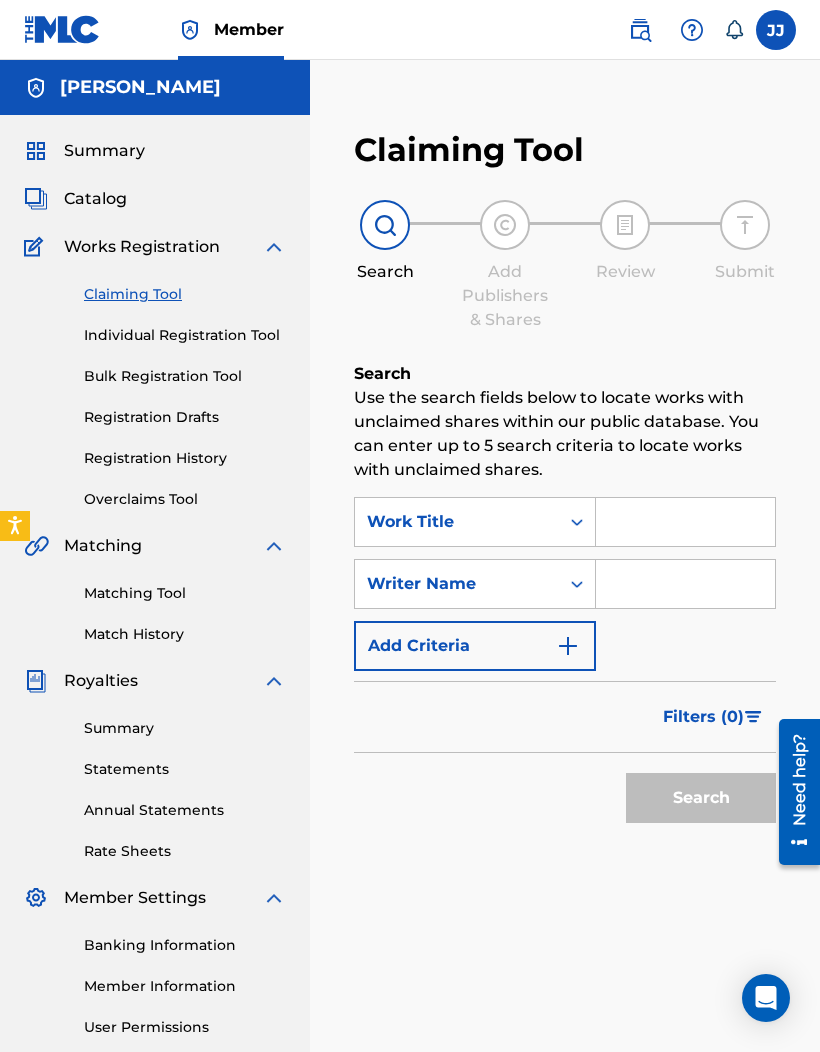 click on "Individual Registration Tool" at bounding box center [185, 335] 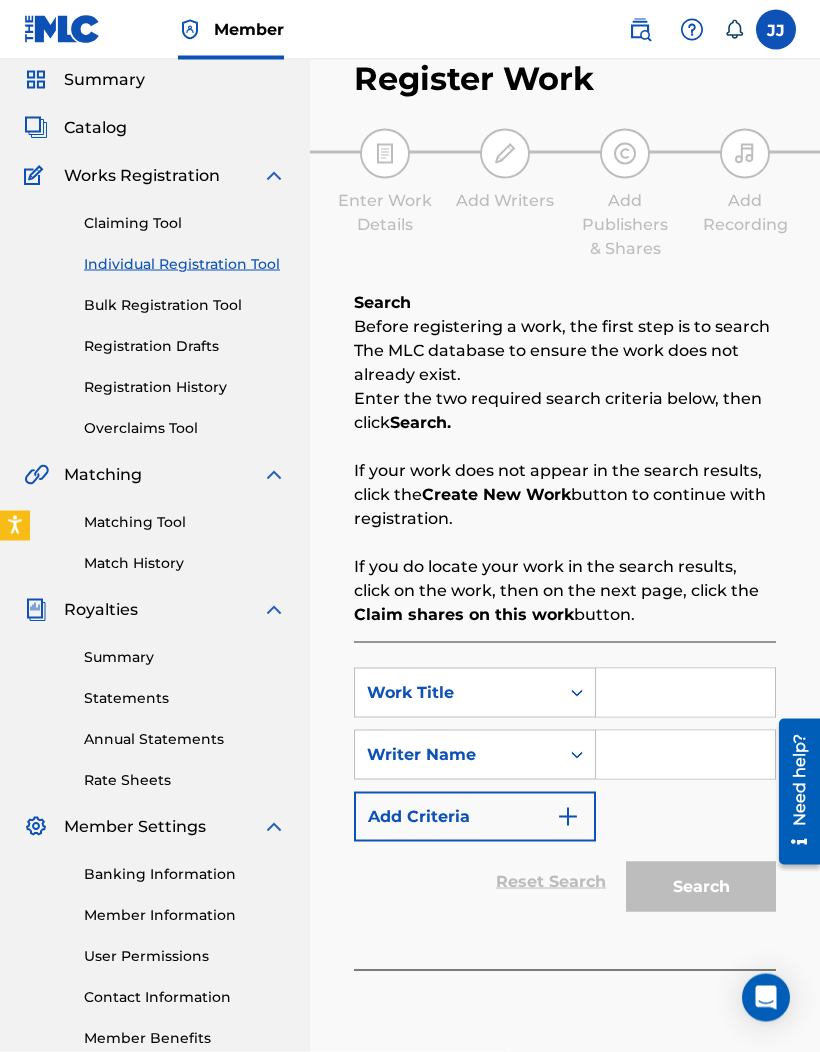 scroll, scrollTop: 72, scrollLeft: 0, axis: vertical 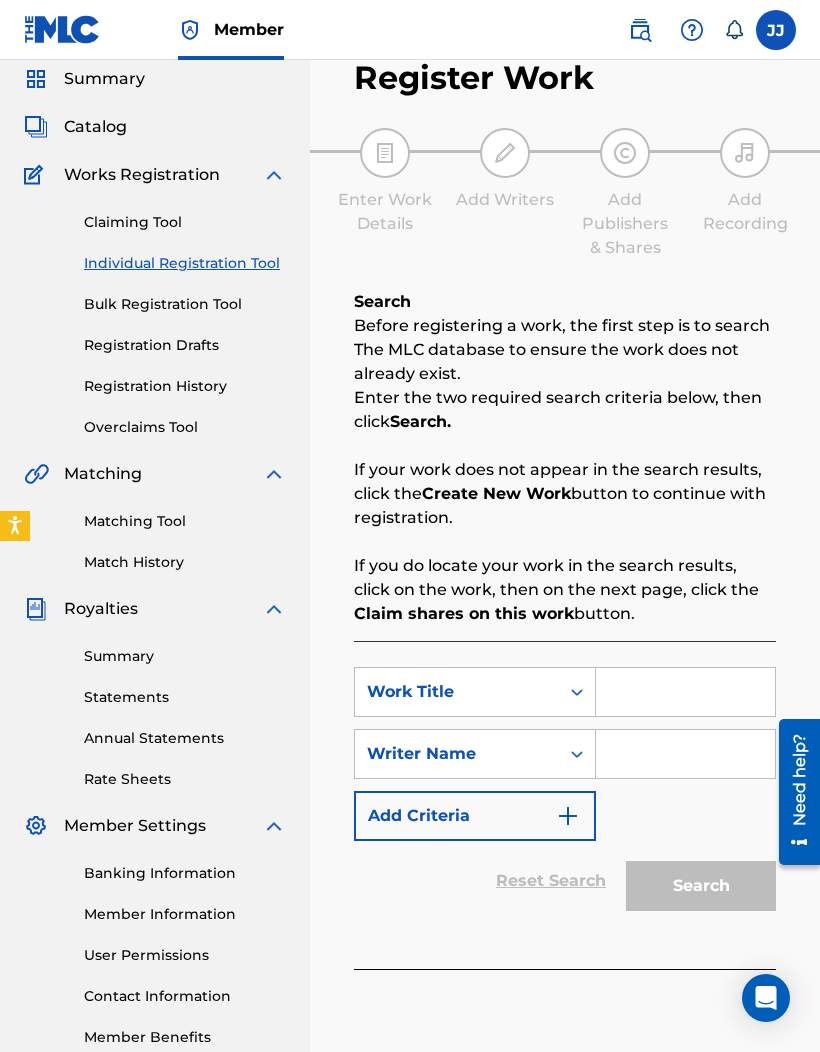 click on "Claiming Tool" at bounding box center (185, 222) 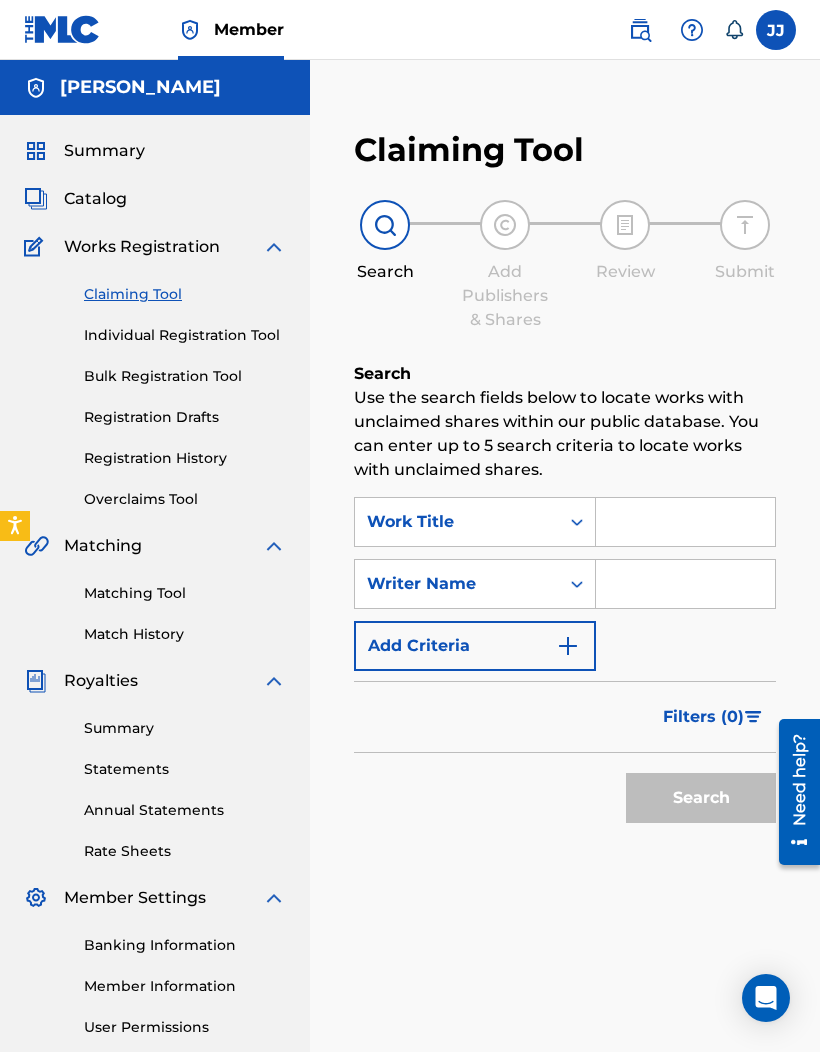 click on "Filters ( 0 )" at bounding box center [703, 717] 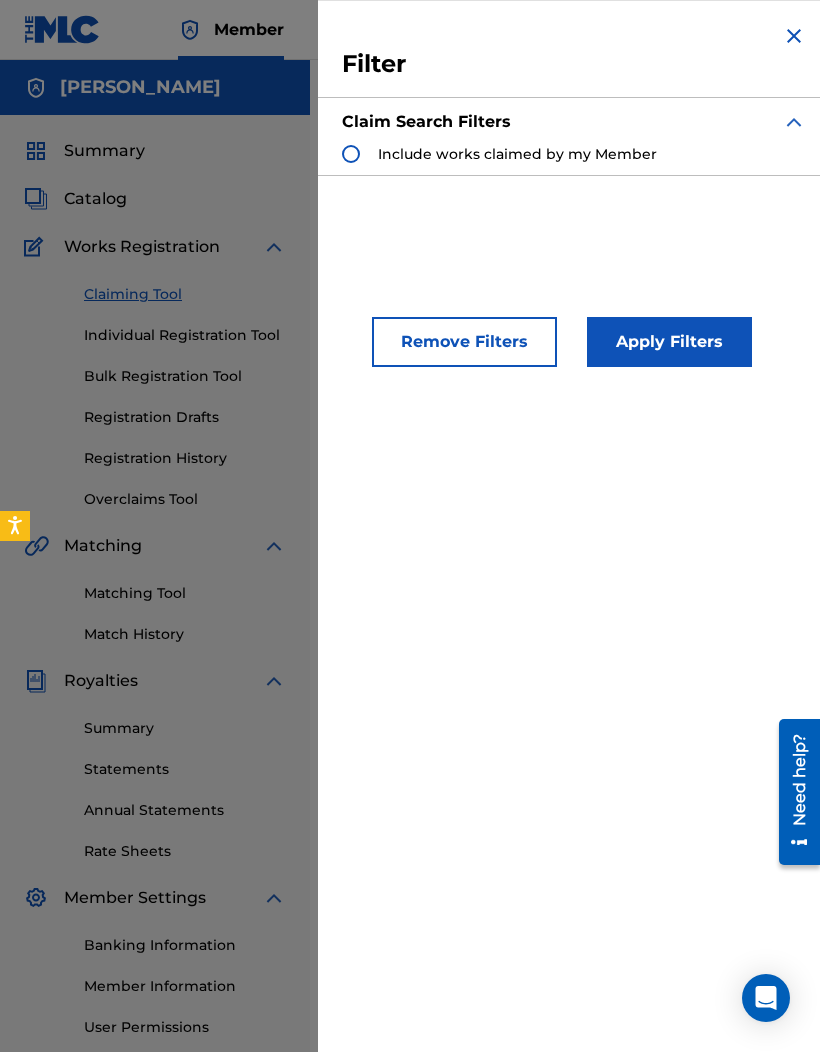 click at bounding box center (794, 36) 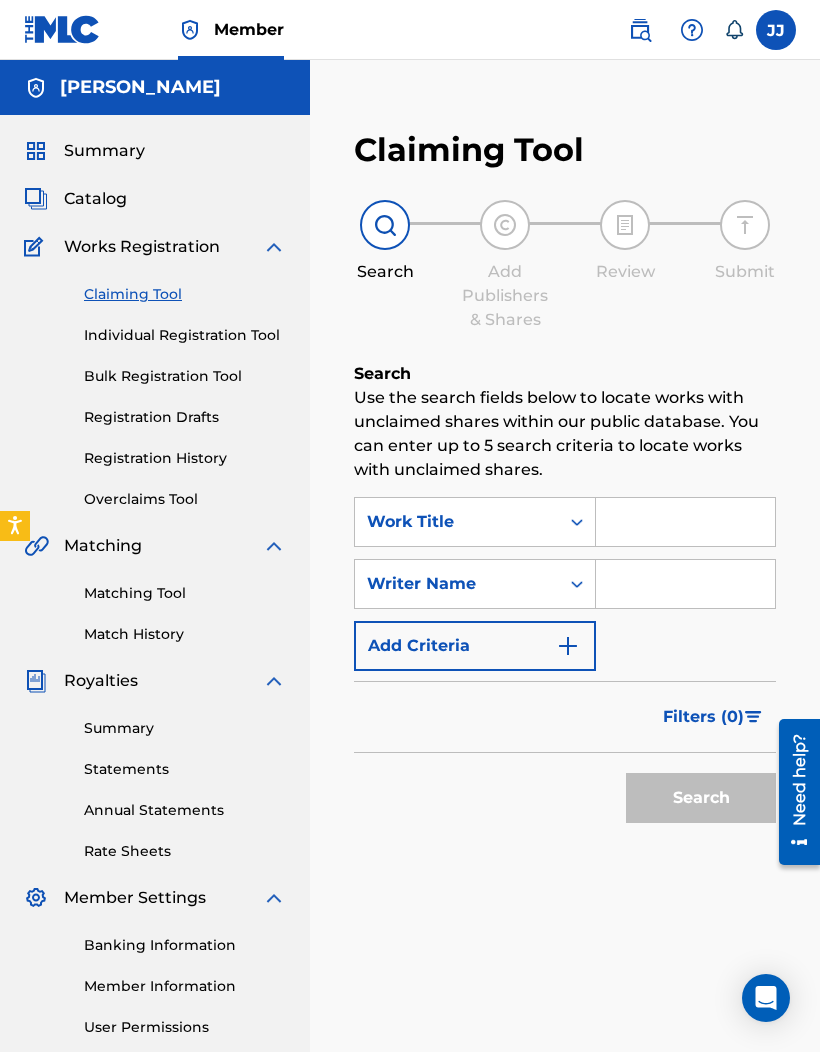 click at bounding box center [685, 522] 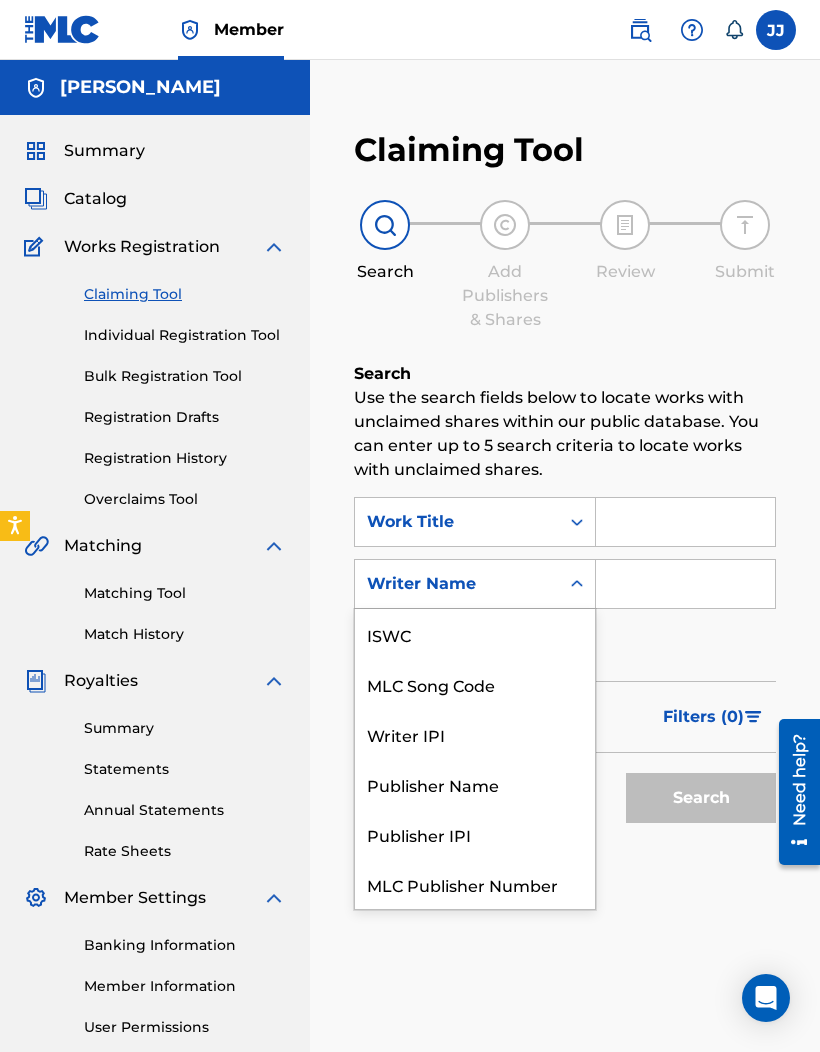 scroll, scrollTop: 50, scrollLeft: 0, axis: vertical 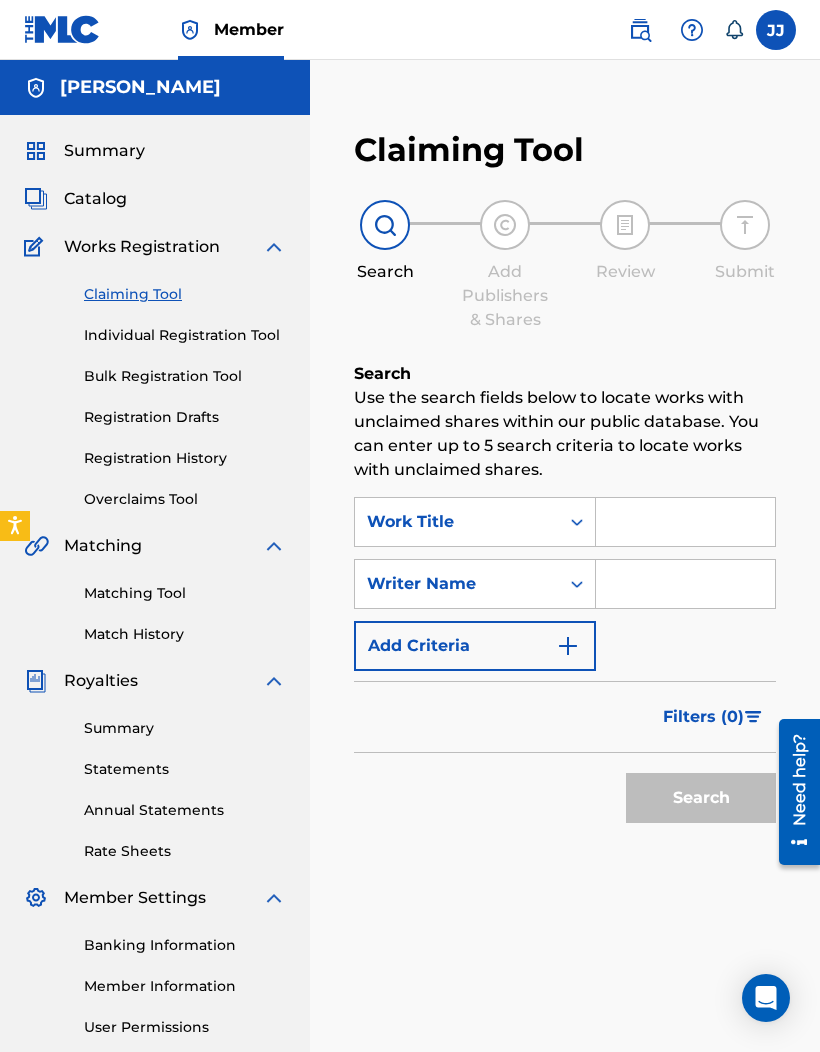 click on "Claiming Tool Search Add Publishers & Shares Review Submit Search Use the search fields below to locate works with unclaimed shares within our public database. You can enter up
to 5 search criteria to locate works with unclaimed shares. SearchWithCriteria9d9f772a-5586-4774-8893-282ac5c3f140 Work Title SearchWithCriteria9869db0a-6908-473c-82b3-7105af0b70ed Writer Name Add Criteria Filter Claim Search Filters Include works claimed by my Member   Remove Filters Apply Filters Filters ( 0 ) Search" at bounding box center [565, 627] 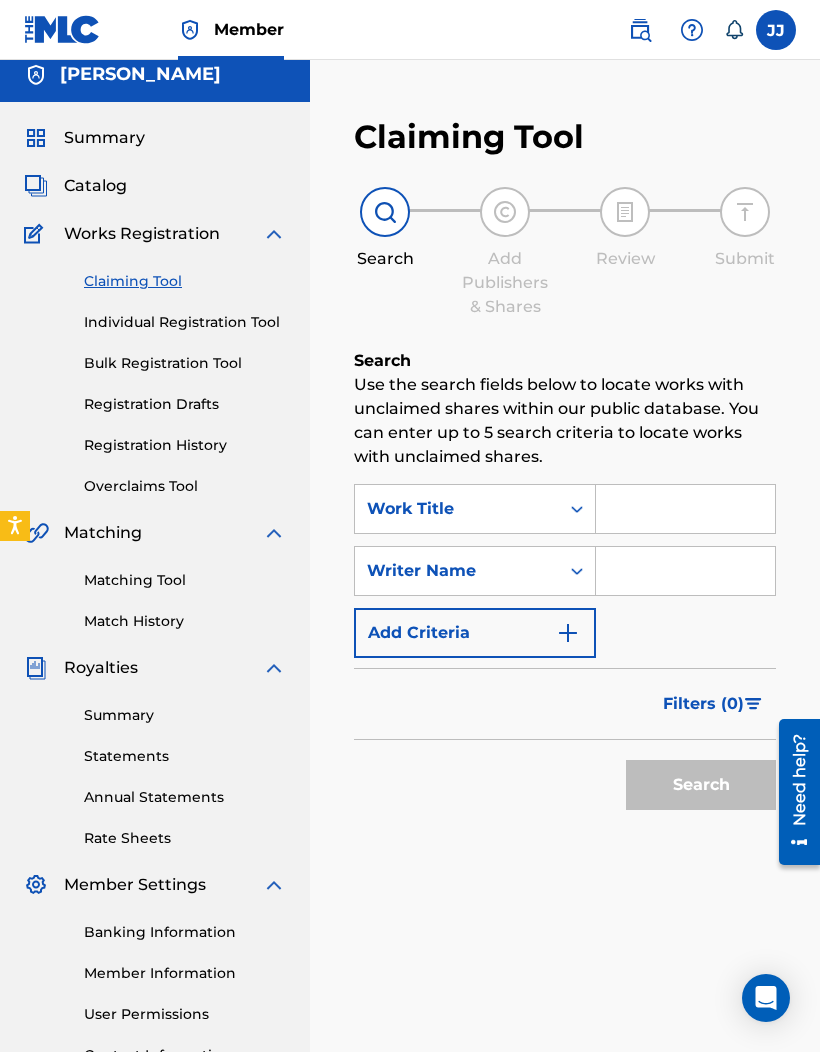 scroll, scrollTop: 0, scrollLeft: 0, axis: both 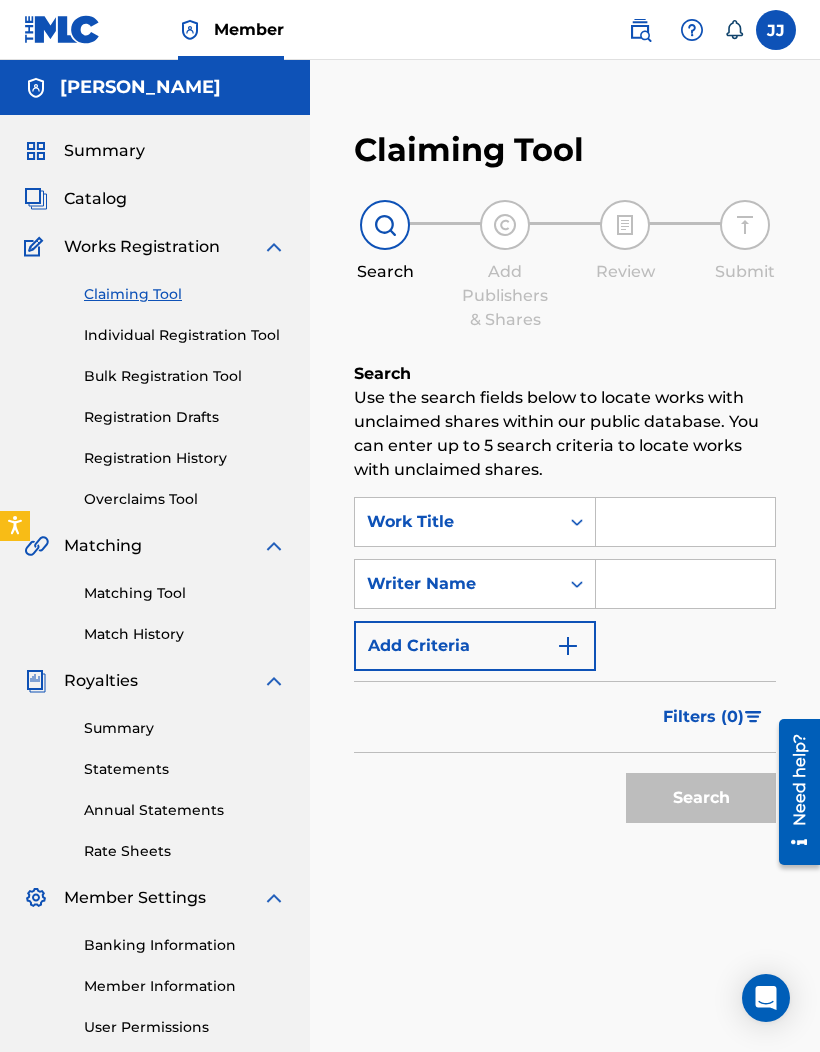 click at bounding box center [640, 30] 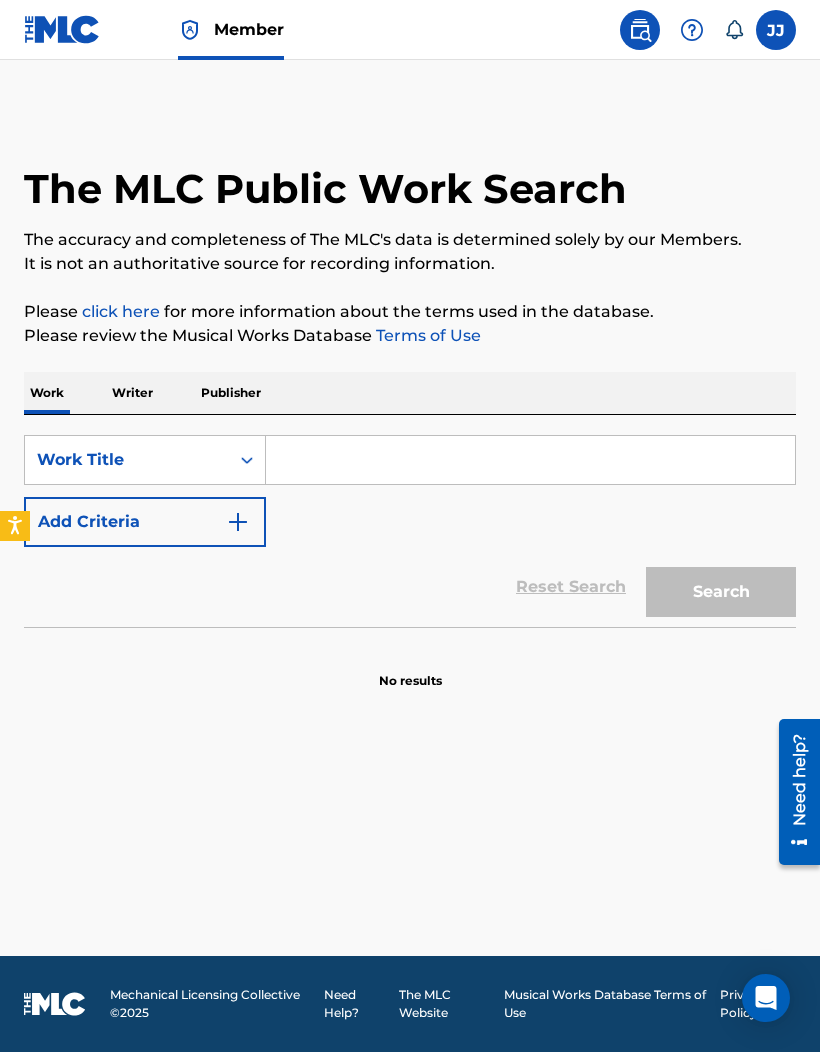 click on "Writer" at bounding box center [132, 393] 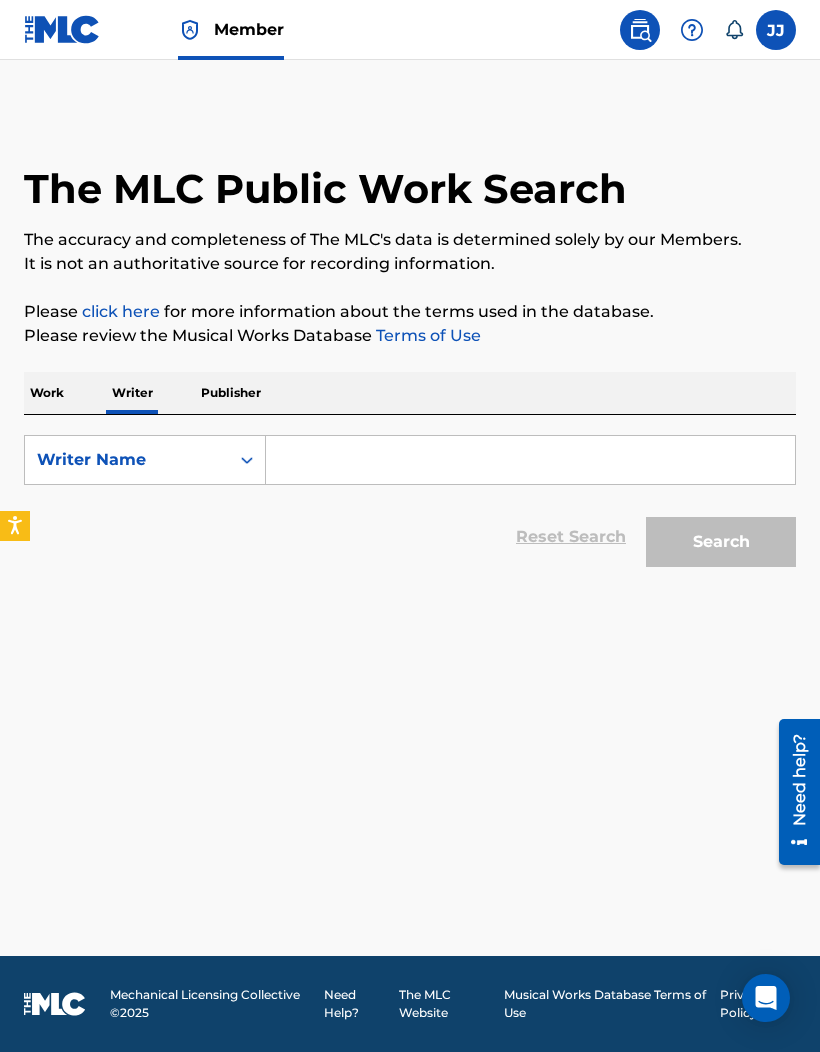 click at bounding box center [530, 460] 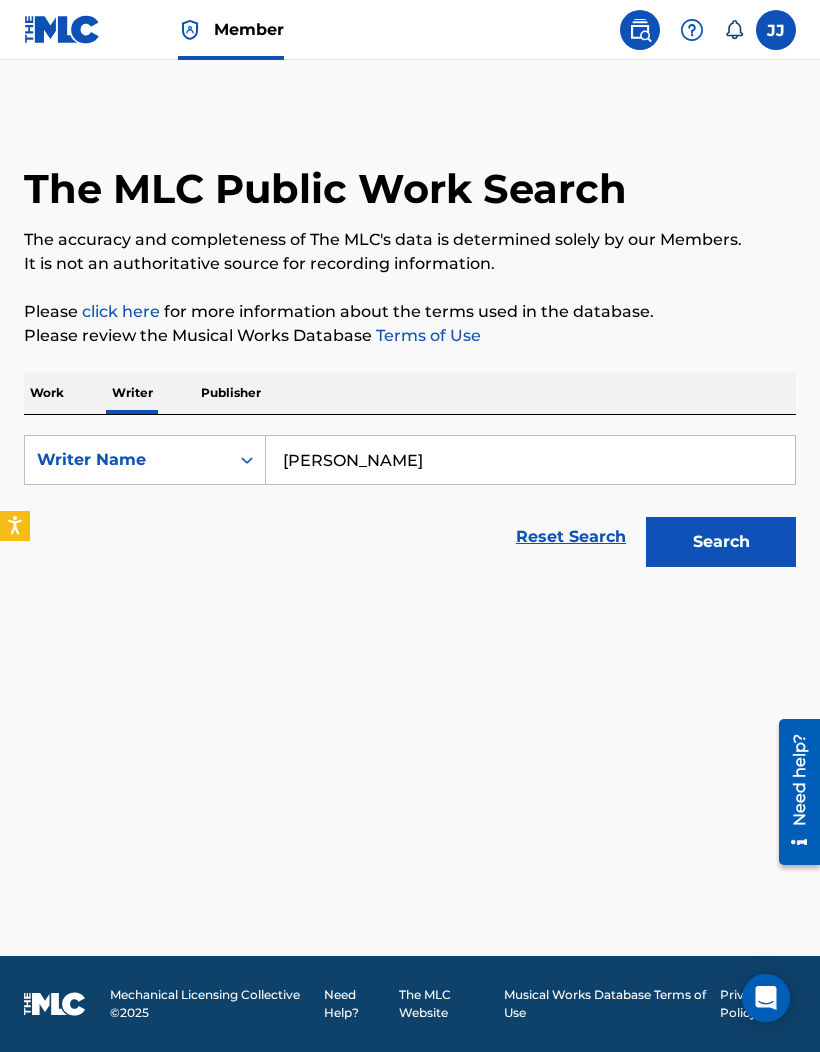 type on "[PERSON_NAME]" 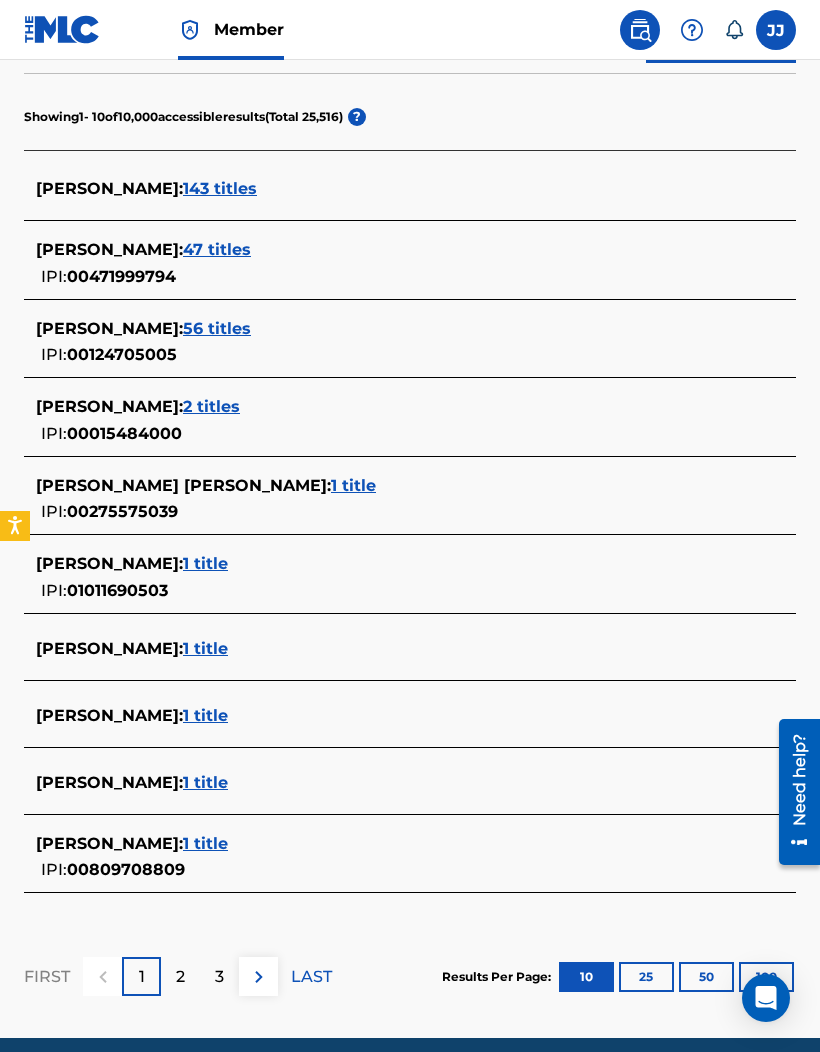 scroll, scrollTop: 586, scrollLeft: 0, axis: vertical 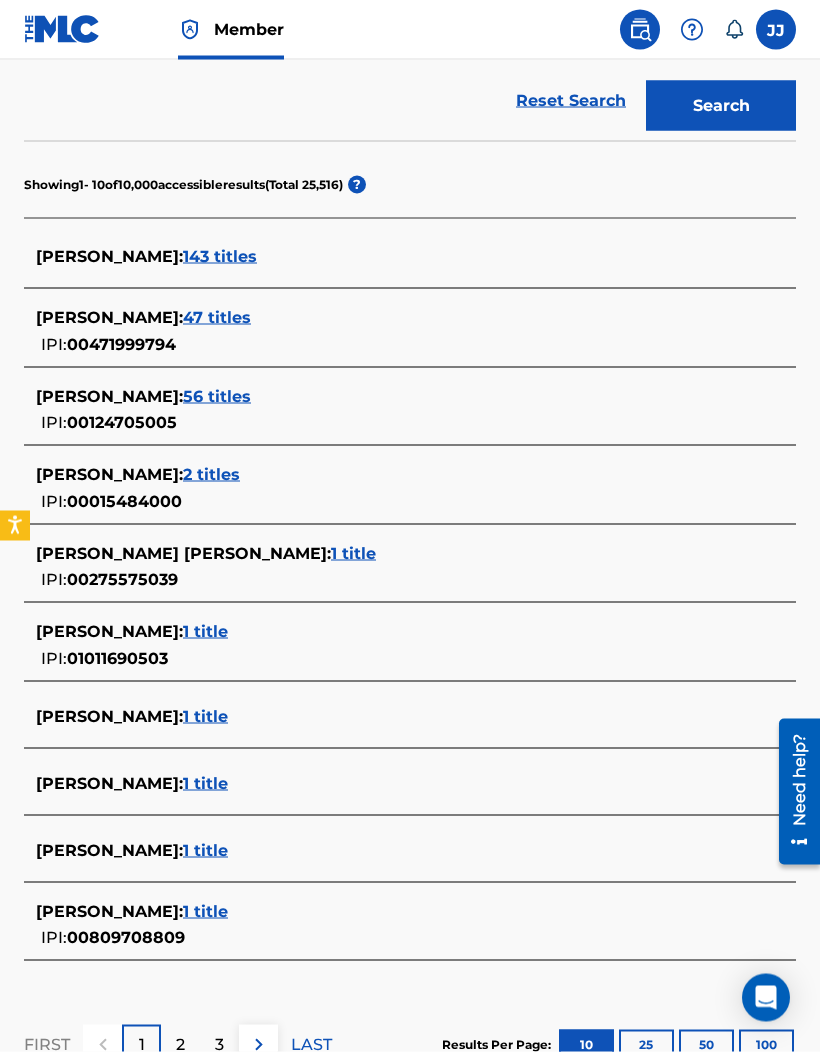 click on "JONATHAN JONES :  143 titles" at bounding box center [384, 257] 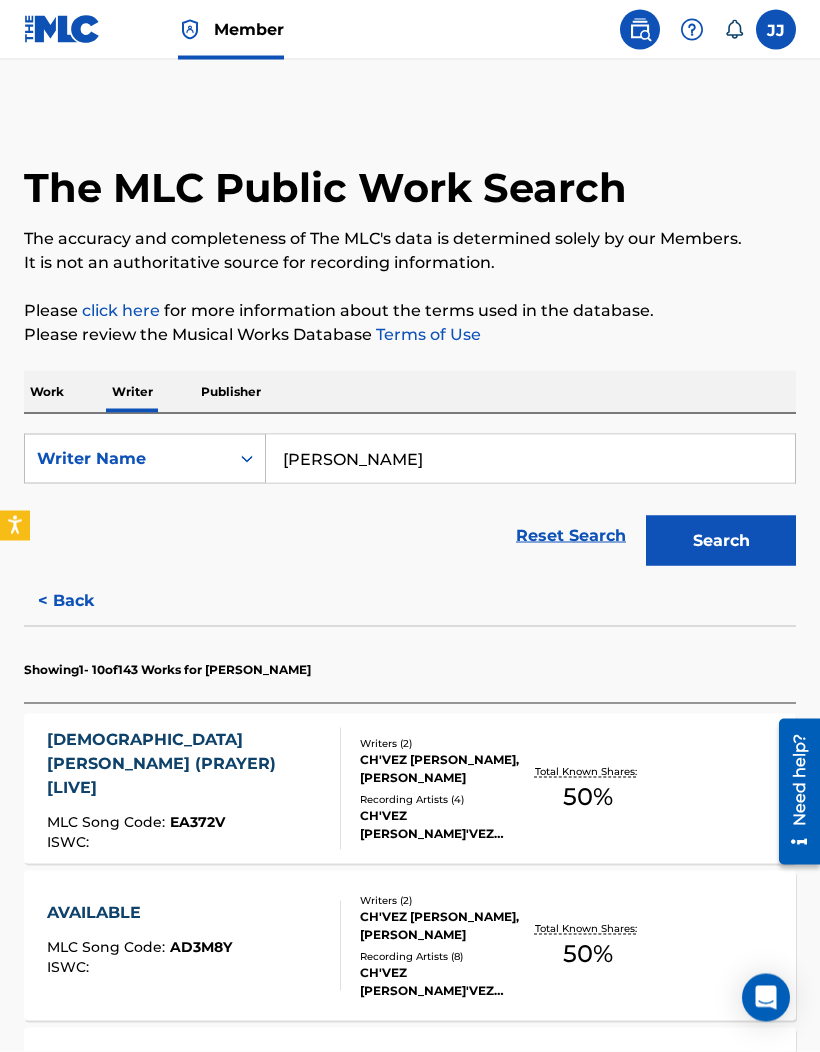 scroll, scrollTop: 0, scrollLeft: 0, axis: both 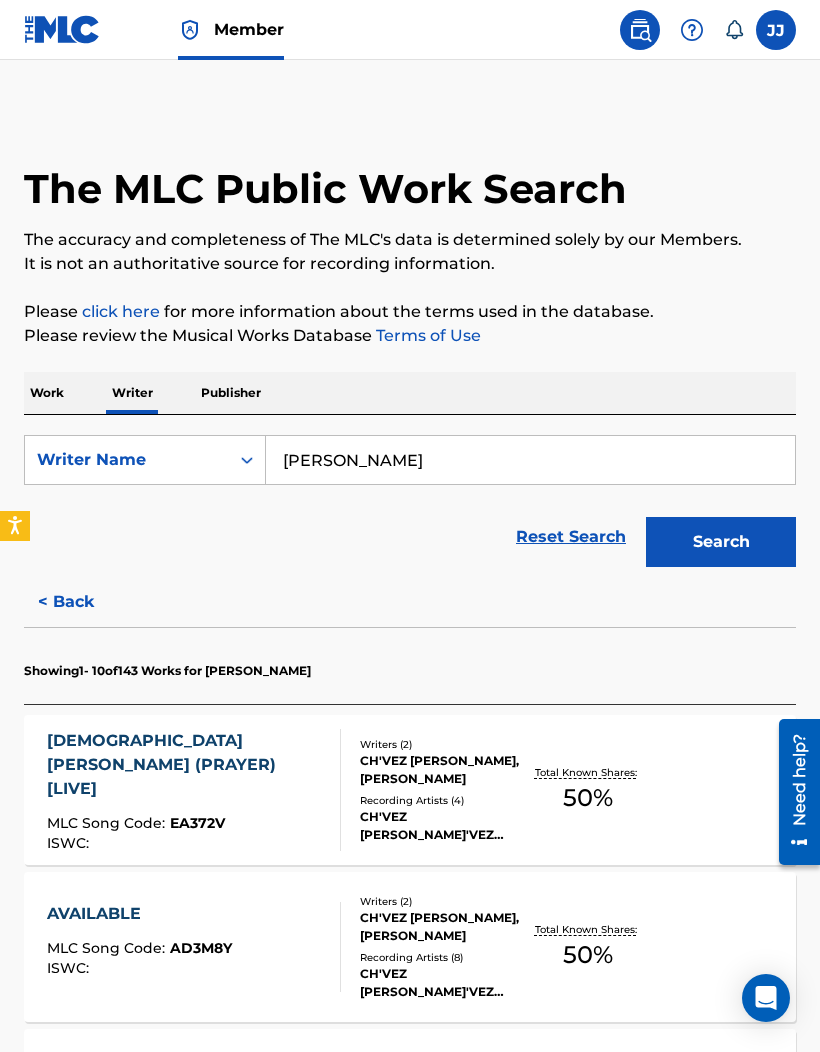 click on "Reset Search Search" at bounding box center [410, 537] 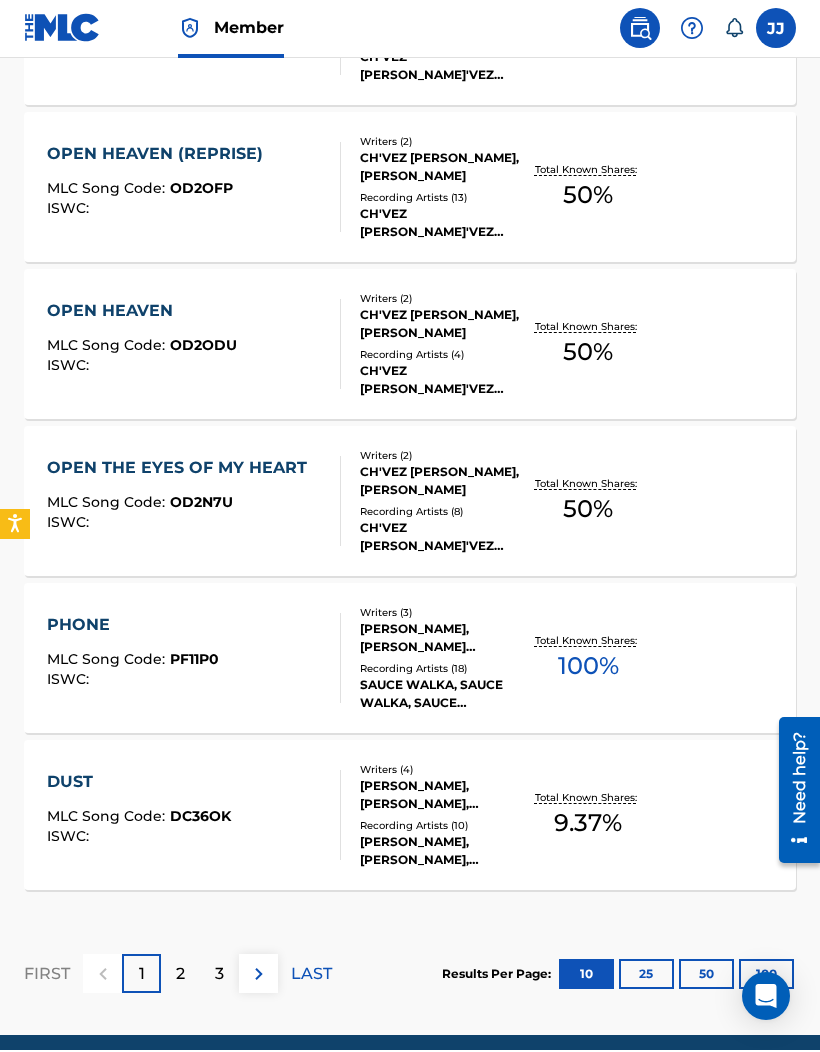 scroll, scrollTop: 1385, scrollLeft: 0, axis: vertical 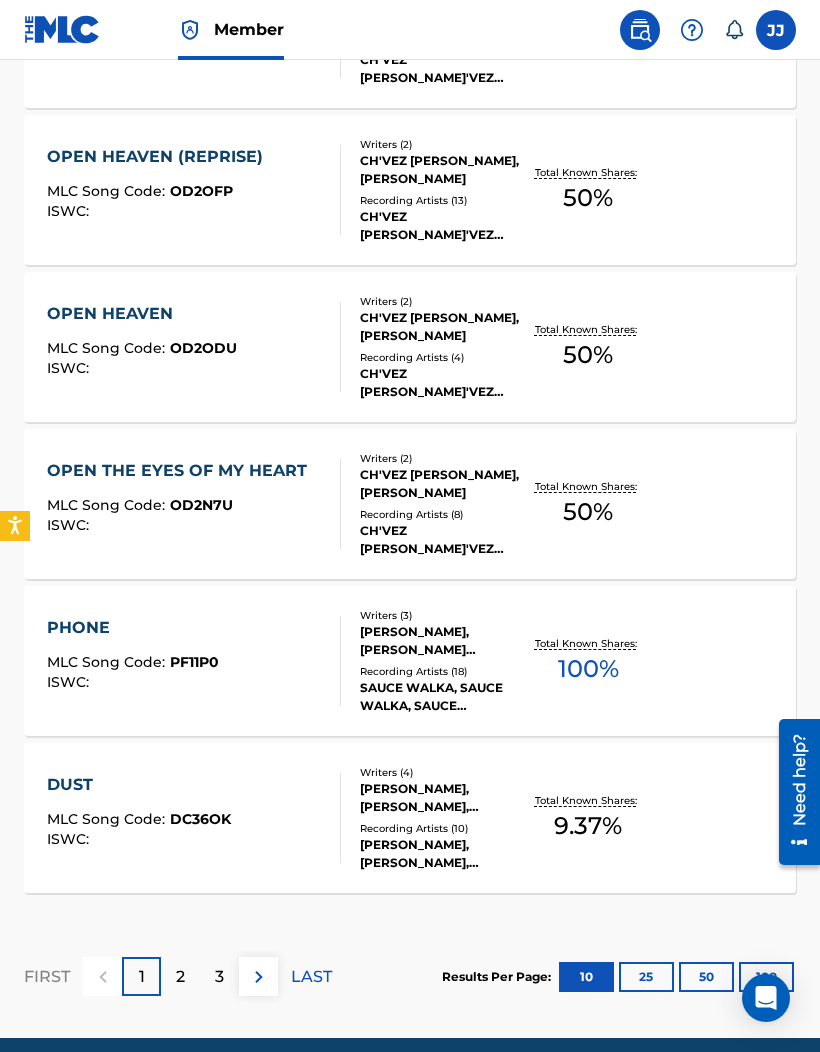 click on "100" at bounding box center (766, 977) 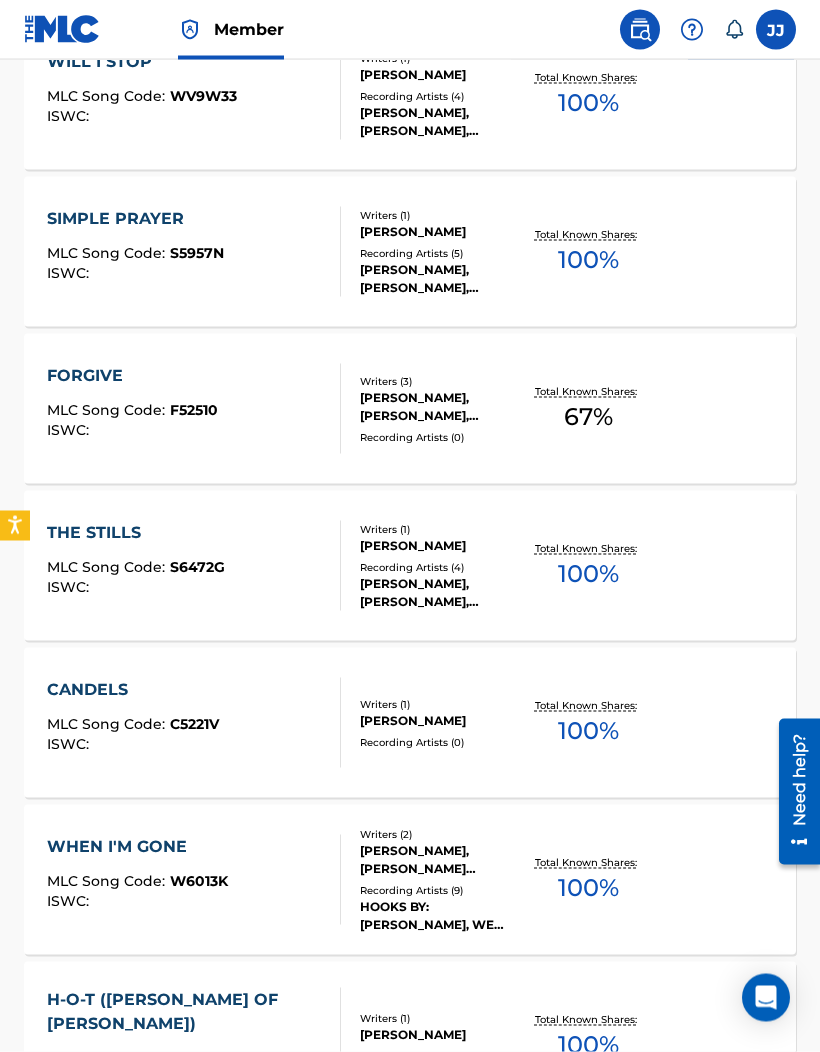 scroll, scrollTop: 10431, scrollLeft: 0, axis: vertical 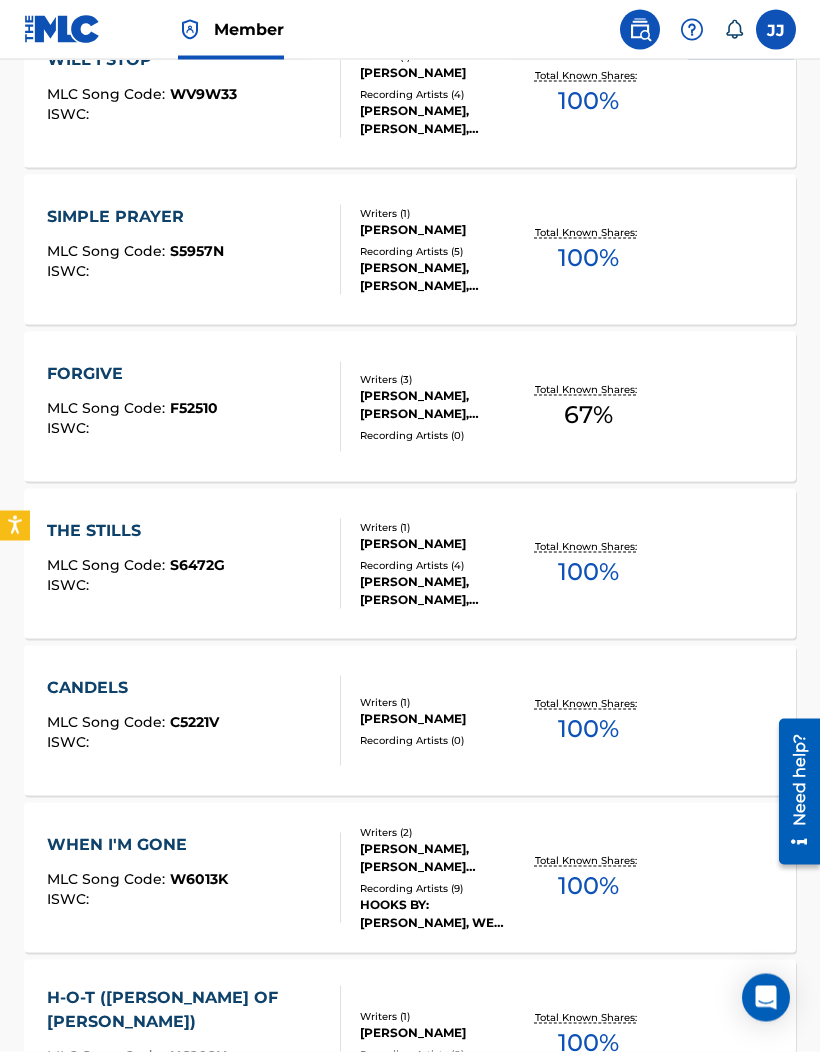 click on "C5221V" at bounding box center [194, 722] 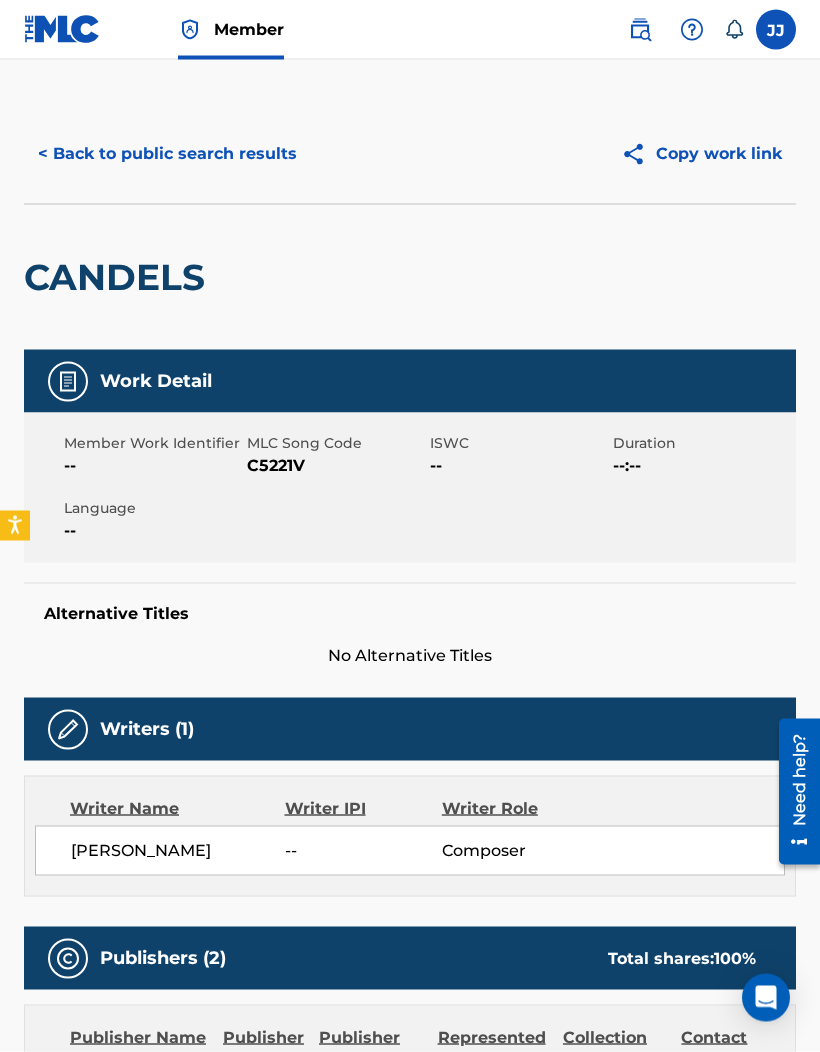 scroll, scrollTop: 0, scrollLeft: 0, axis: both 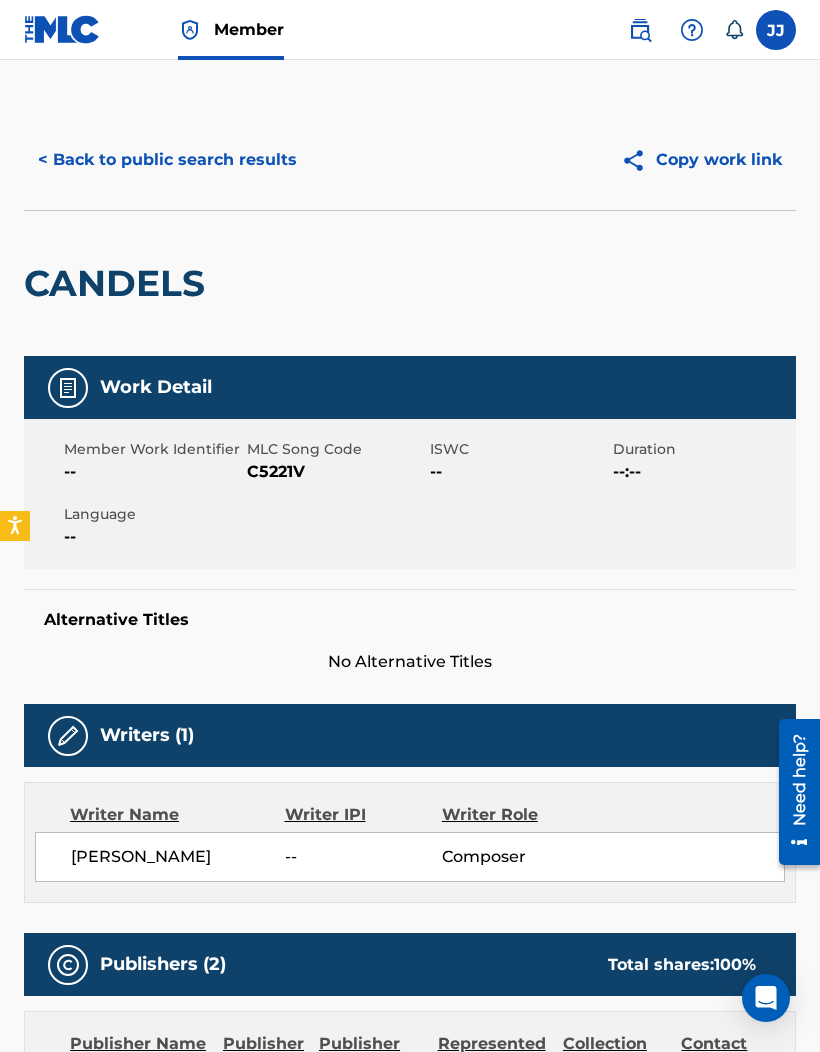 click on "< Back to public search results" at bounding box center [167, 160] 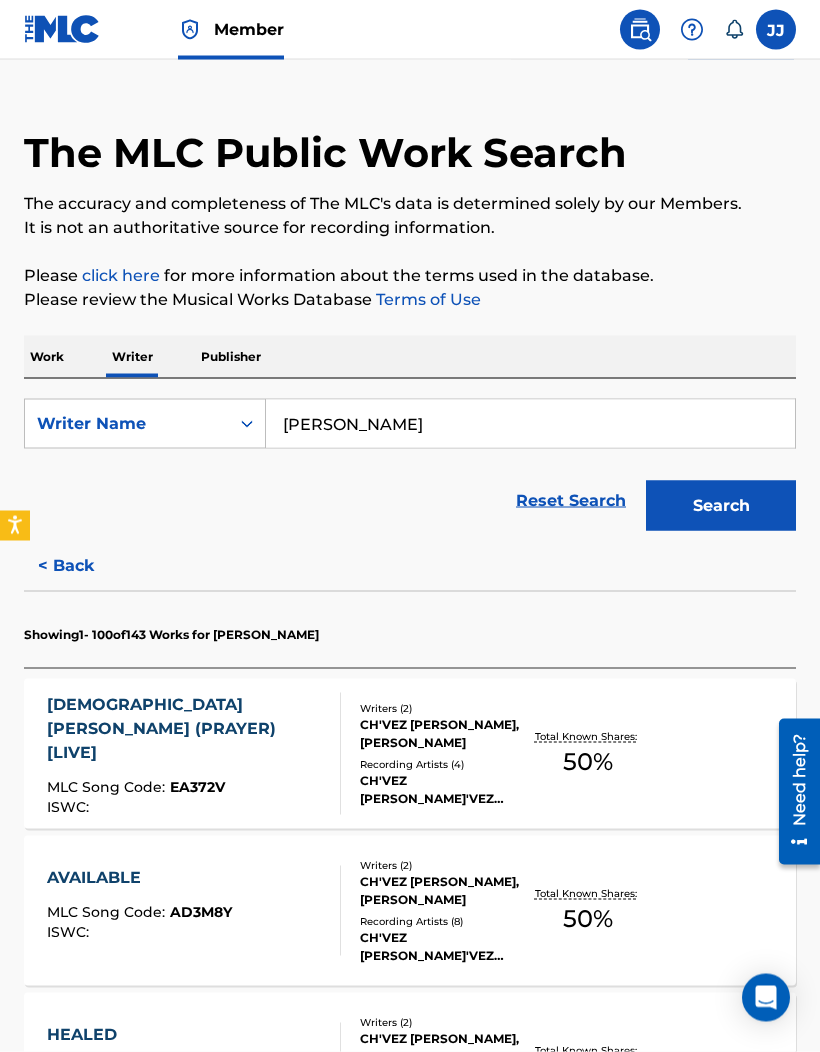 scroll, scrollTop: 0, scrollLeft: 0, axis: both 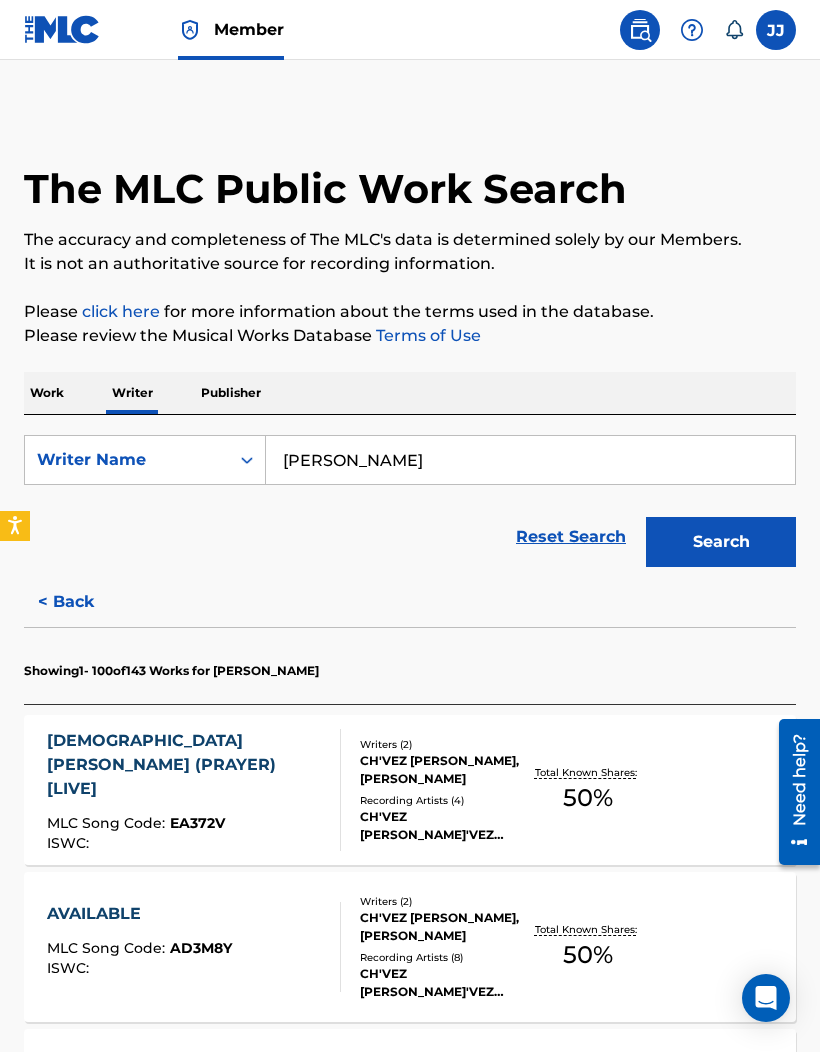click on "Work" at bounding box center [47, 393] 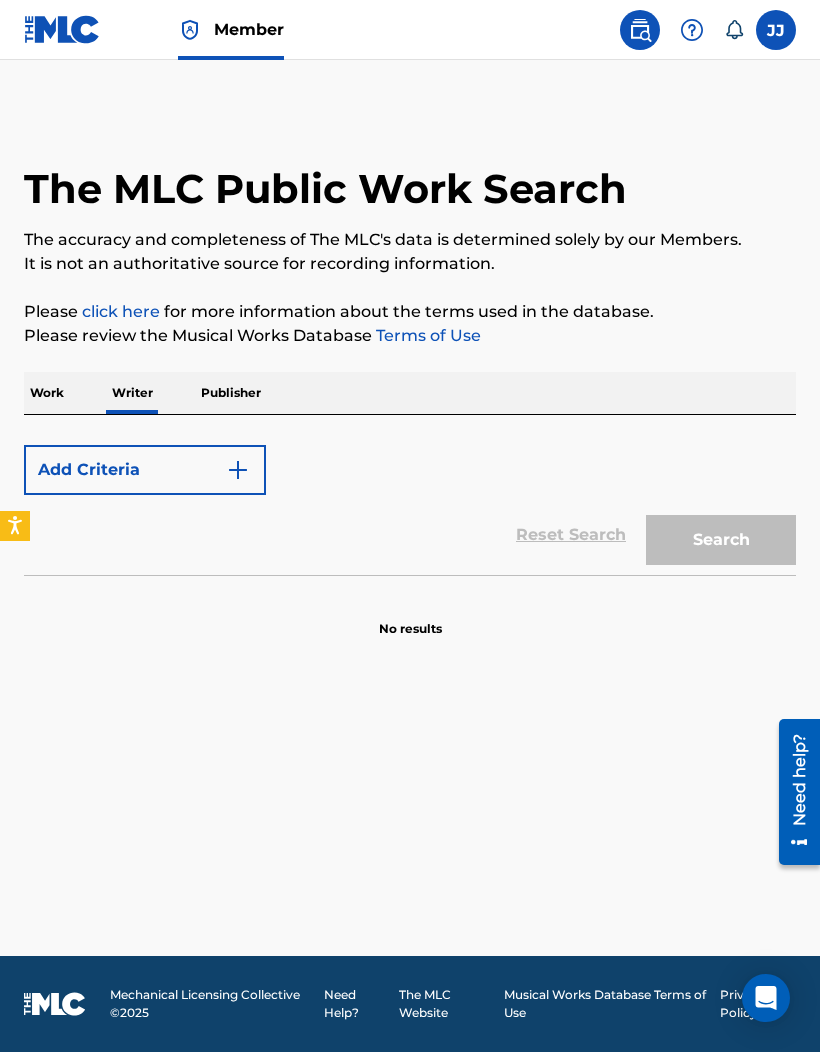 scroll, scrollTop: 82, scrollLeft: 0, axis: vertical 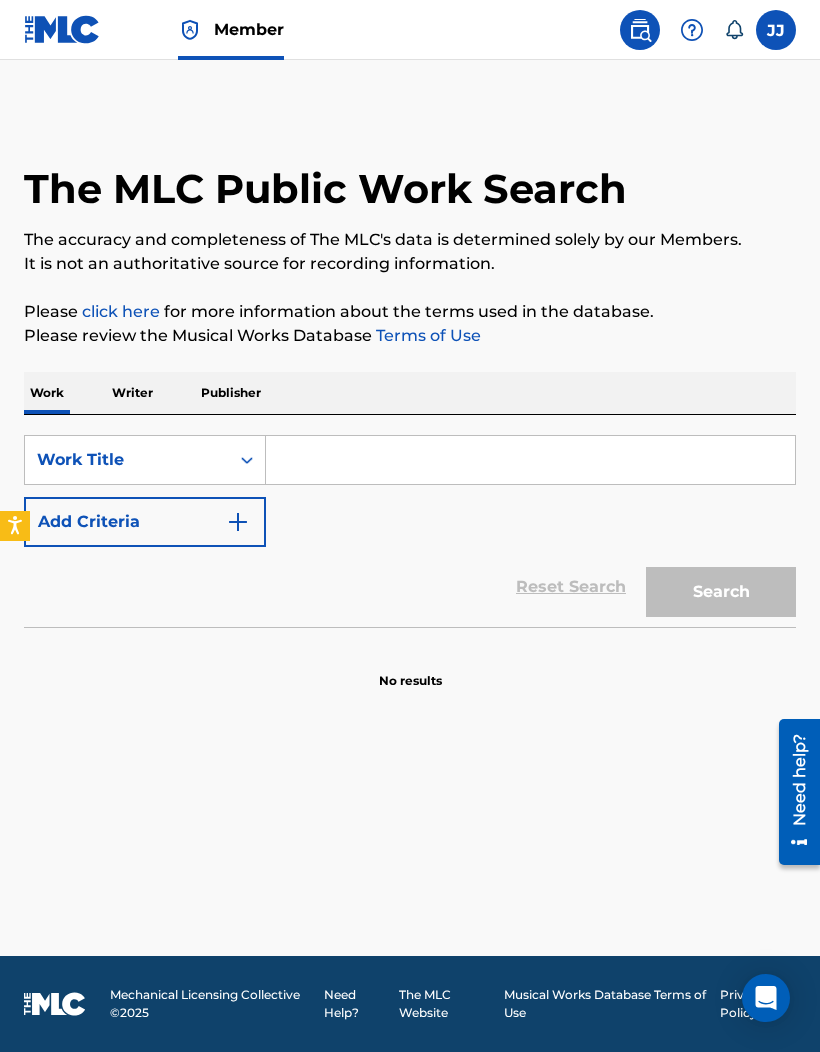 click at bounding box center [530, 460] 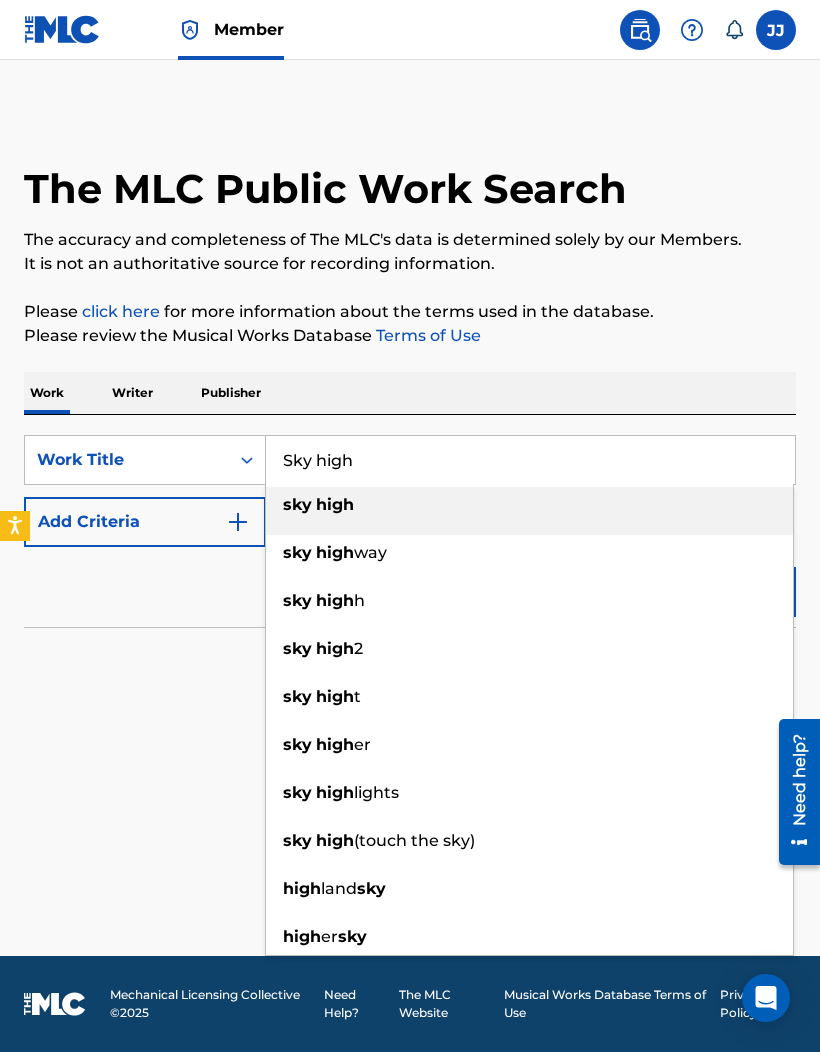 type on "Sky high" 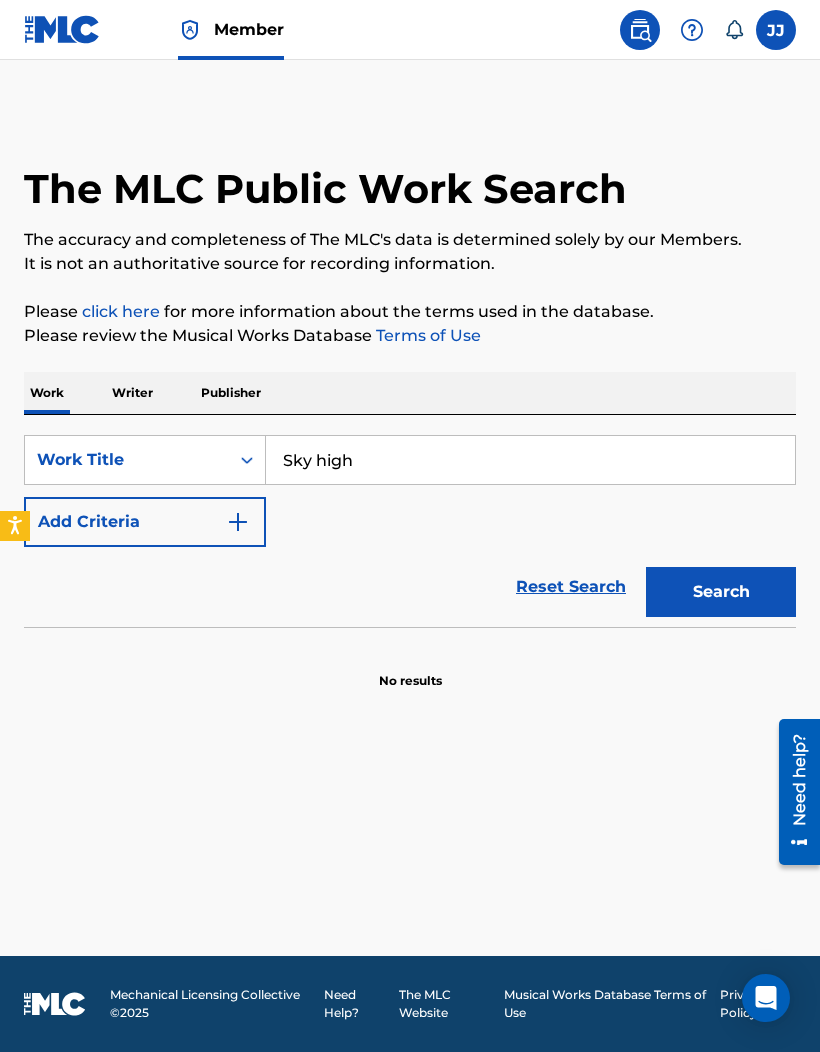 click on "Search" at bounding box center (721, 592) 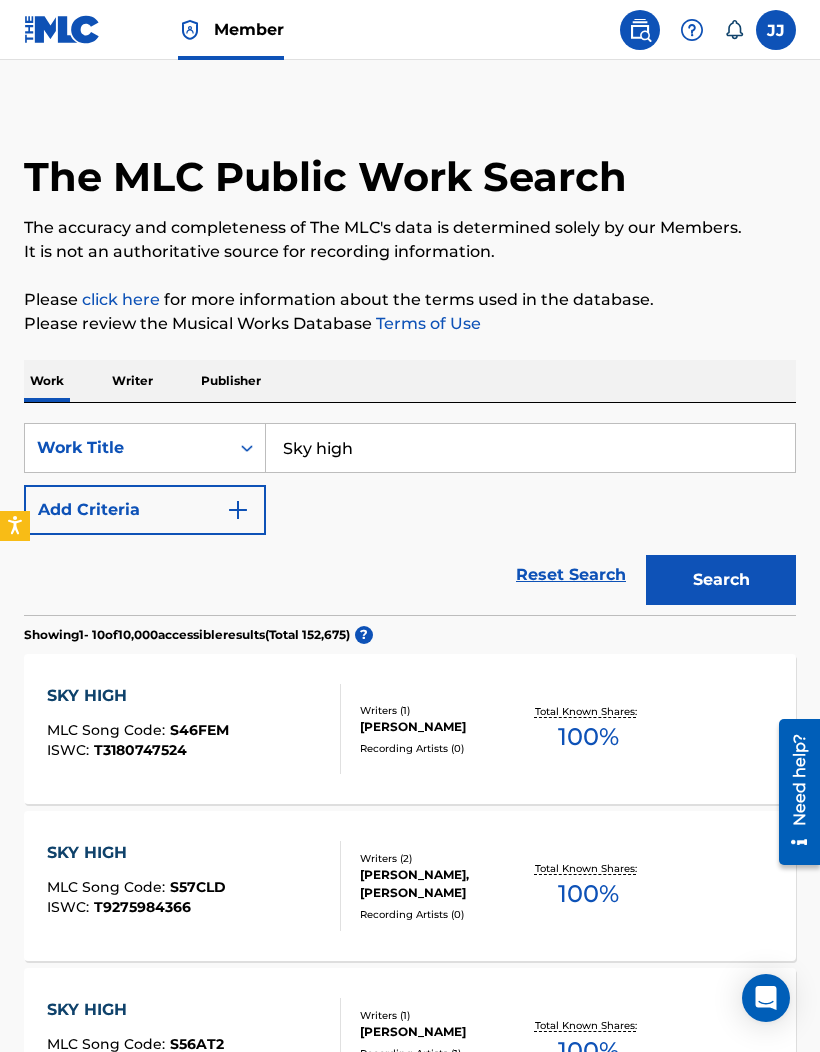scroll, scrollTop: 0, scrollLeft: 0, axis: both 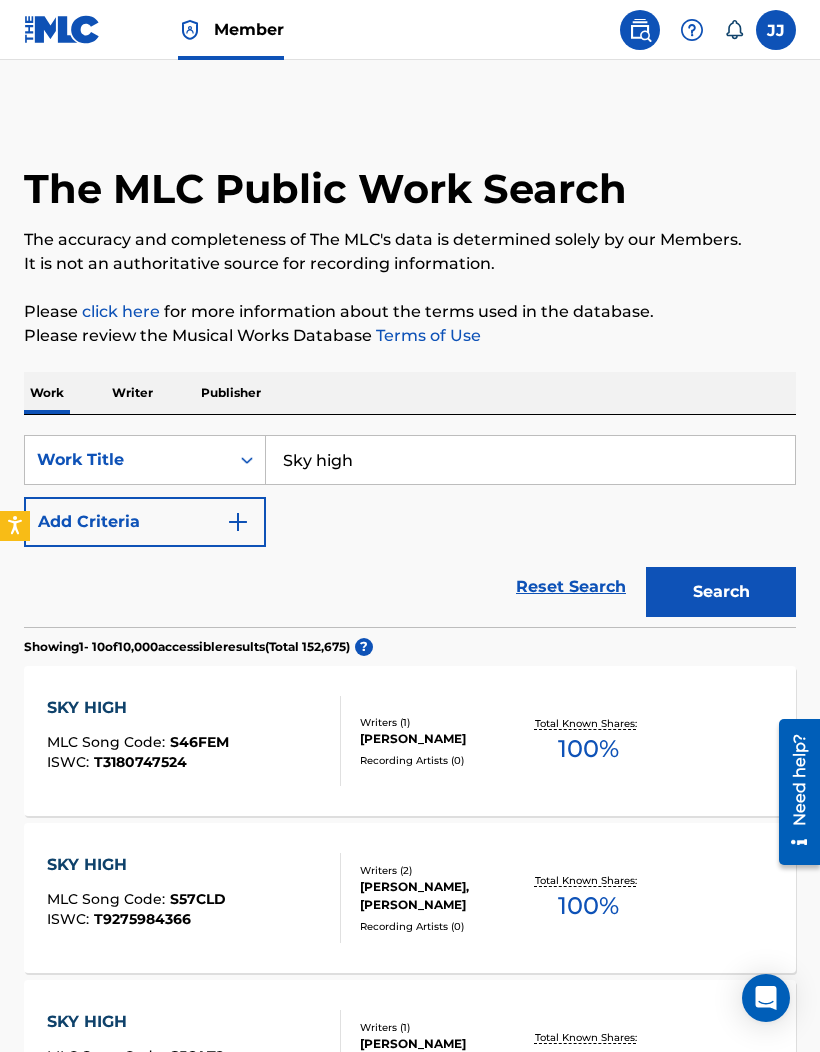 click on "MLC Song Code : S46FEM" at bounding box center [138, 745] 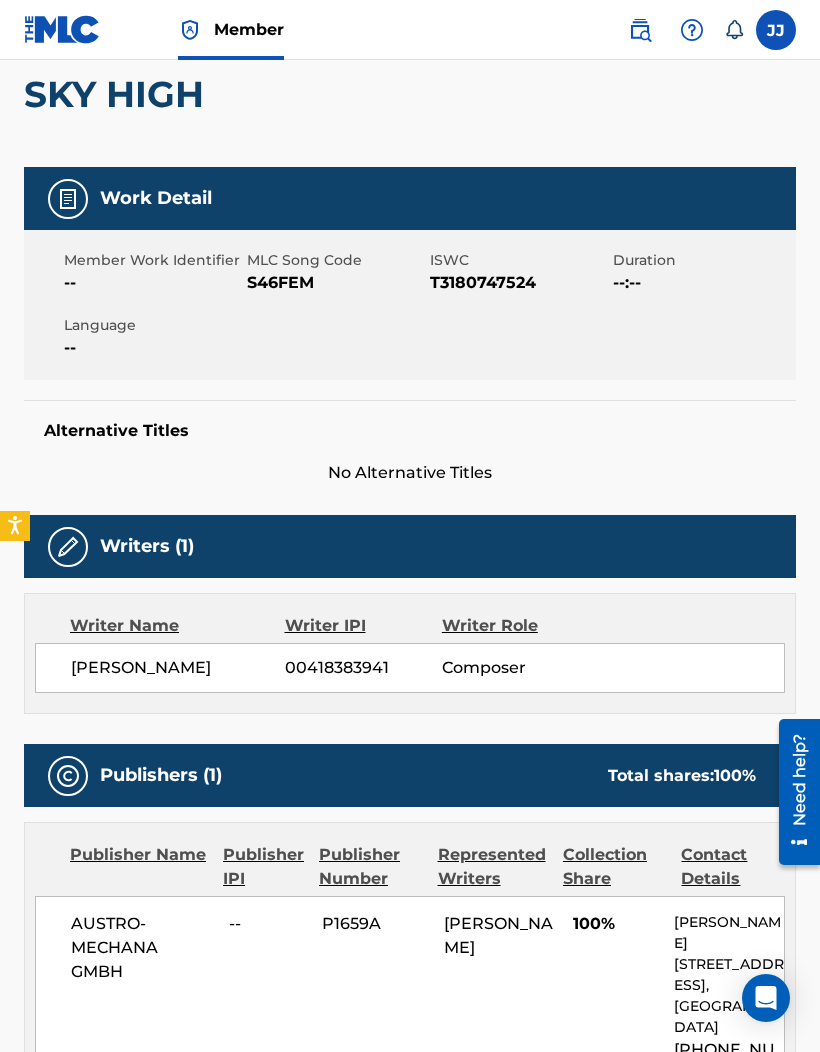 scroll, scrollTop: 188, scrollLeft: 0, axis: vertical 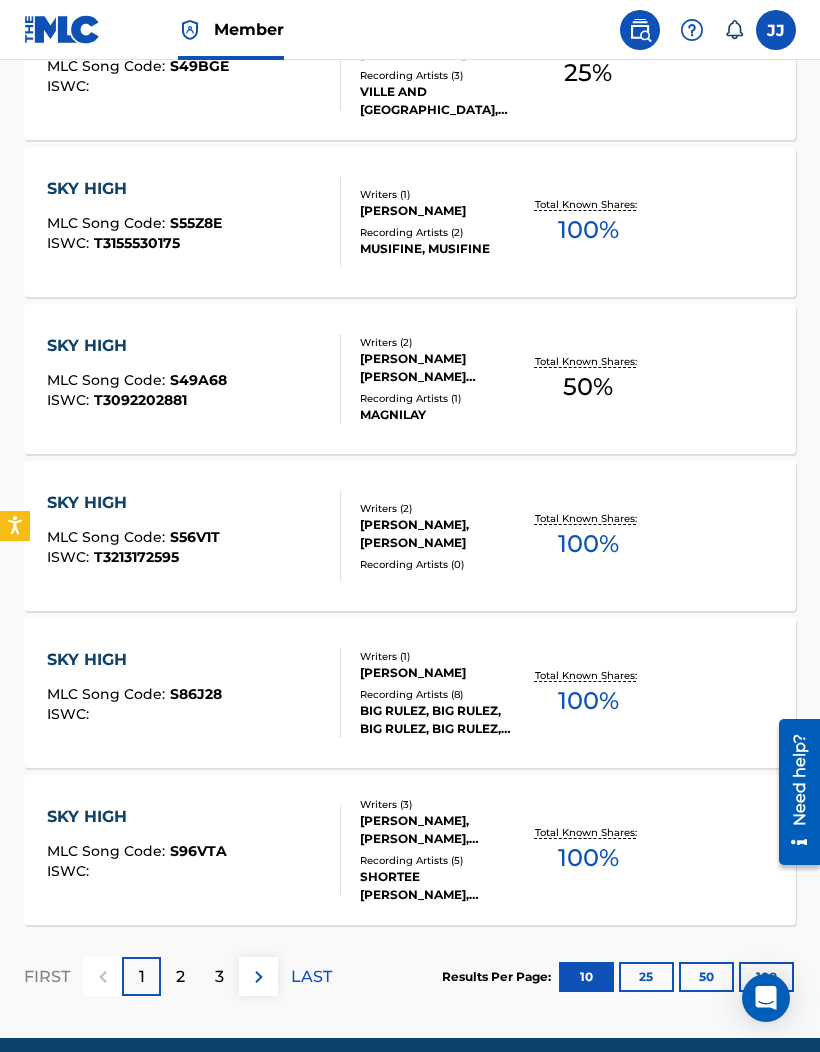 click at bounding box center (259, 977) 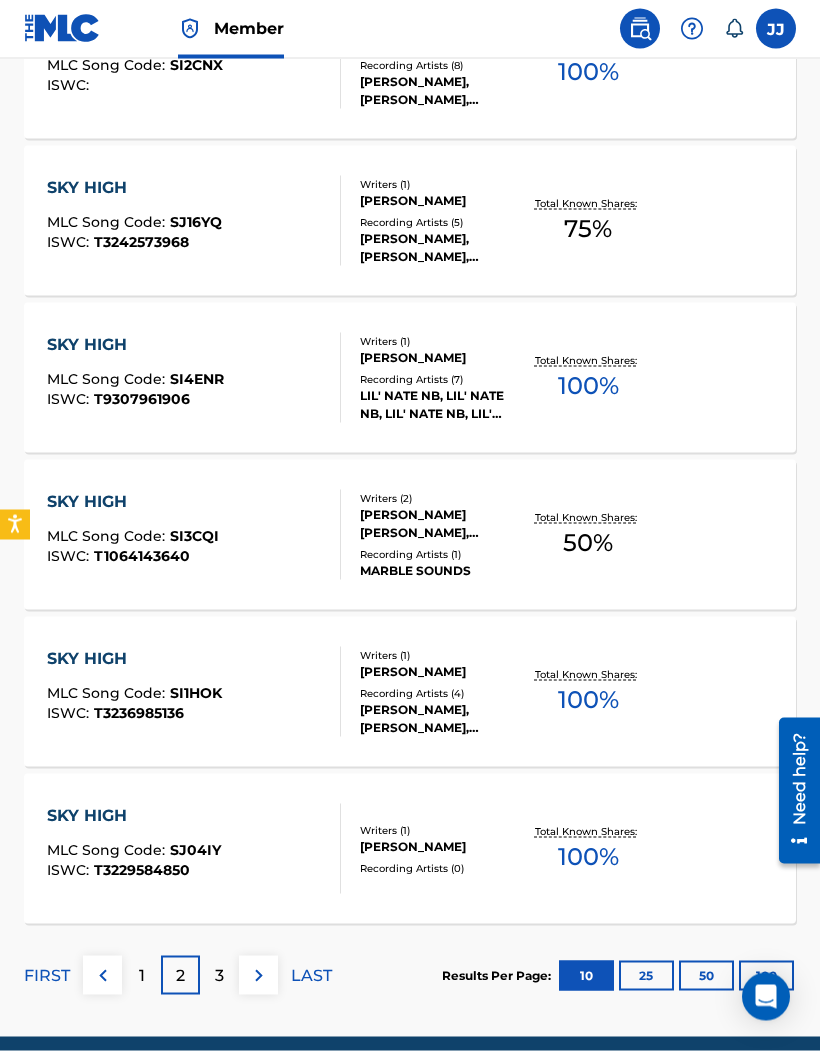 scroll, scrollTop: 1304, scrollLeft: 0, axis: vertical 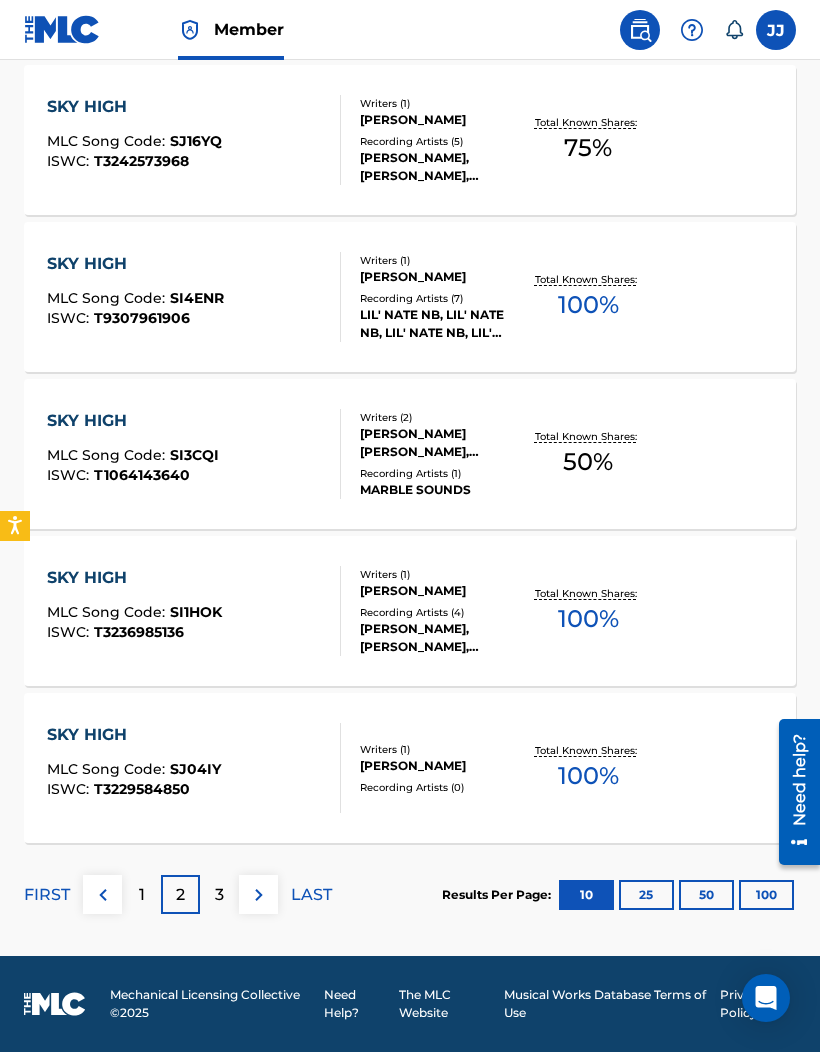 click on "100" at bounding box center [766, 895] 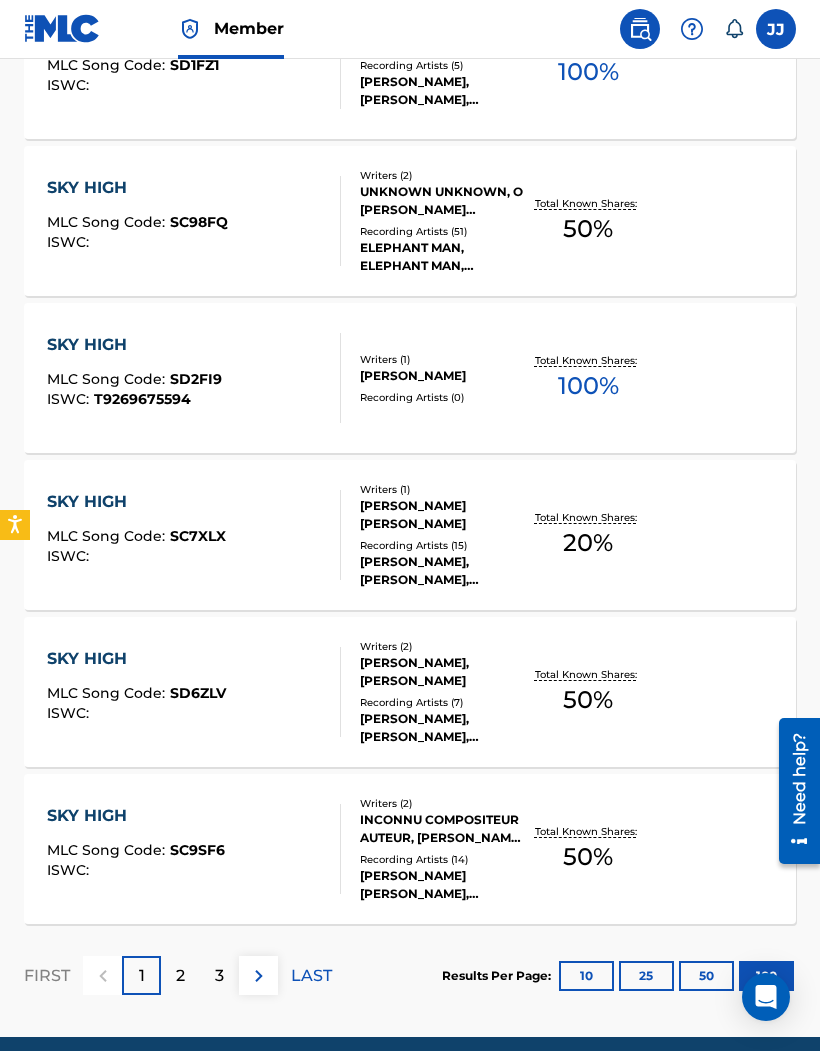 scroll, scrollTop: 15516, scrollLeft: 0, axis: vertical 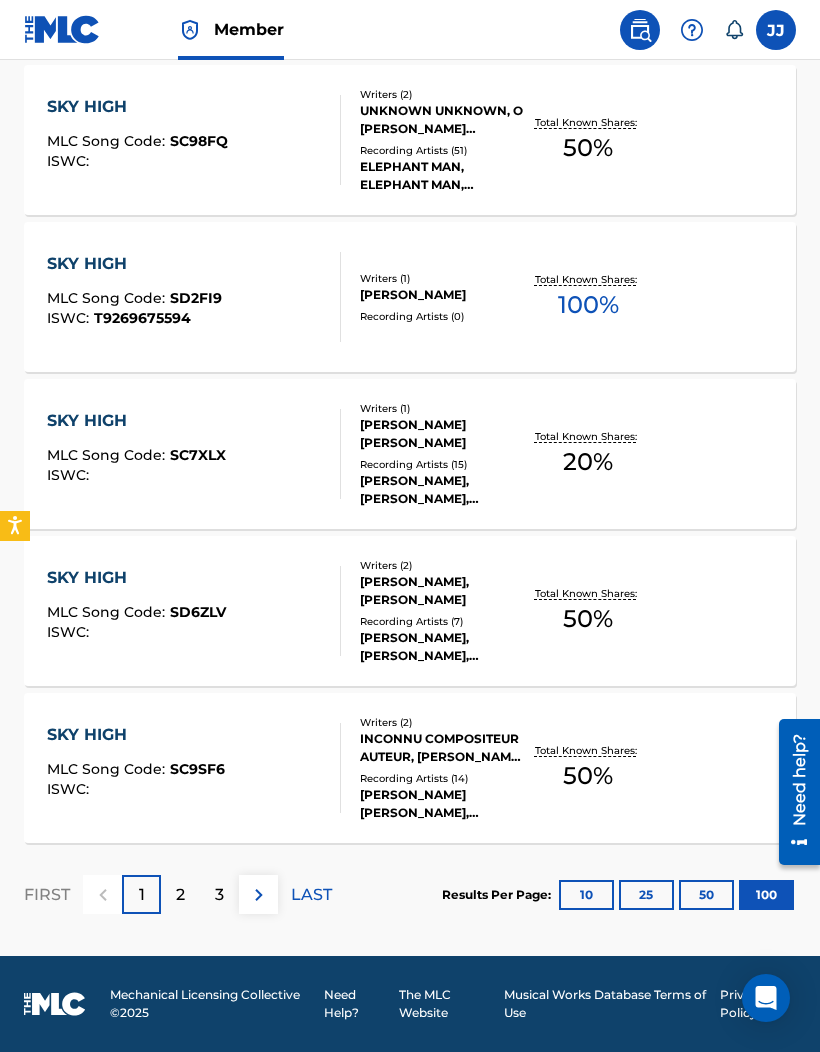 click on "3" at bounding box center (219, 895) 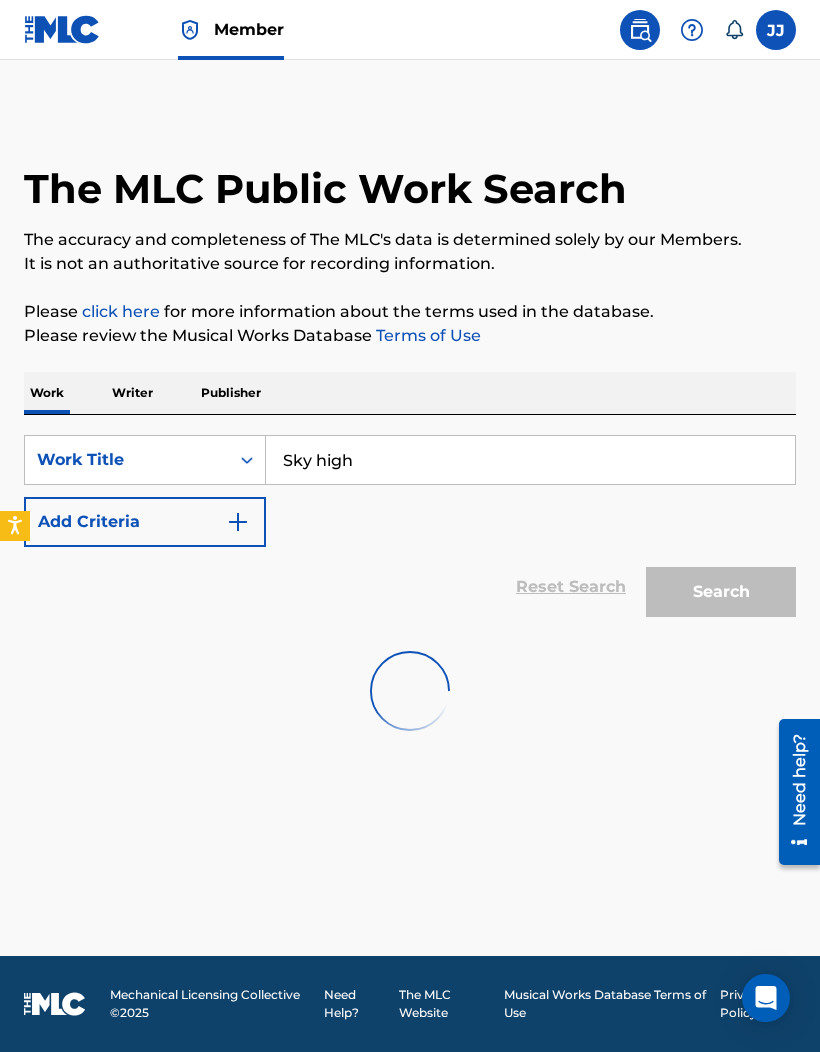 scroll, scrollTop: 82, scrollLeft: 0, axis: vertical 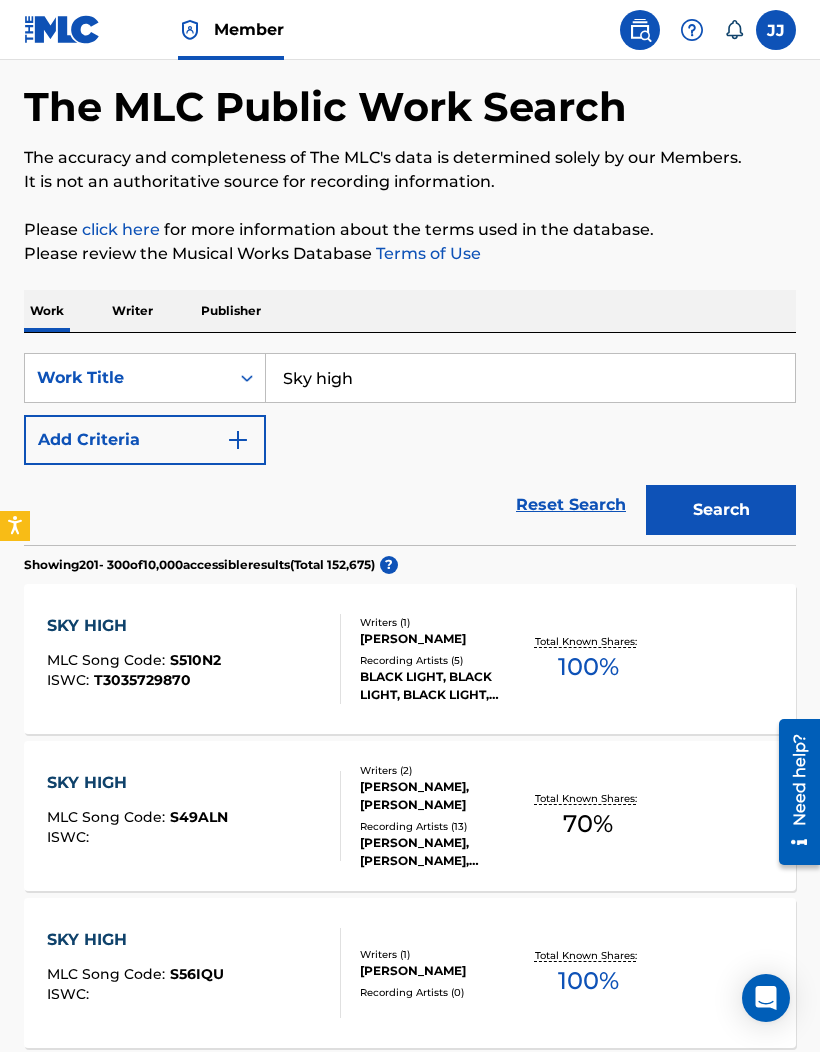 click at bounding box center [238, 440] 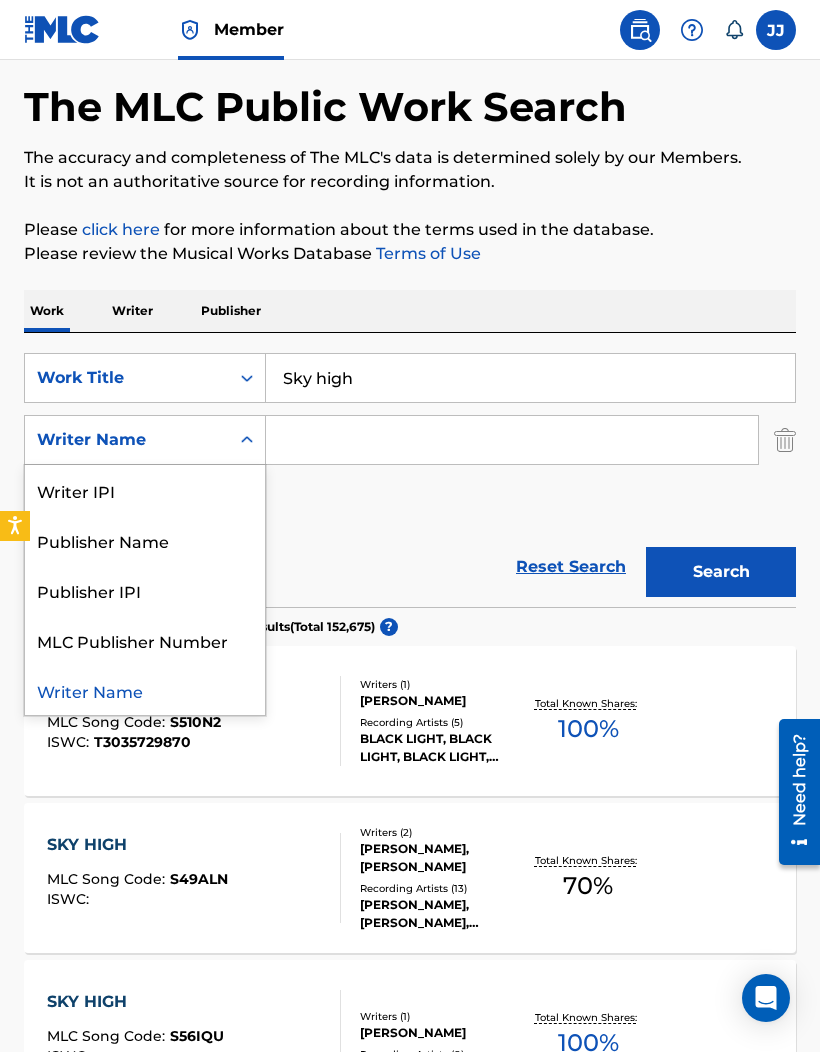 click on "Publisher Name" at bounding box center [145, 540] 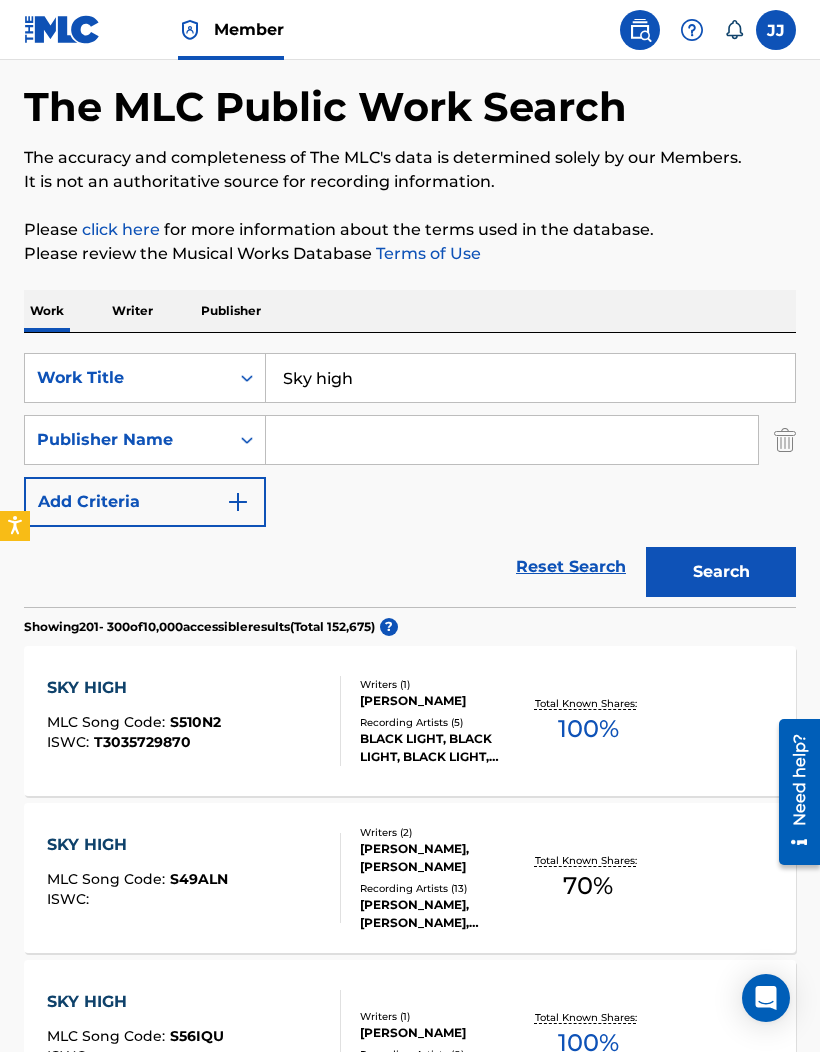 click at bounding box center (512, 440) 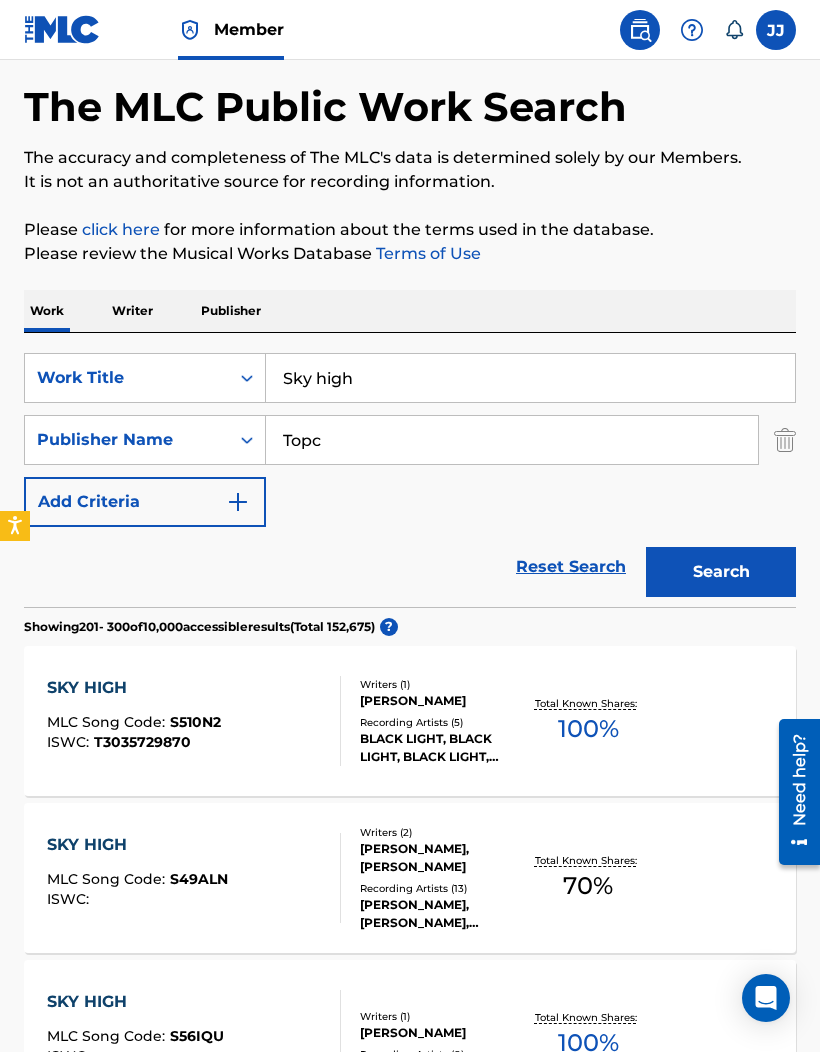 type on "Topconnvier" 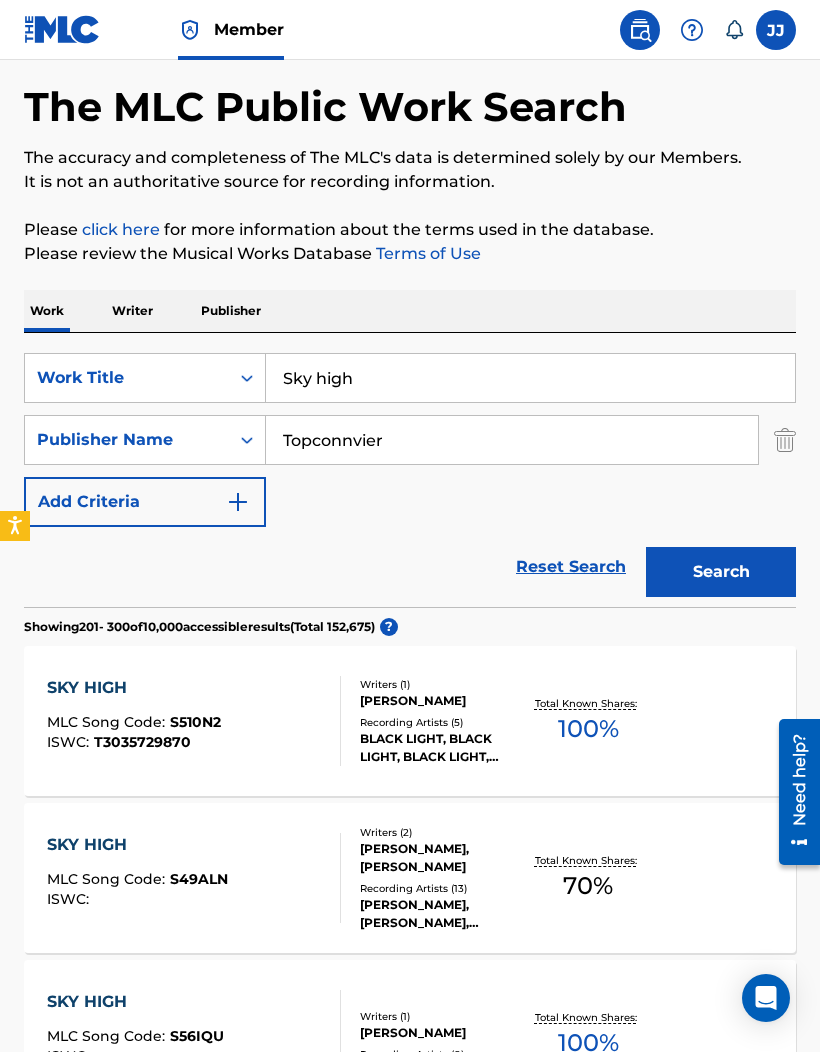 click on "Search" at bounding box center (721, 572) 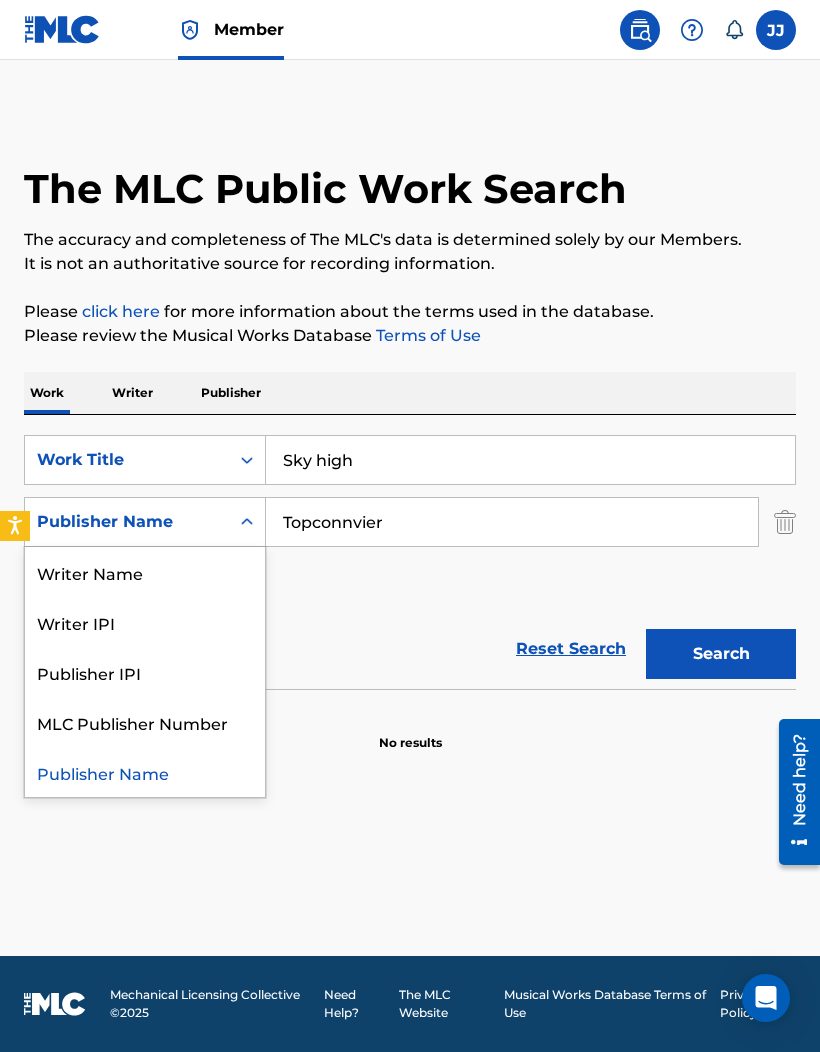 click on "Writer Name" at bounding box center [145, 572] 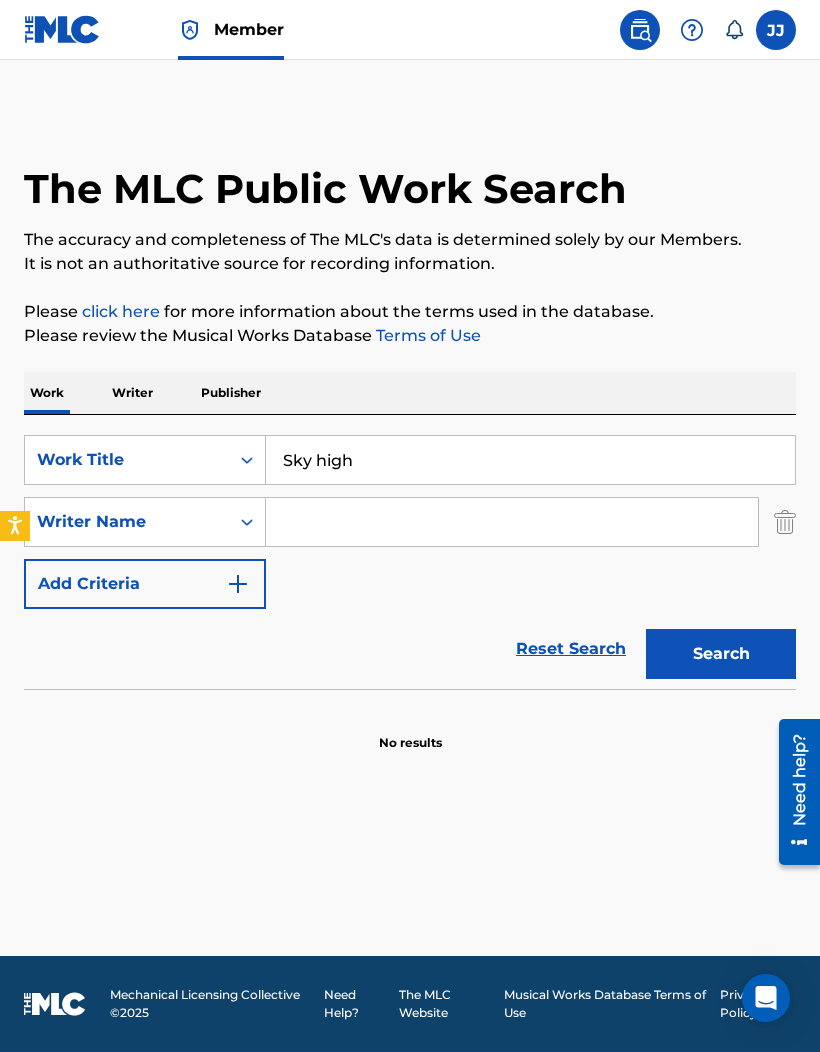 click on "Sky high" at bounding box center (530, 460) 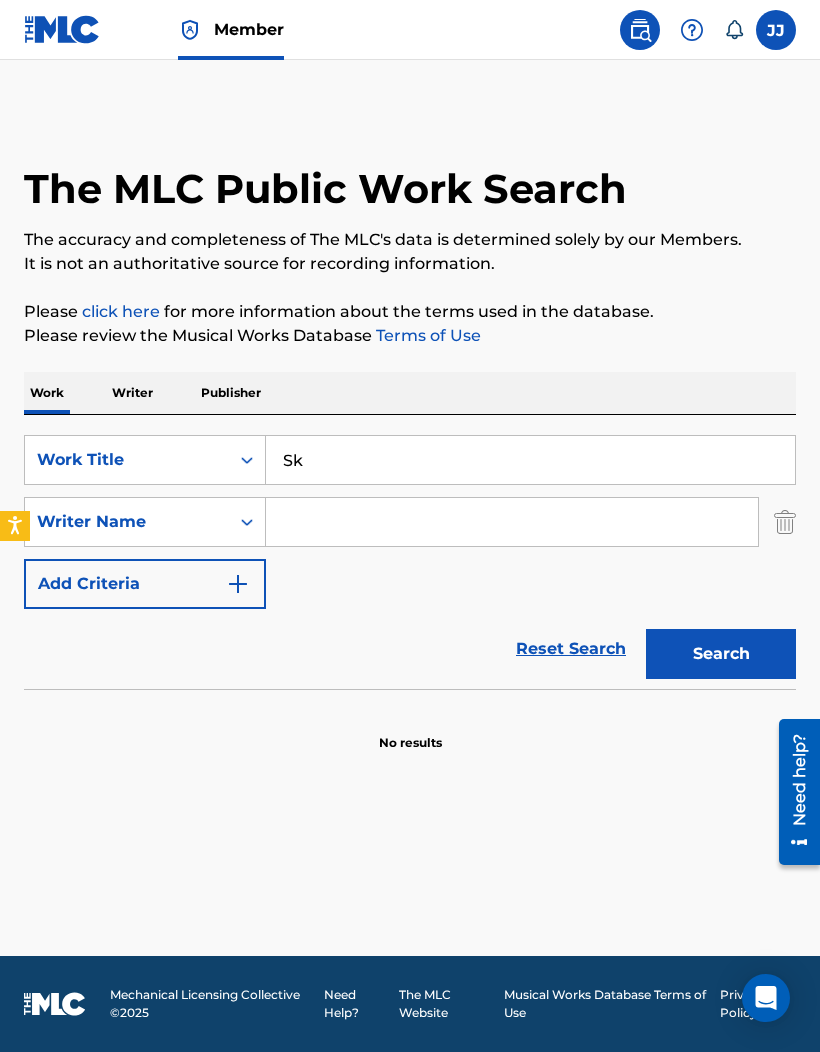 type on "S" 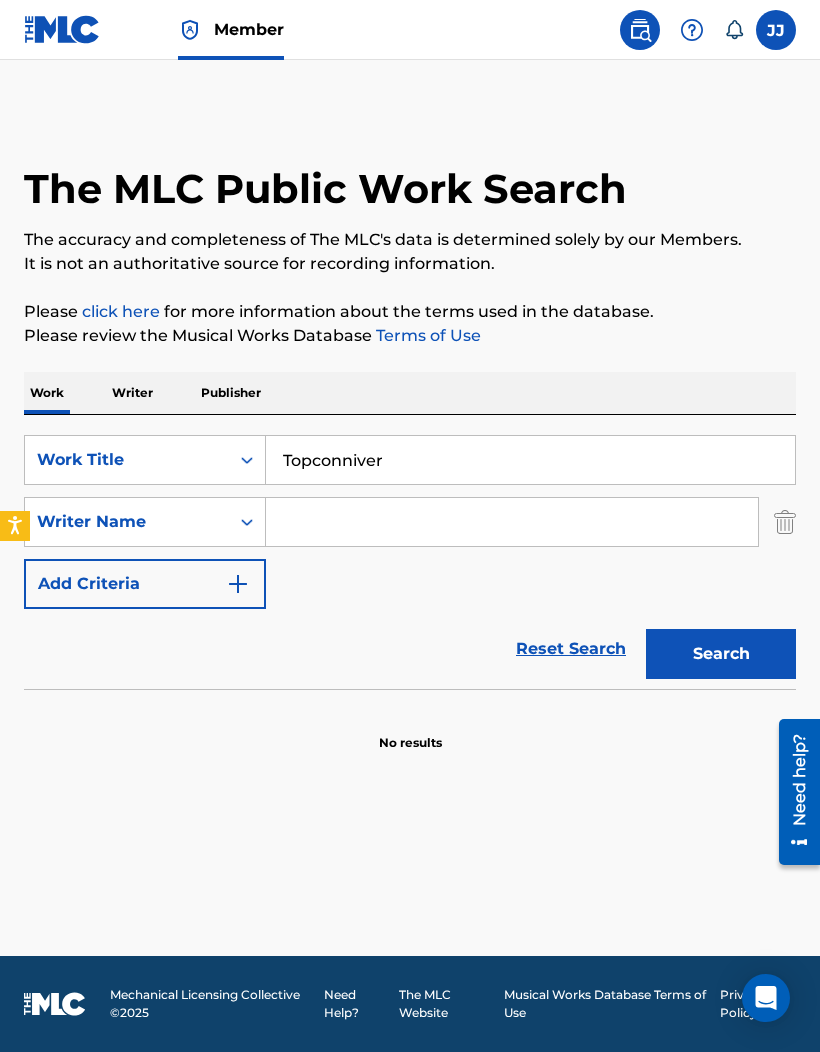 type on "Topconniver" 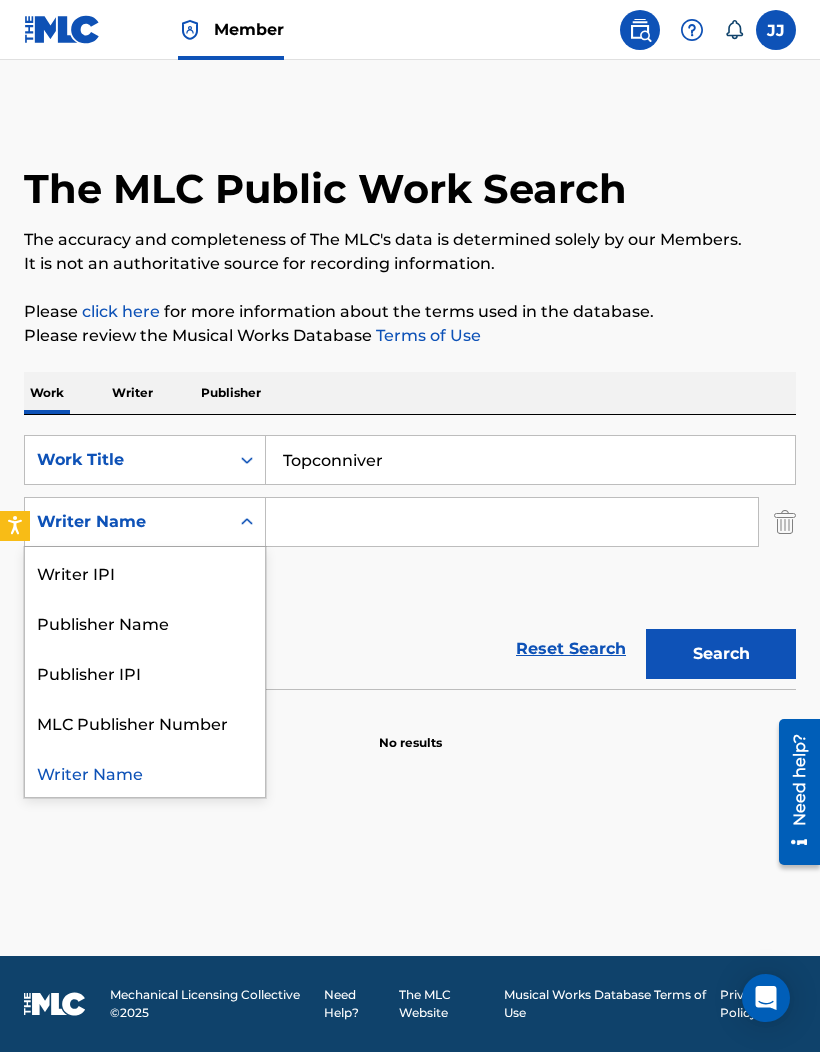 click on "Writer Name" at bounding box center [145, 772] 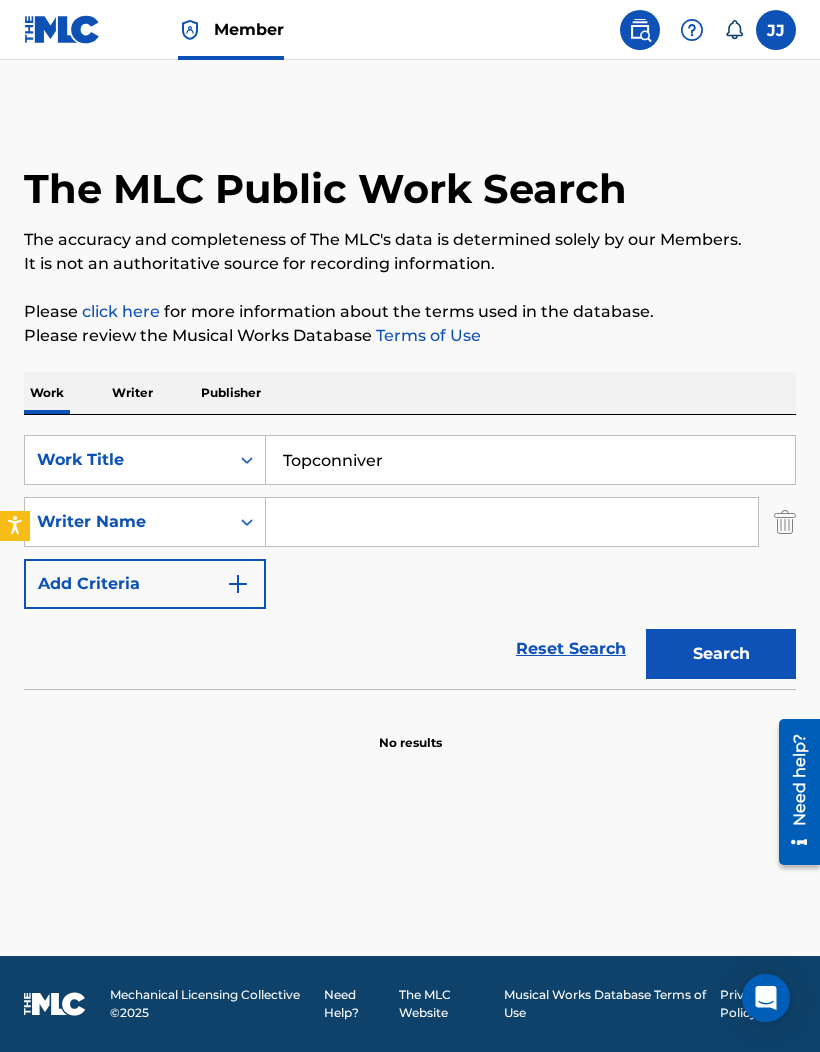 click on "Writer" at bounding box center (132, 393) 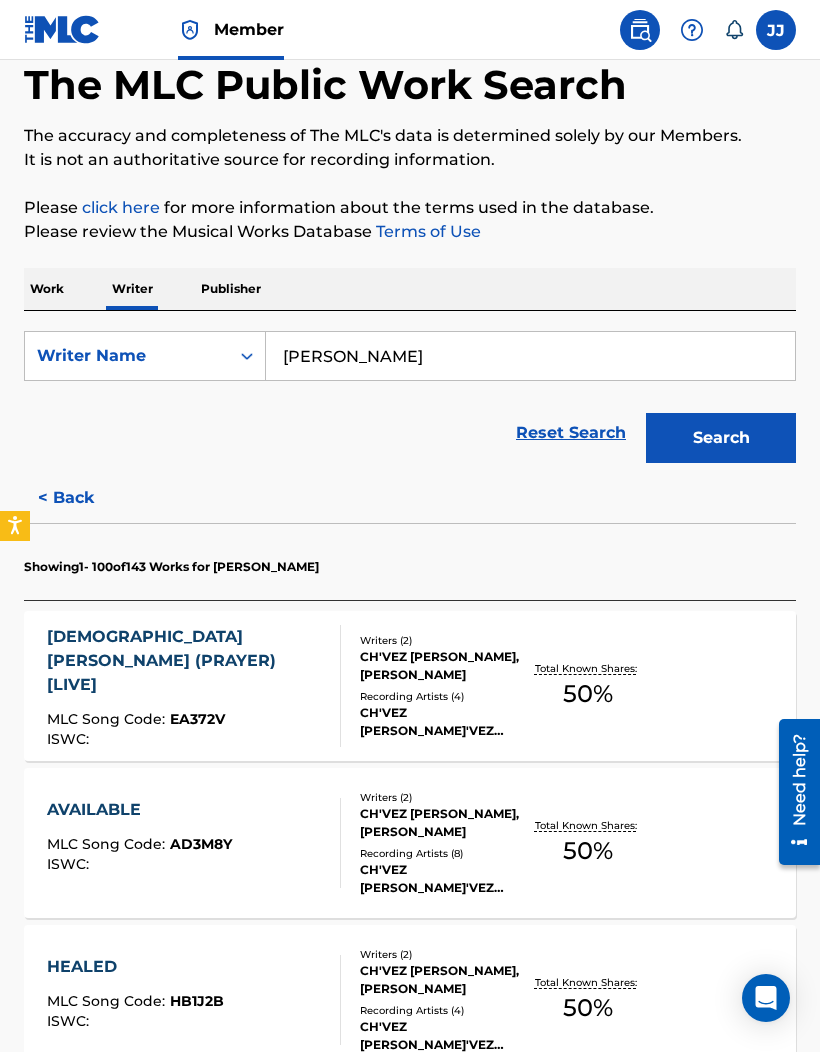 scroll, scrollTop: 105, scrollLeft: 0, axis: vertical 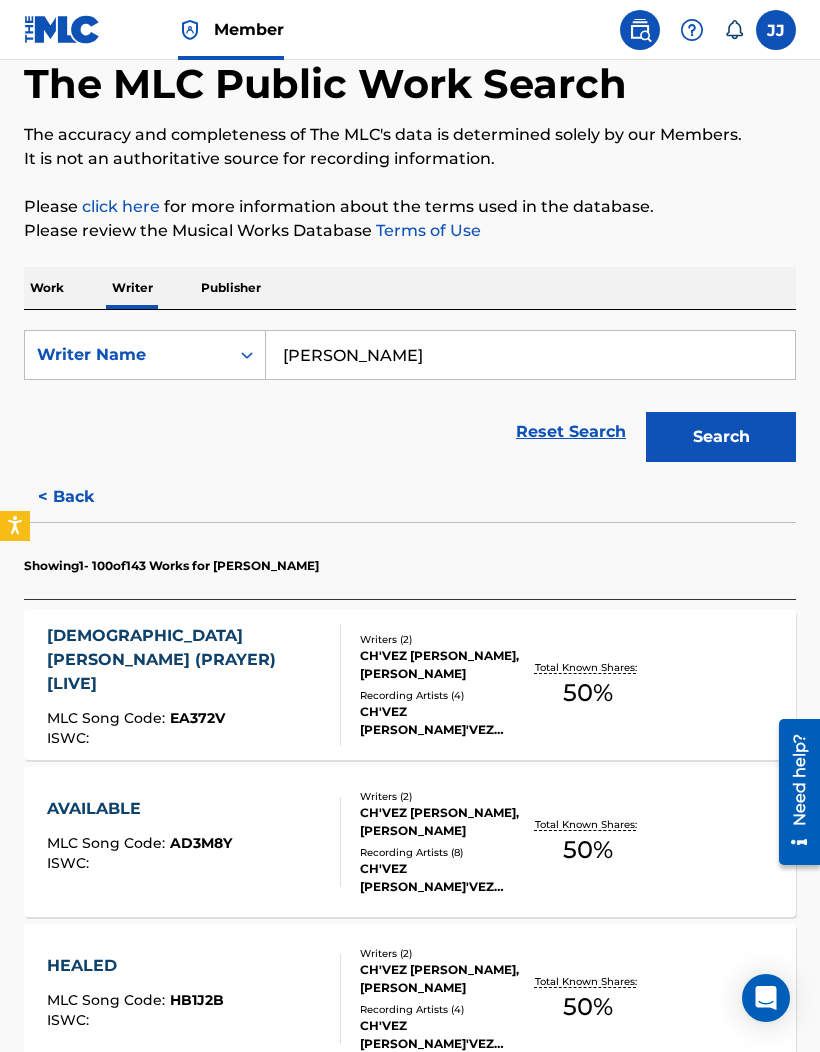 click on "[PERSON_NAME]" at bounding box center [530, 355] 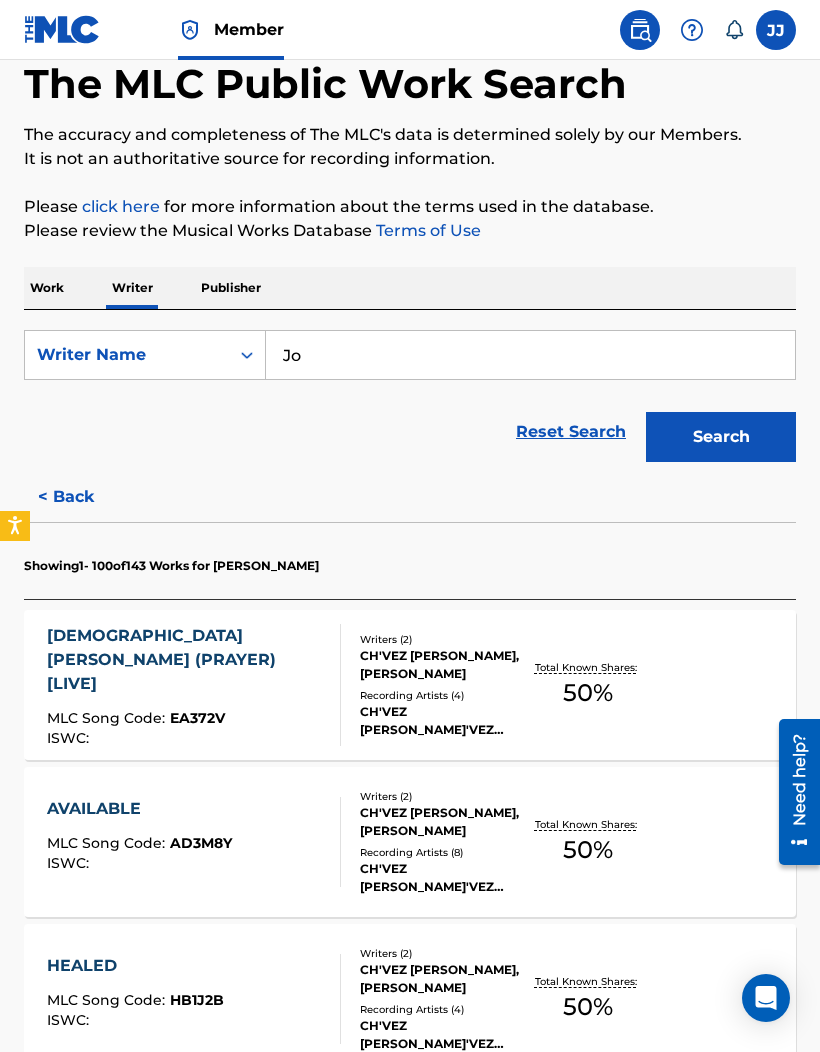 type on "J" 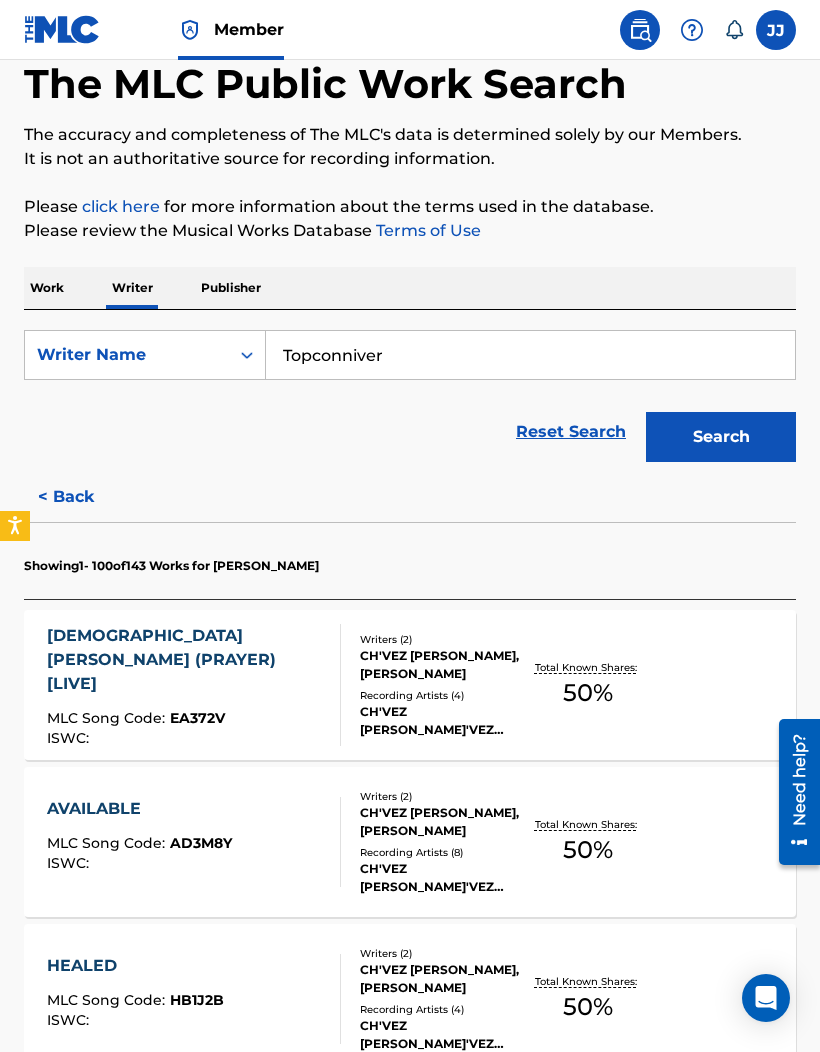 click on "Search" at bounding box center [721, 437] 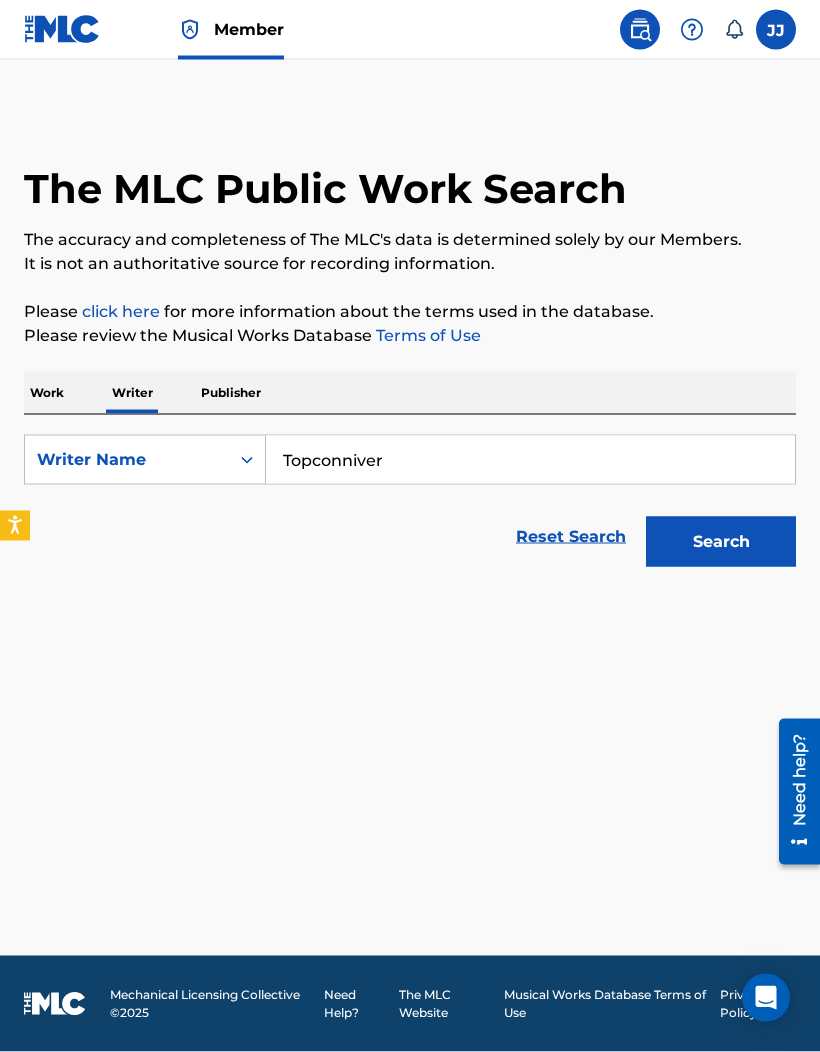 scroll, scrollTop: 0, scrollLeft: 0, axis: both 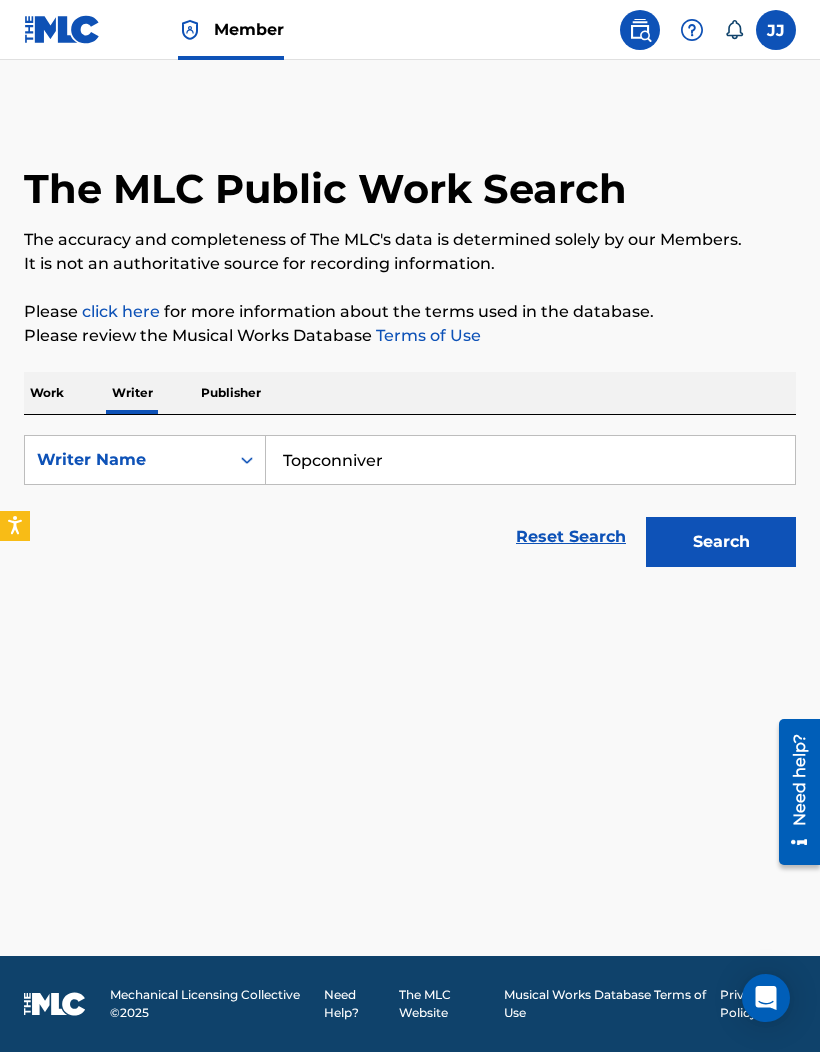 click on "Search" at bounding box center (721, 542) 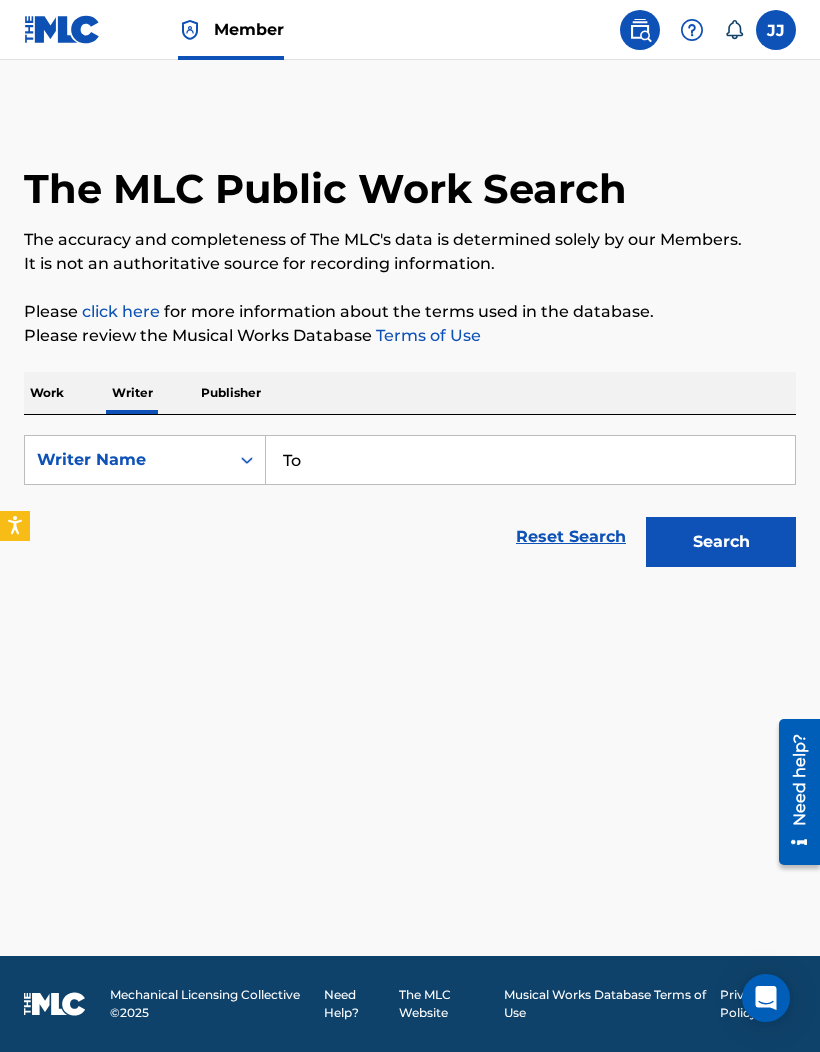 type on "T" 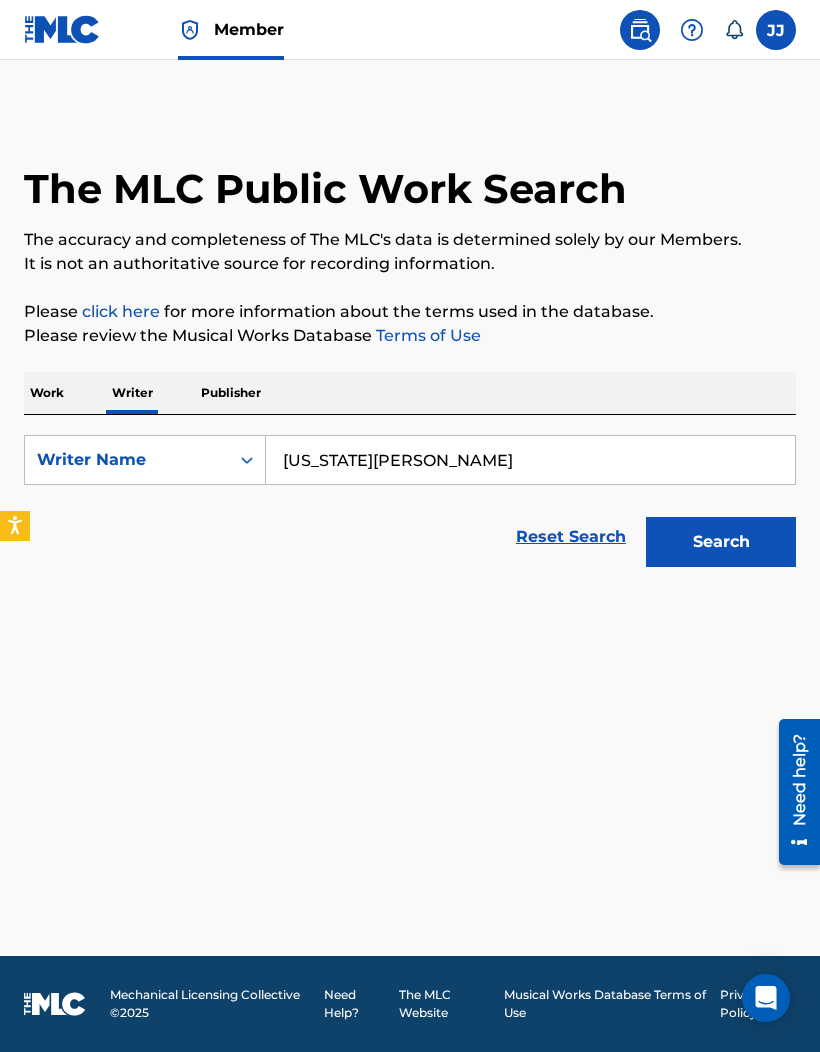 type on "[US_STATE][PERSON_NAME]" 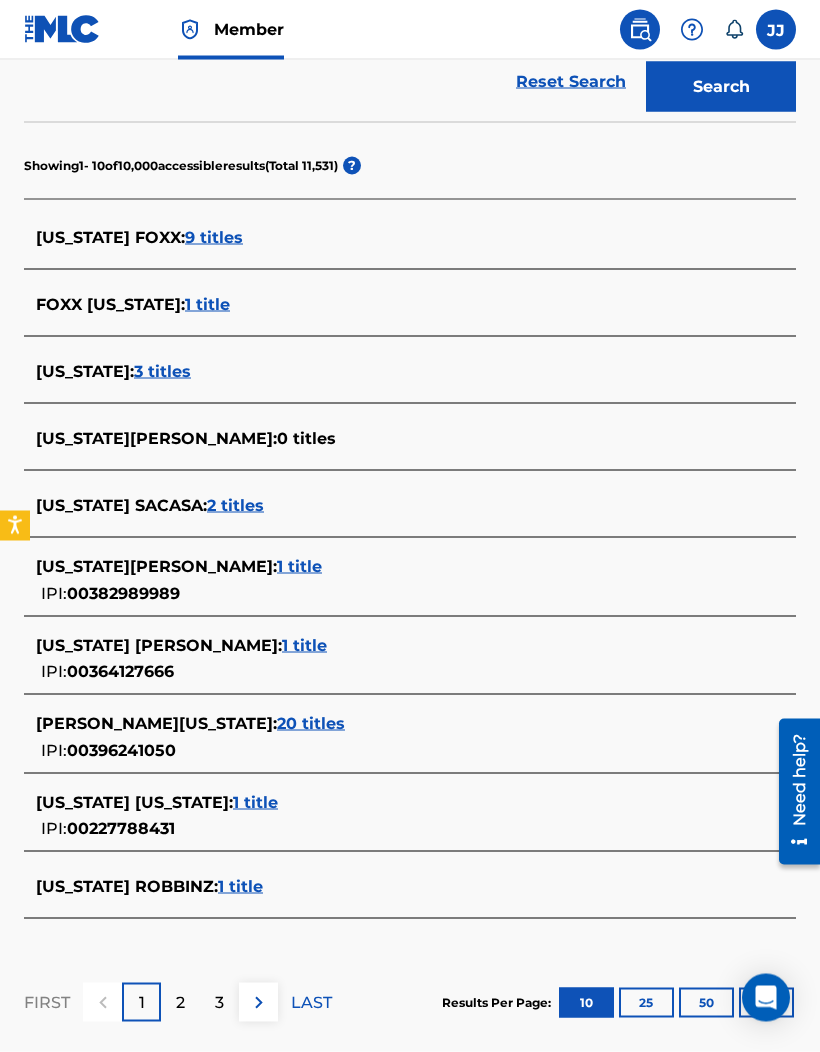 scroll, scrollTop: 460, scrollLeft: 0, axis: vertical 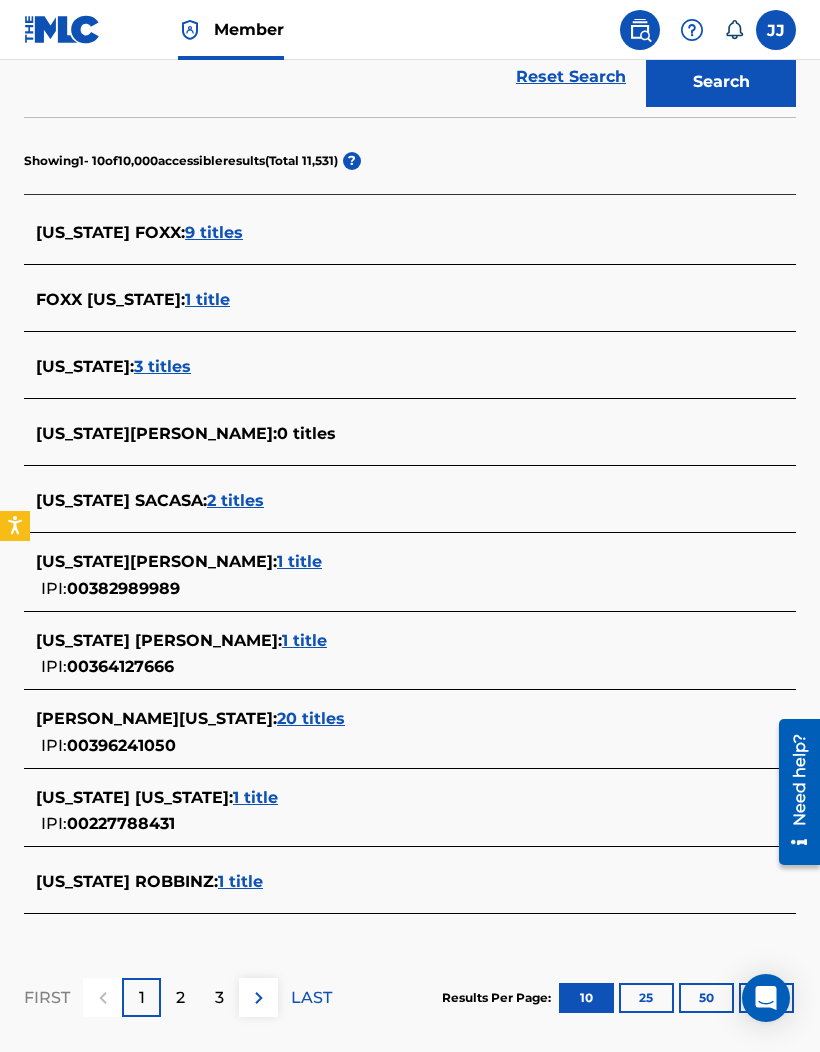 click on "20 titles" at bounding box center [311, 718] 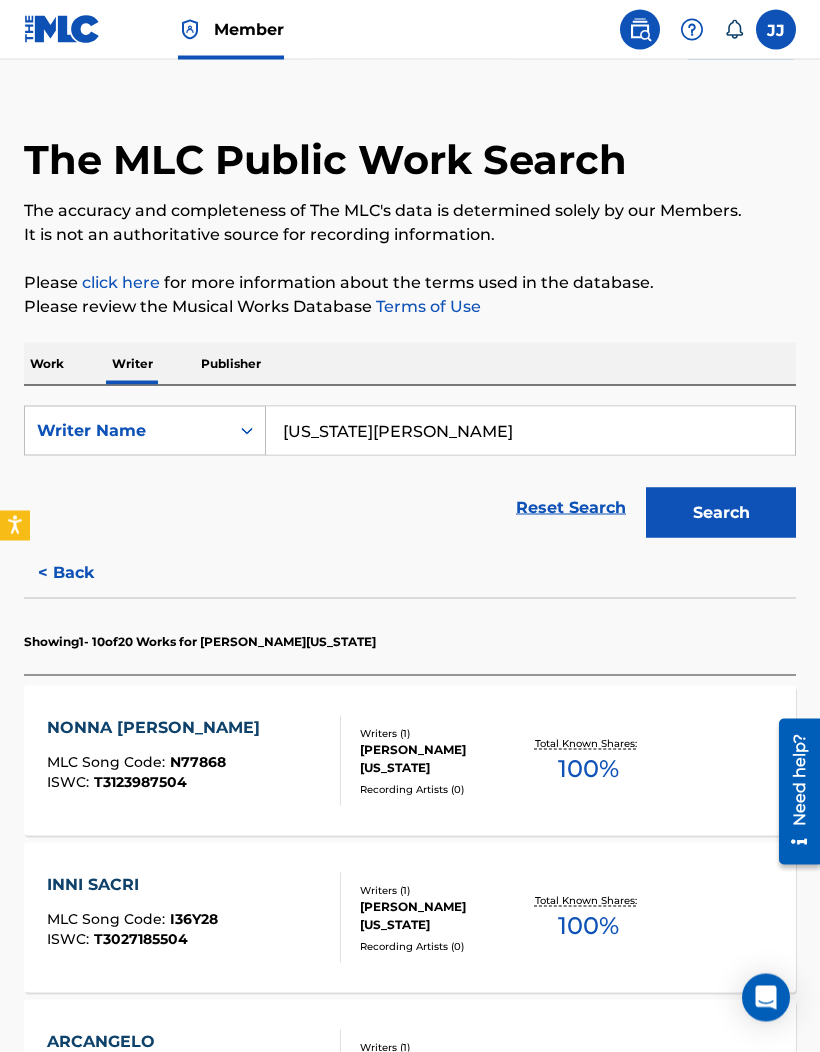 scroll, scrollTop: 0, scrollLeft: 0, axis: both 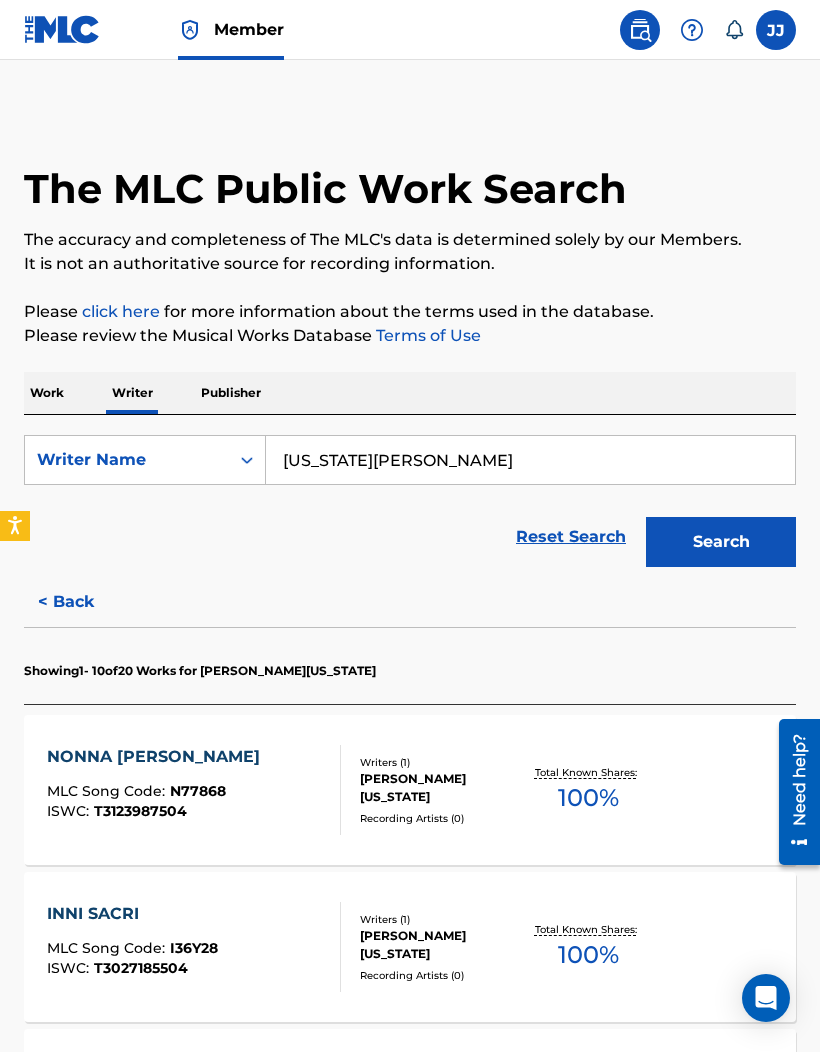 click on "Work" at bounding box center [47, 393] 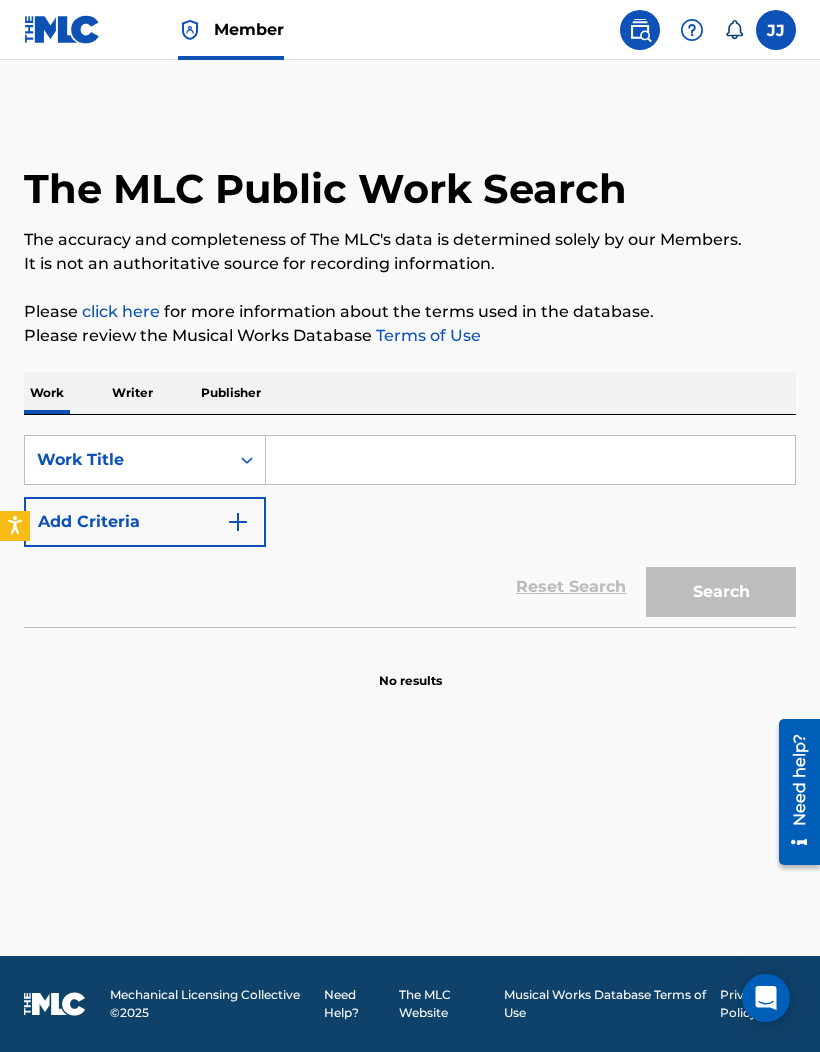 click at bounding box center (530, 460) 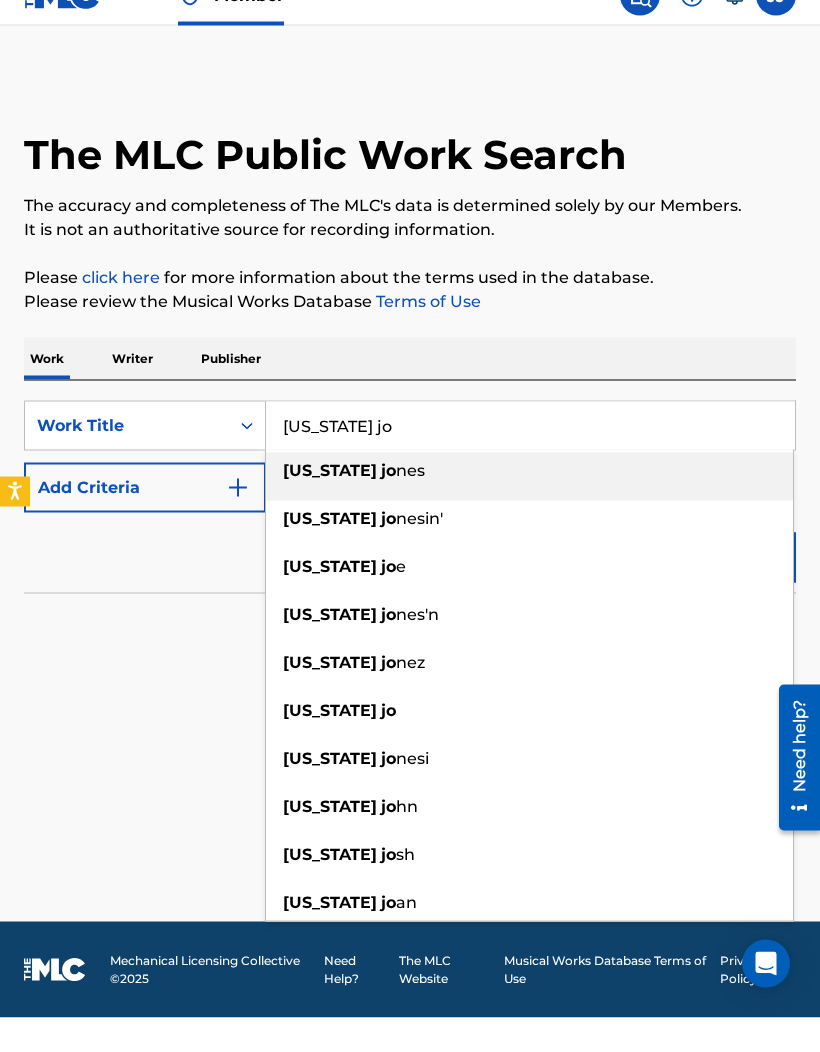 click on "indiana" at bounding box center (330, 504) 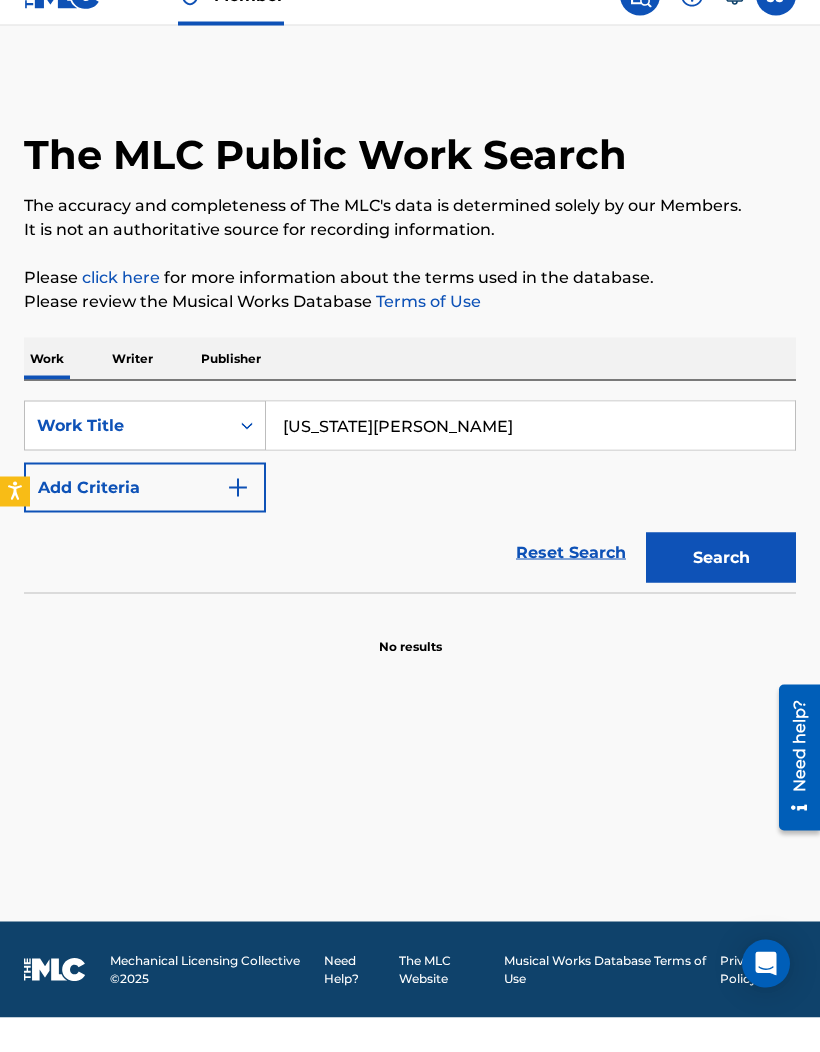 click on "Search" at bounding box center [721, 592] 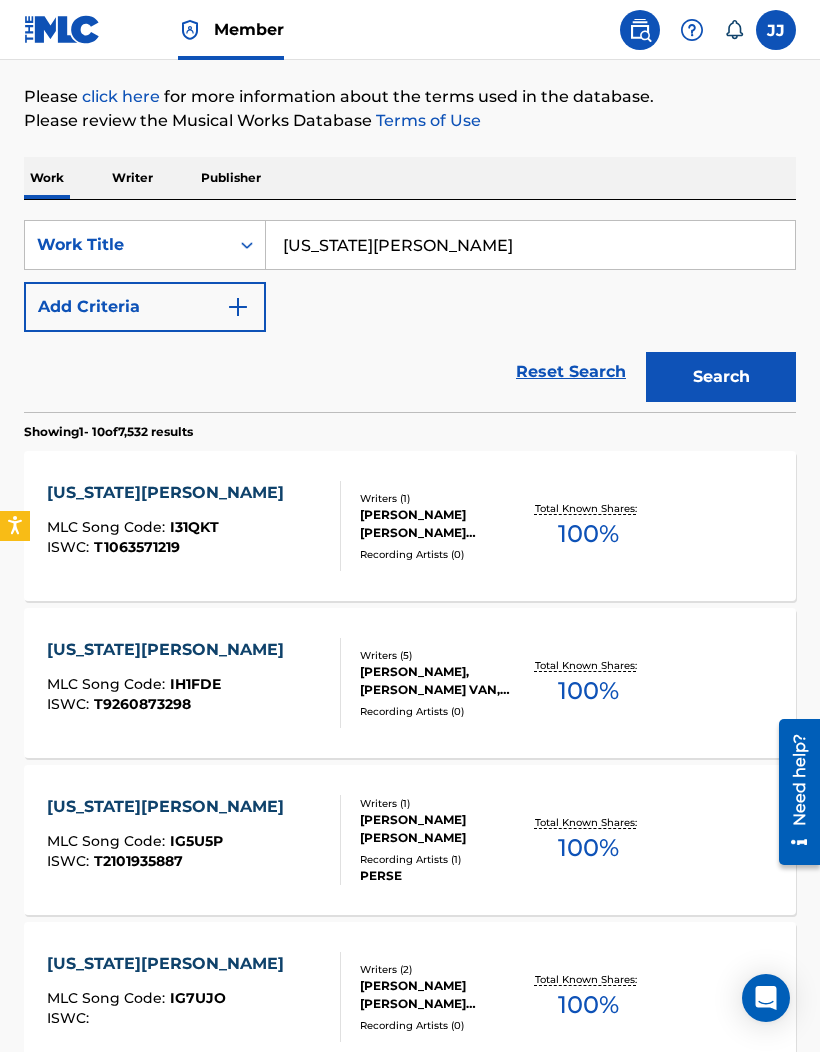 scroll, scrollTop: 211, scrollLeft: 0, axis: vertical 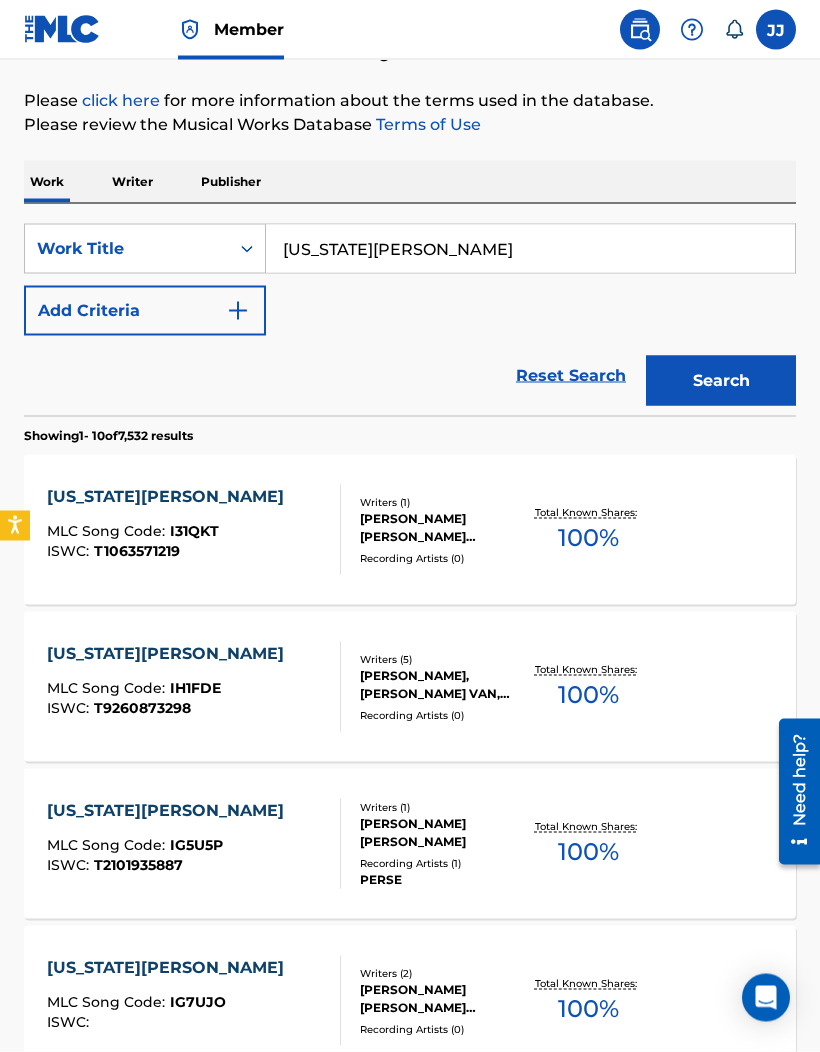 click on "MARC JOSEPH ALBERT FRANKINET" at bounding box center [442, 528] 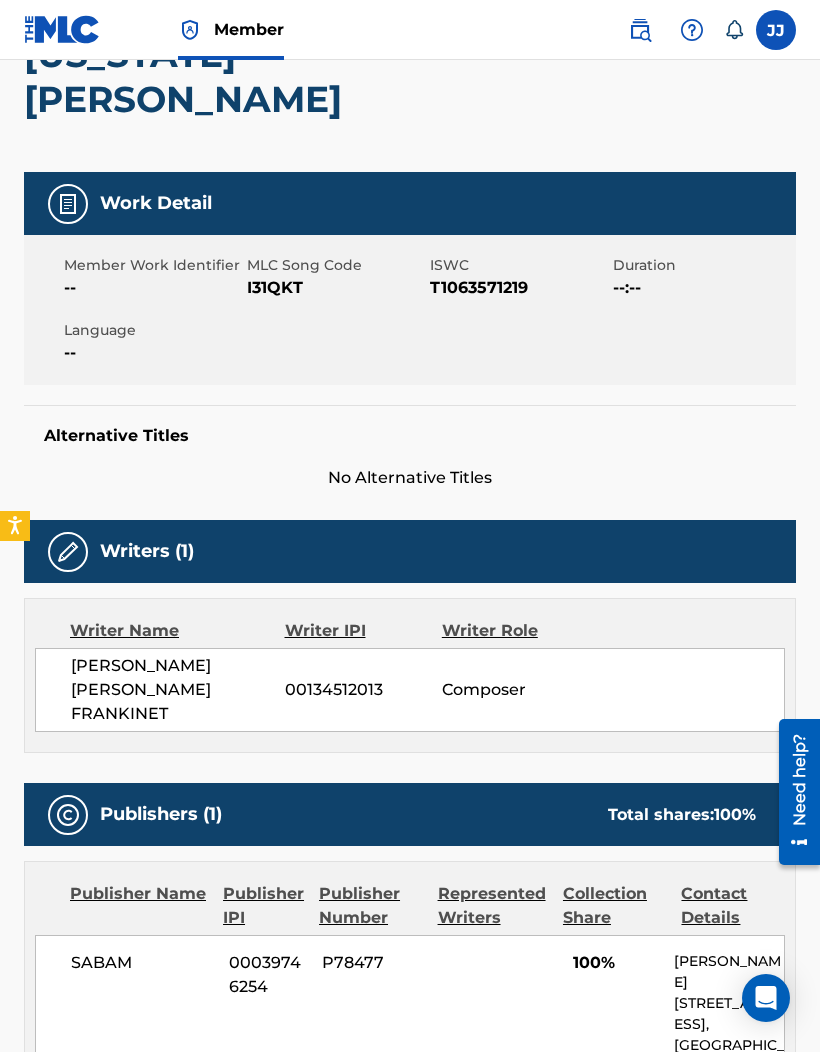 scroll, scrollTop: 0, scrollLeft: 0, axis: both 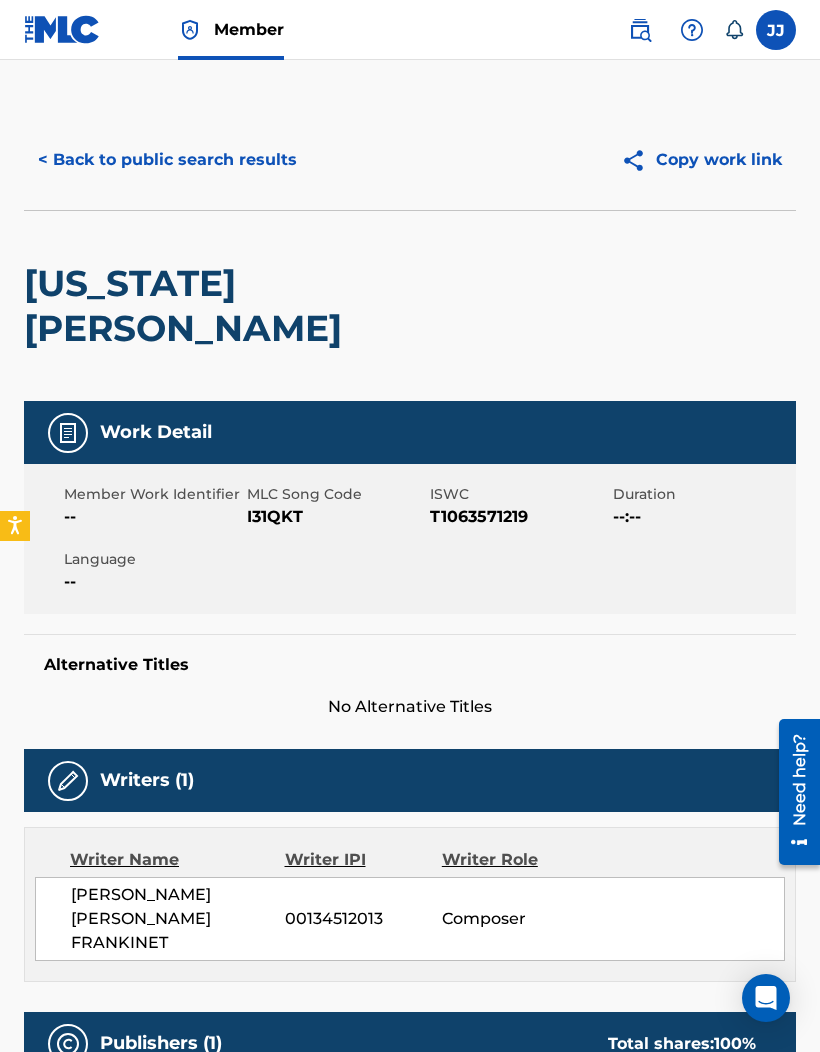 click on "< Back to public search results Copy work link" at bounding box center [410, 160] 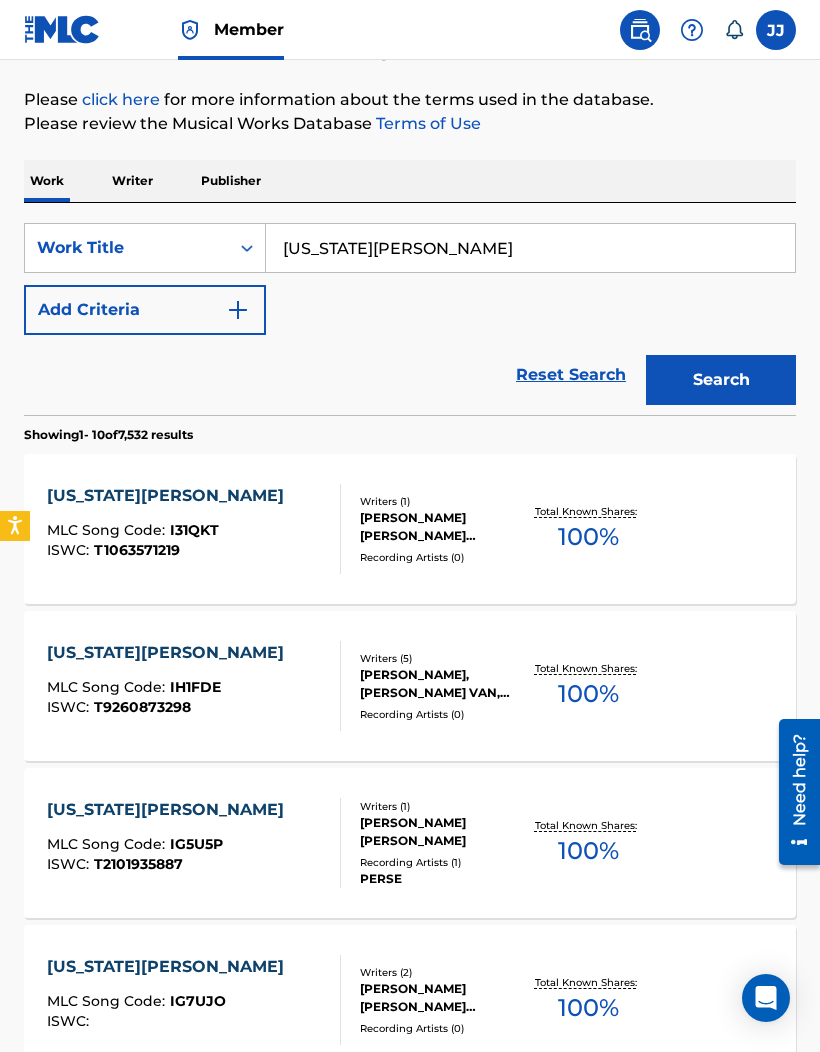 click at bounding box center [62, 29] 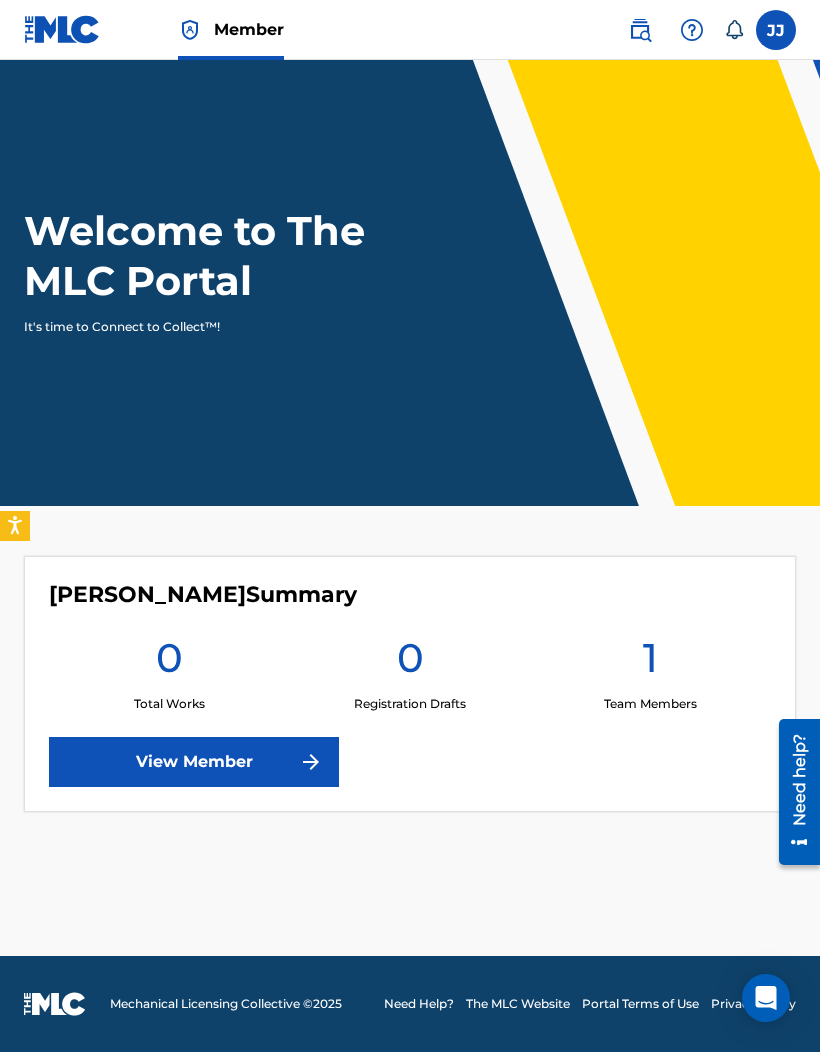 scroll, scrollTop: 82, scrollLeft: 0, axis: vertical 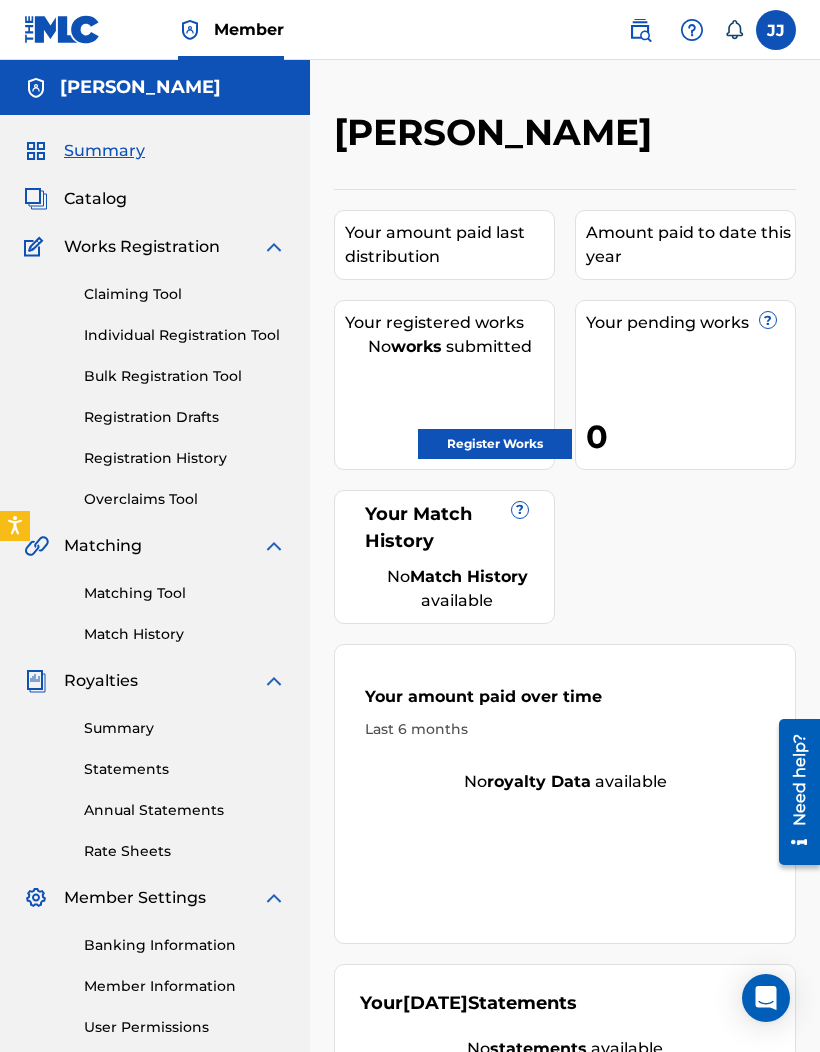 click on "Matching Tool" at bounding box center [185, 593] 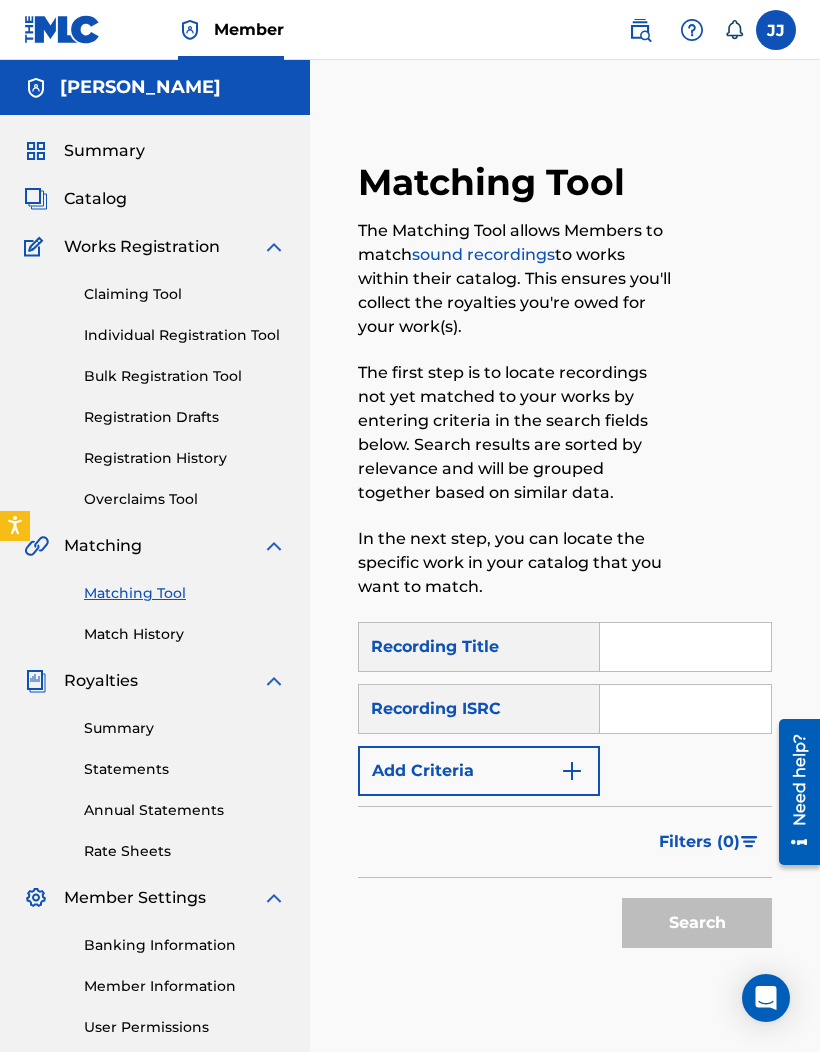 click at bounding box center [685, 647] 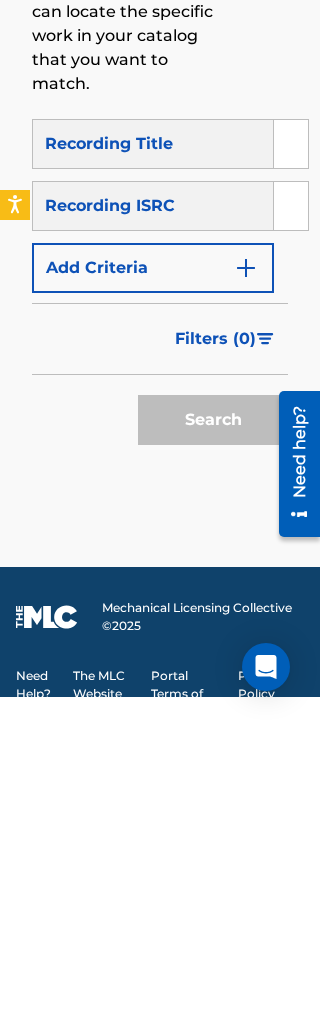 scroll, scrollTop: 608, scrollLeft: 0, axis: vertical 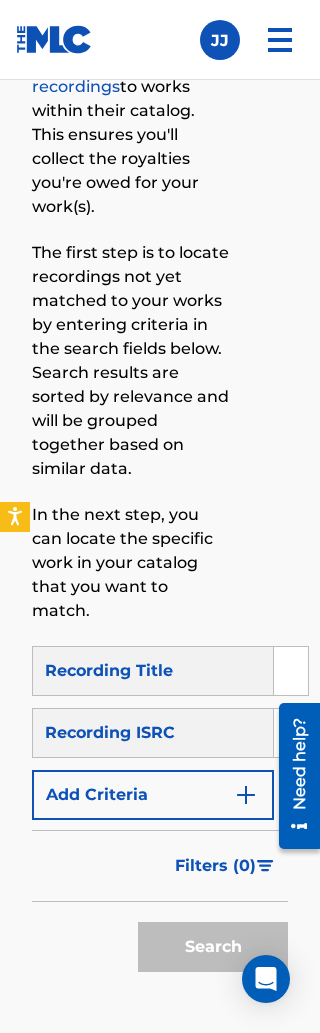 click on "Filters ( 0 )" at bounding box center (215, 866) 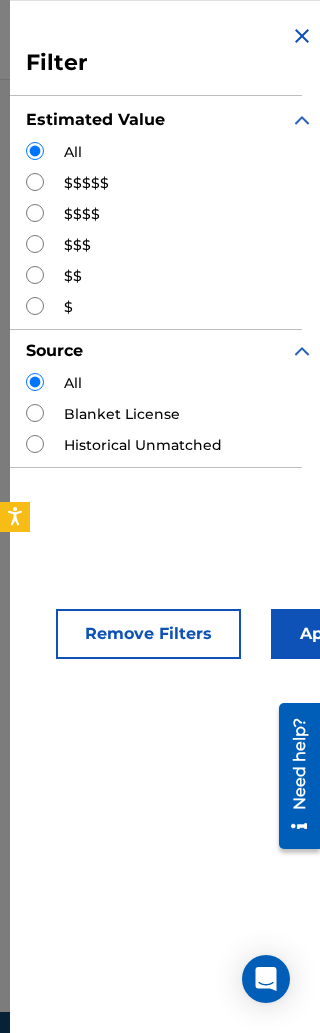 click at bounding box center (35, 182) 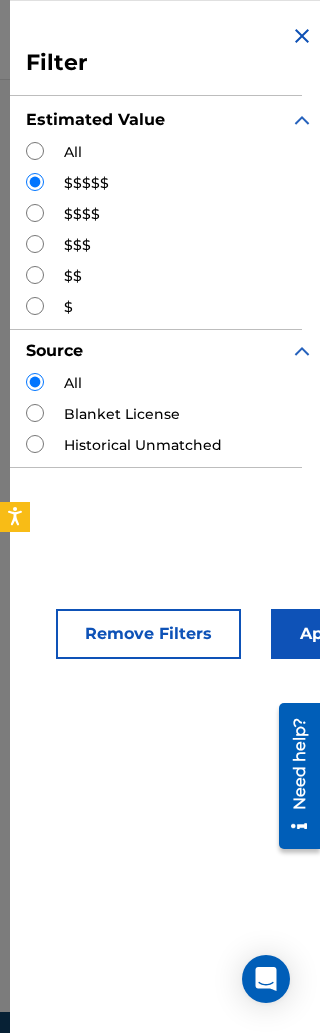 click on "Apply Filters" at bounding box center [353, 634] 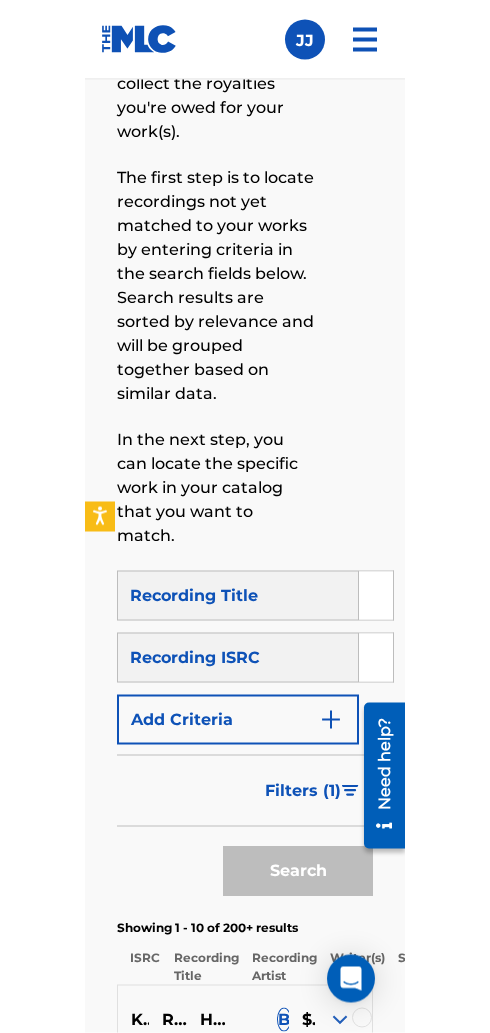 scroll, scrollTop: 493, scrollLeft: 0, axis: vertical 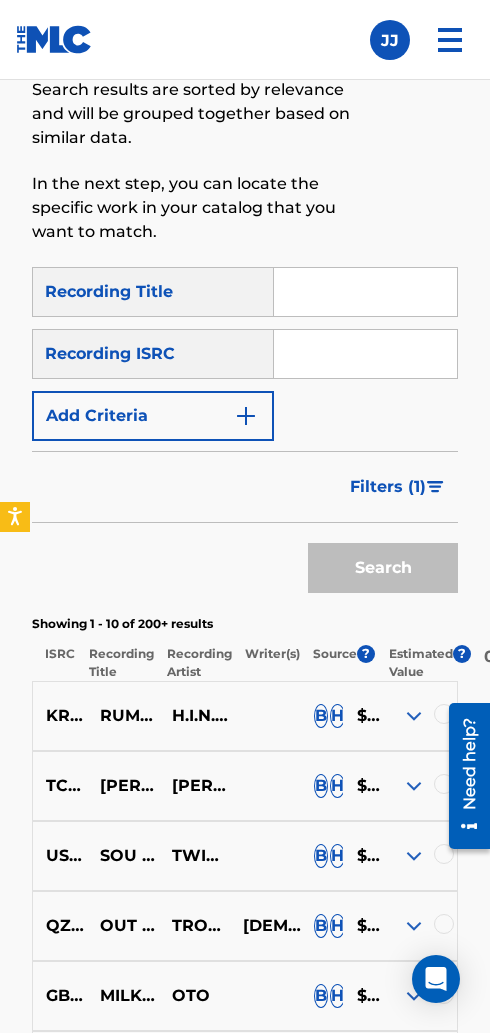 click at bounding box center (365, 292) 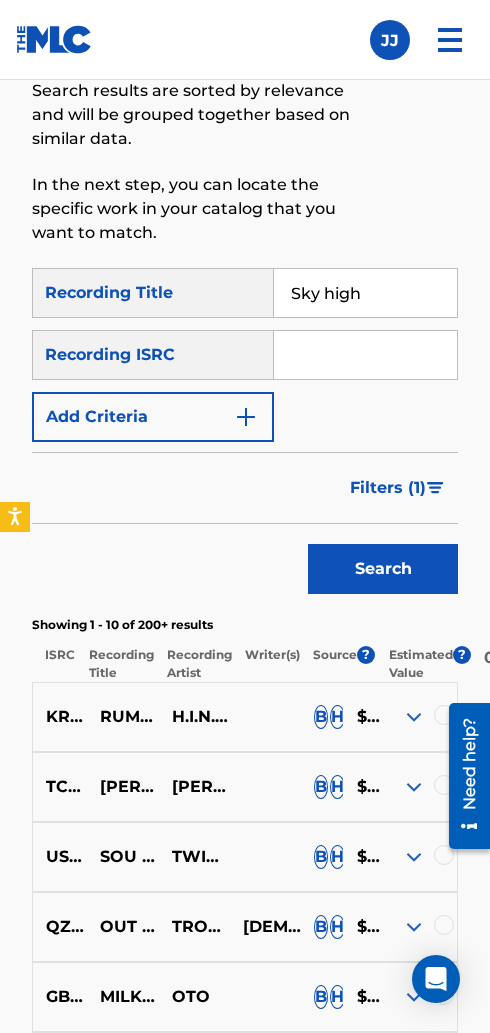 click on "Search" at bounding box center (383, 569) 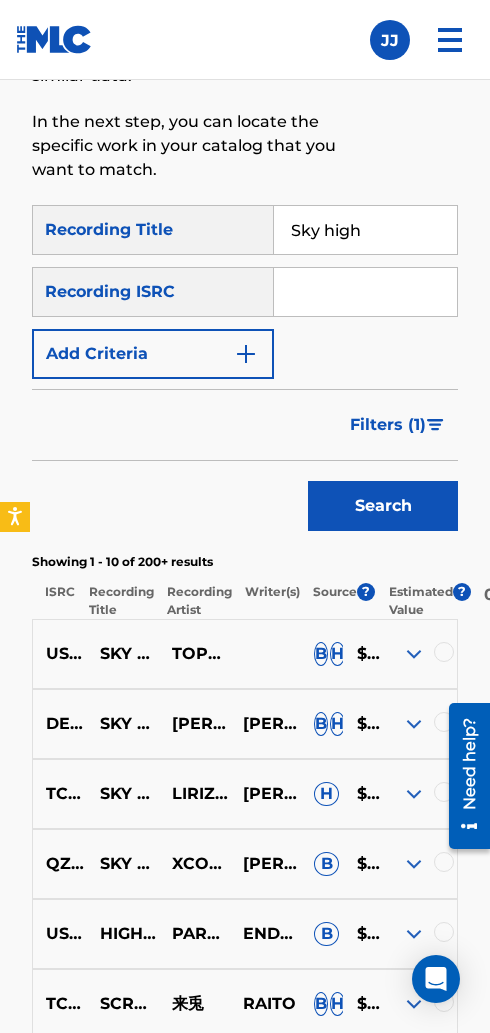 scroll, scrollTop: 555, scrollLeft: 0, axis: vertical 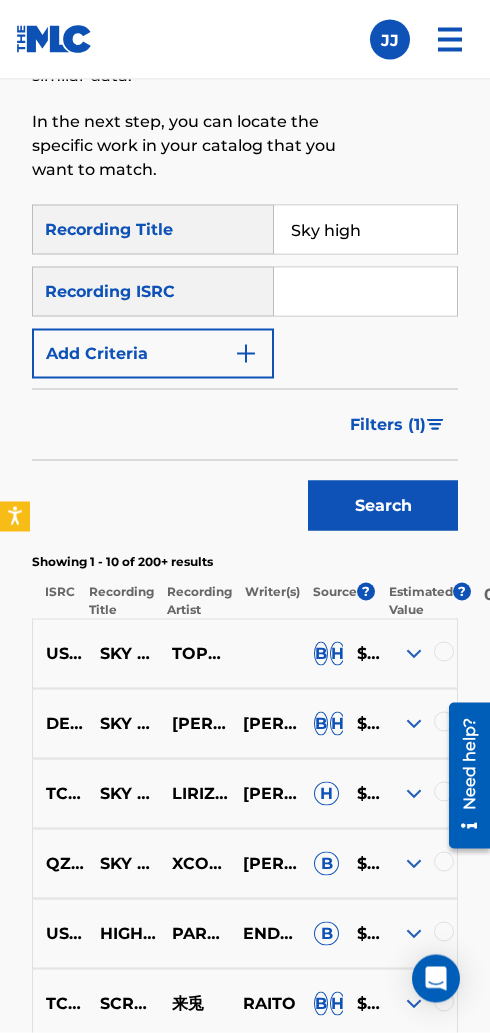 click at bounding box center (444, 652) 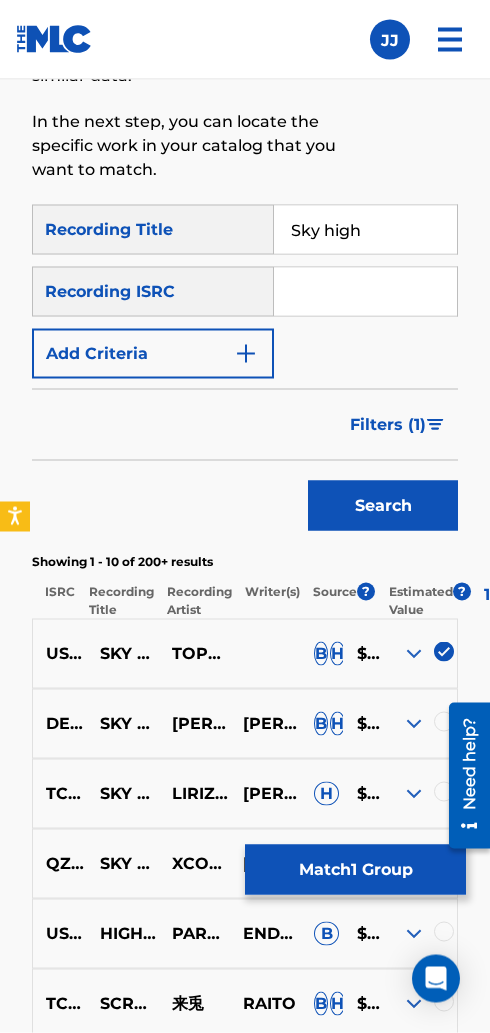 scroll, scrollTop: 556, scrollLeft: 0, axis: vertical 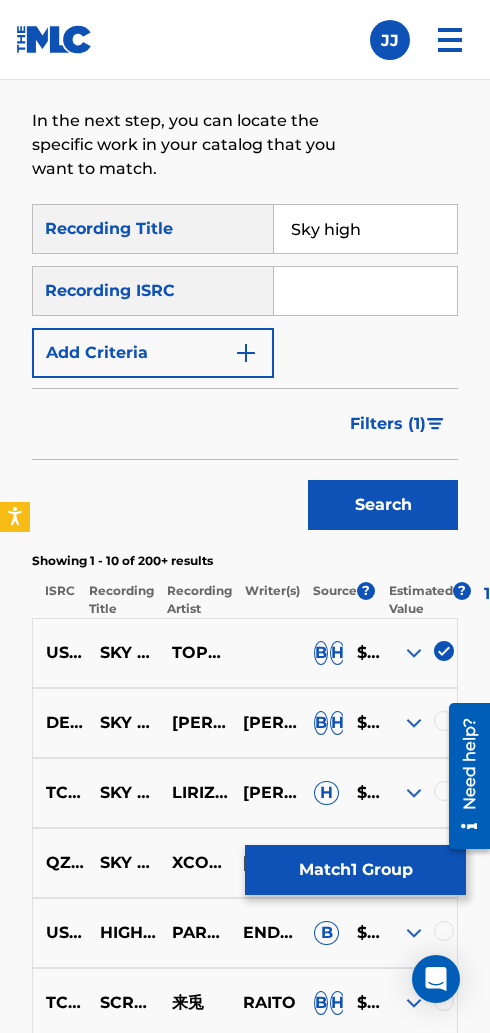 click at bounding box center (414, 653) 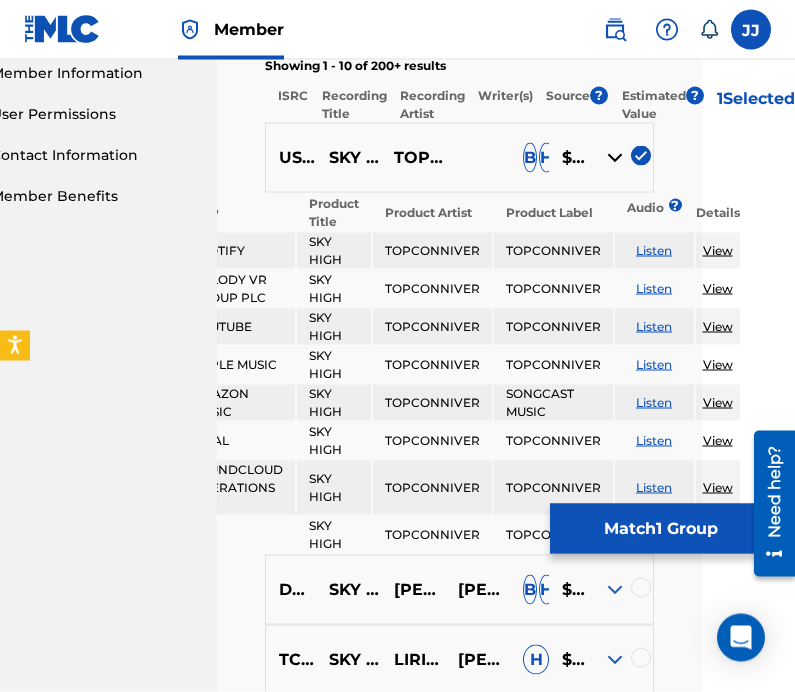 scroll, scrollTop: 915, scrollLeft: 130, axis: both 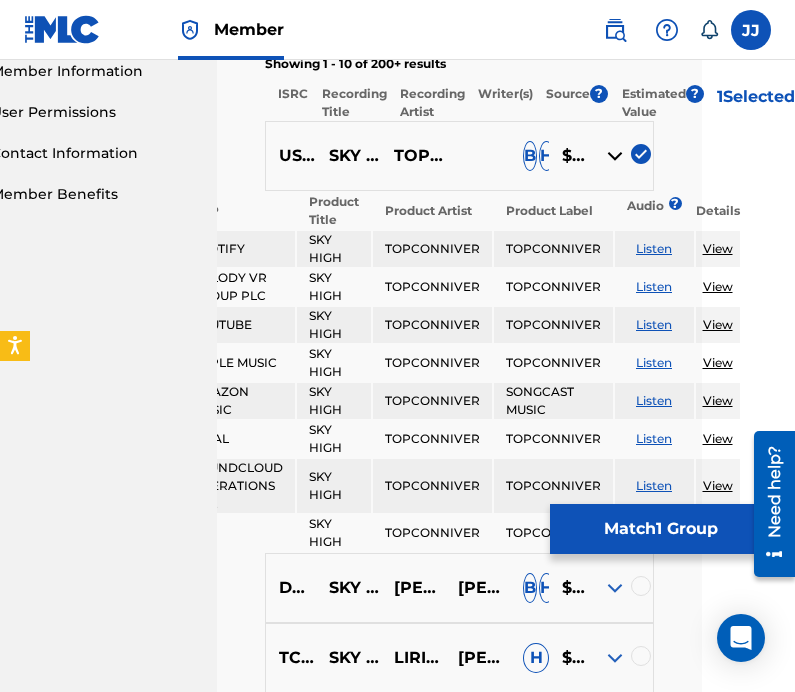 click on "View" at bounding box center (718, 249) 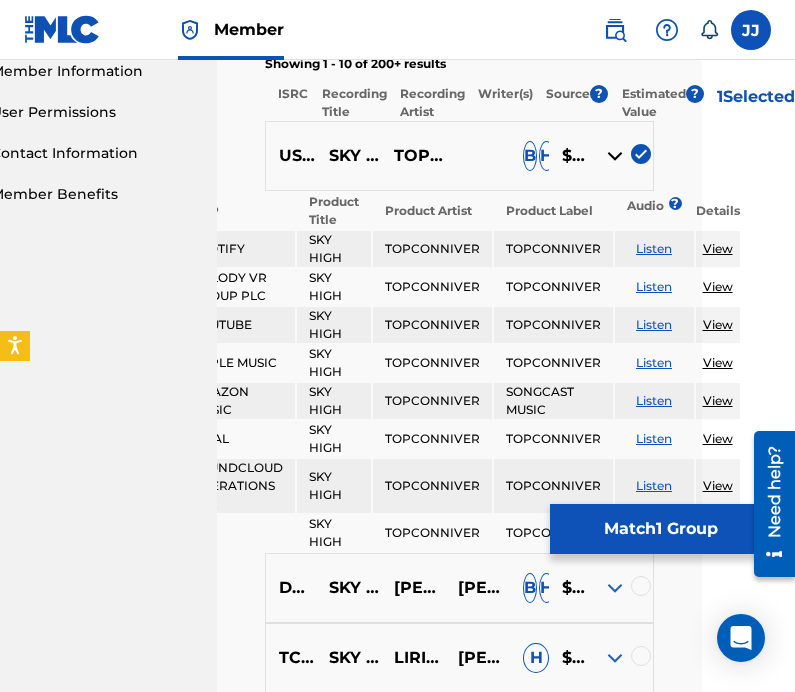 click on "View" at bounding box center [718, 248] 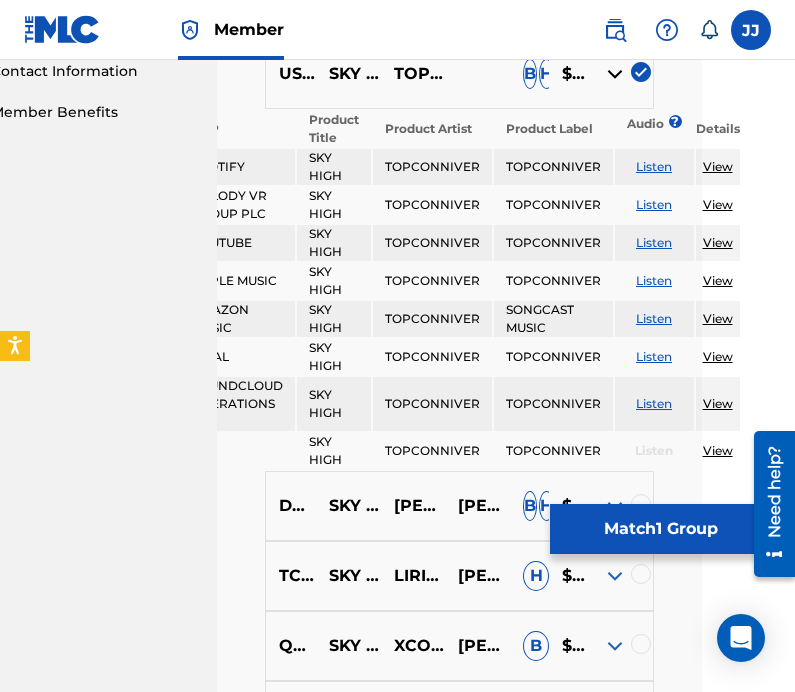 scroll, scrollTop: 915, scrollLeft: 130, axis: both 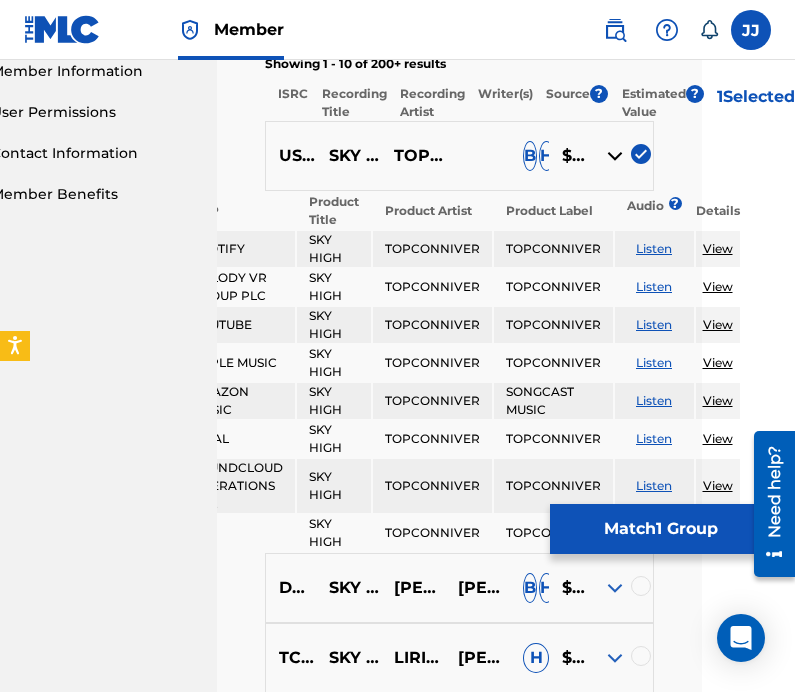 click on "Listen" at bounding box center (654, 248) 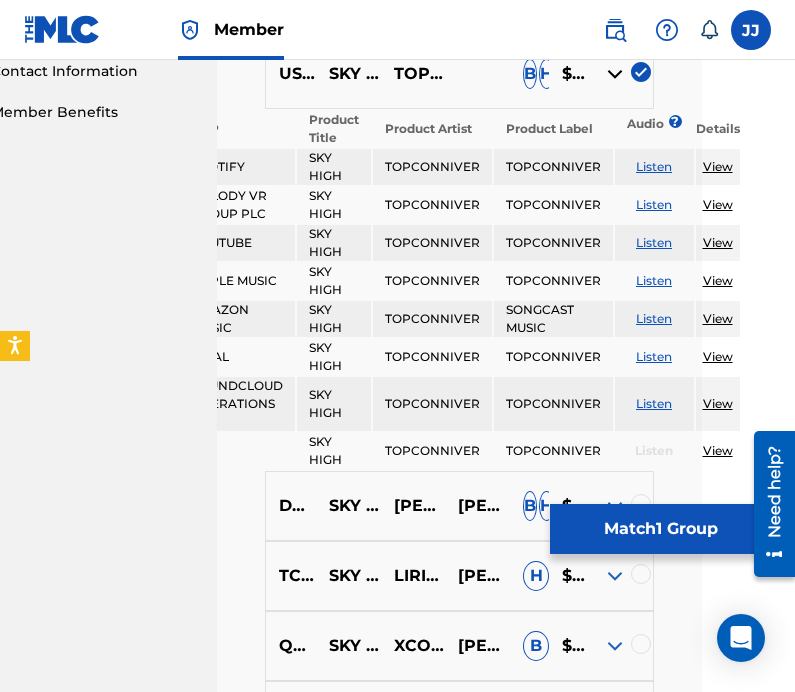 scroll, scrollTop: 997, scrollLeft: 130, axis: both 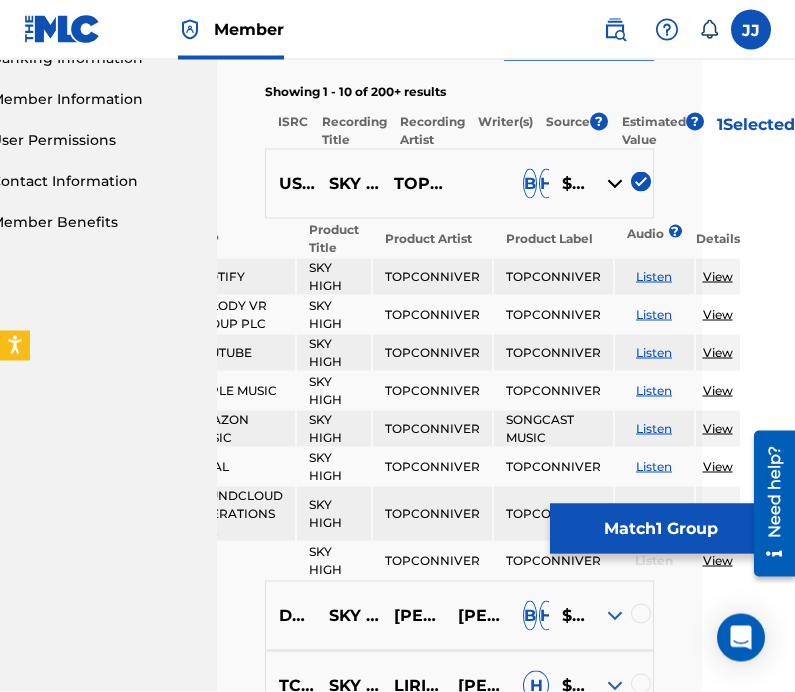 click on "Listen" at bounding box center [654, 390] 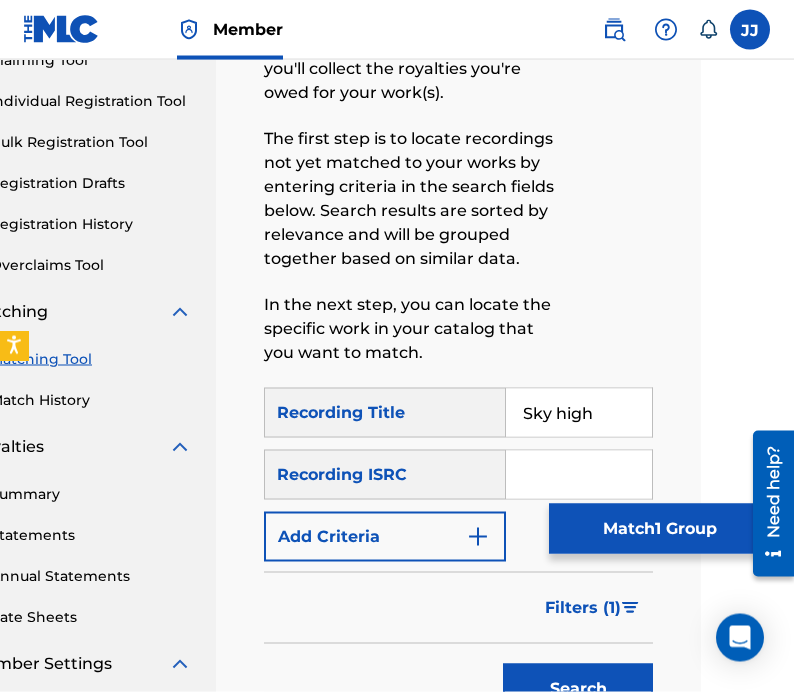 scroll, scrollTop: 251, scrollLeft: 130, axis: both 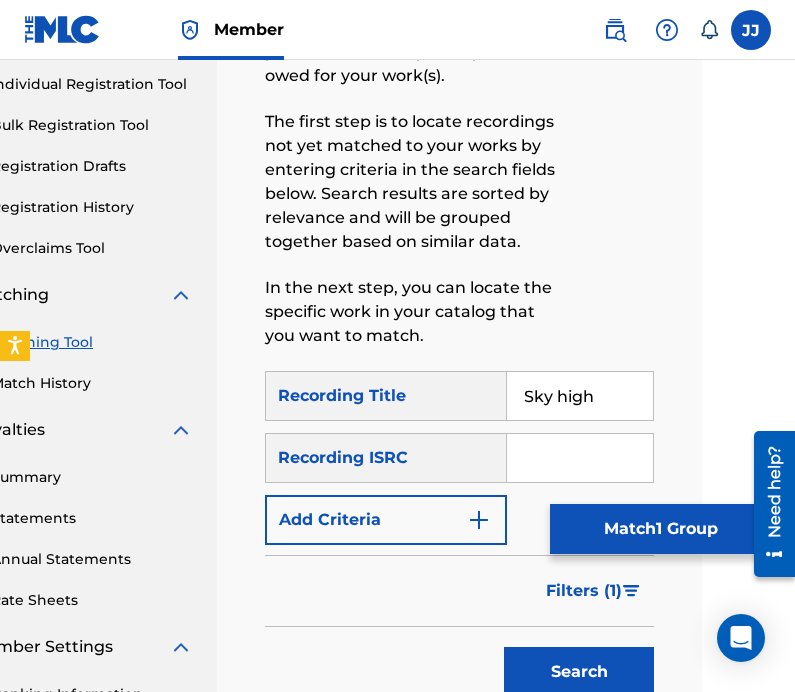 click on "Sky high" at bounding box center [580, 396] 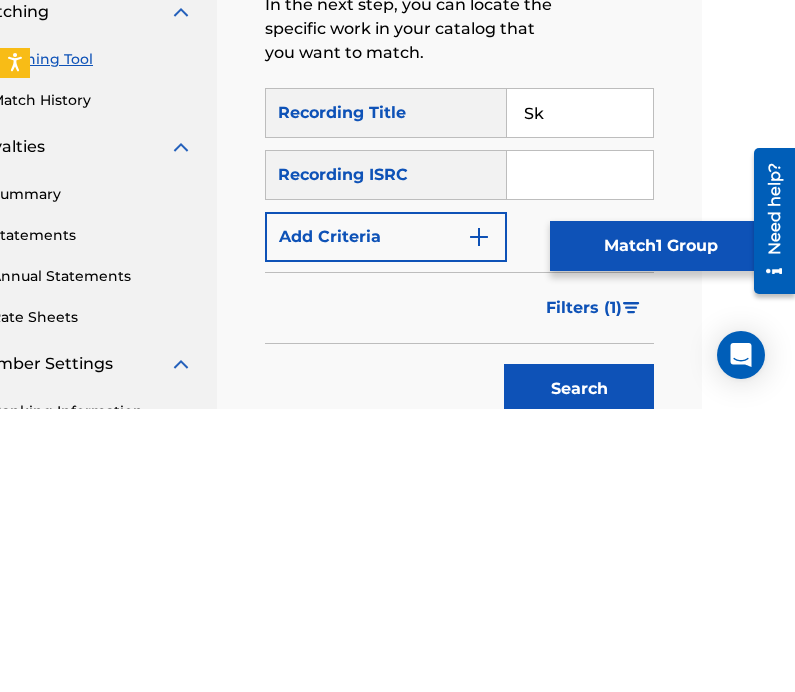 type on "S" 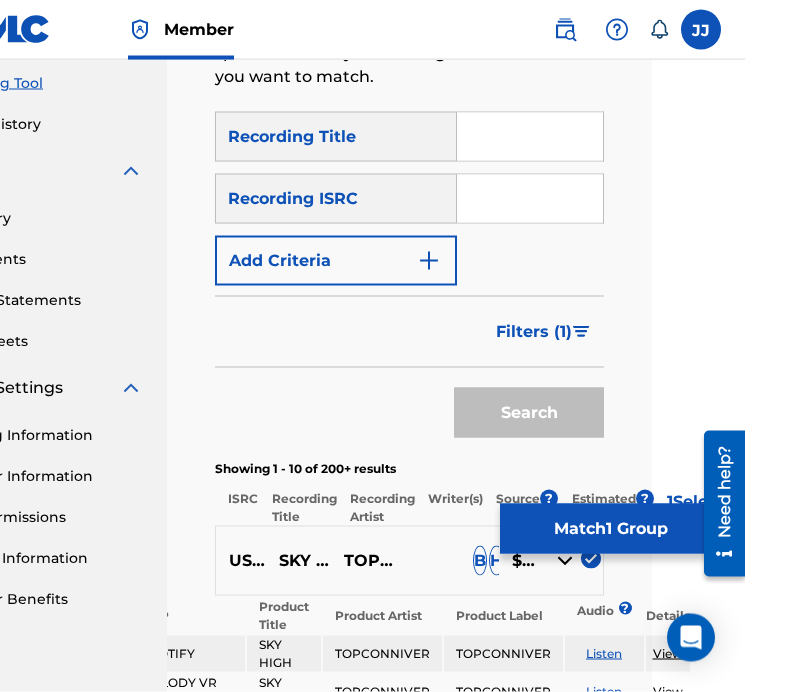 scroll, scrollTop: 509, scrollLeft: 130, axis: both 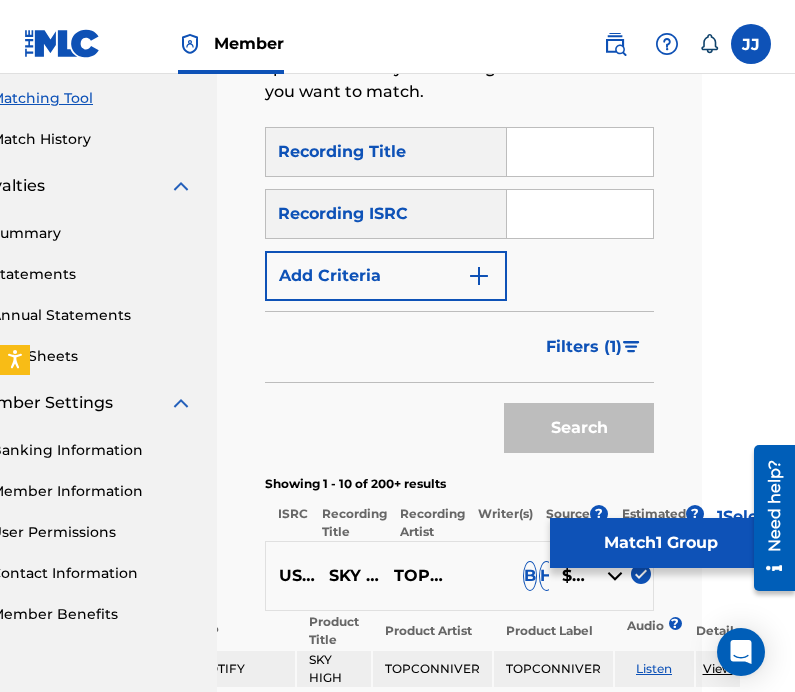 click at bounding box center (580, 138) 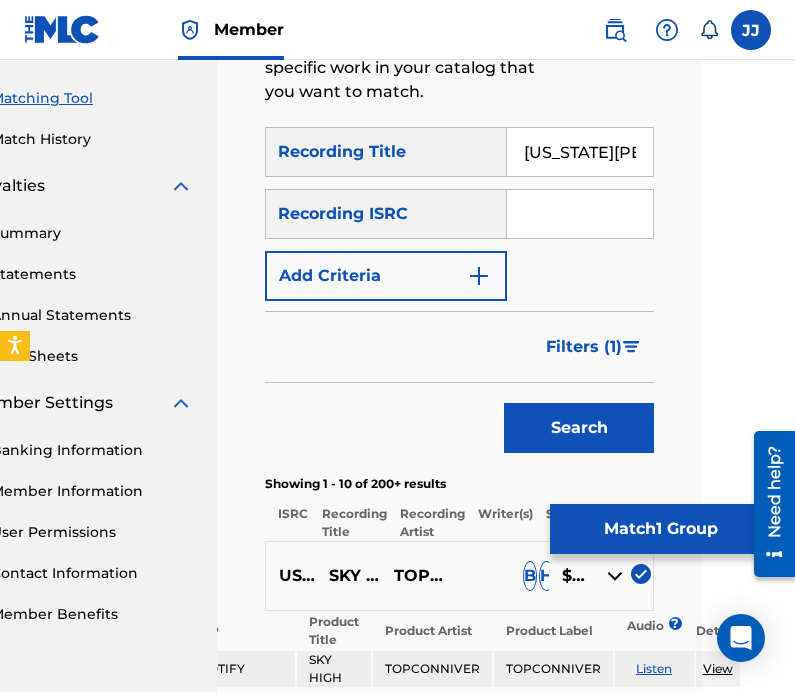 type on "Indiana Jones’s" 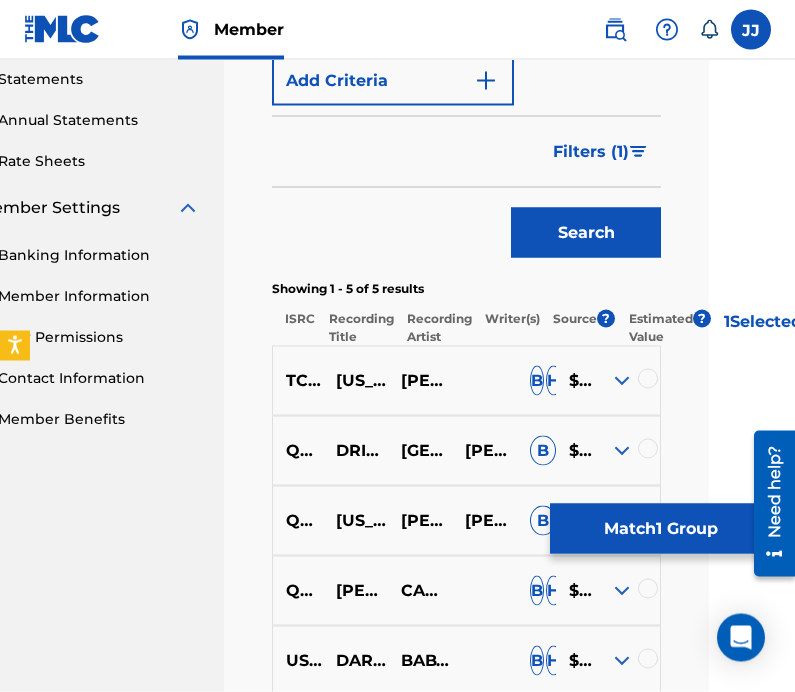 scroll, scrollTop: 691, scrollLeft: 86, axis: both 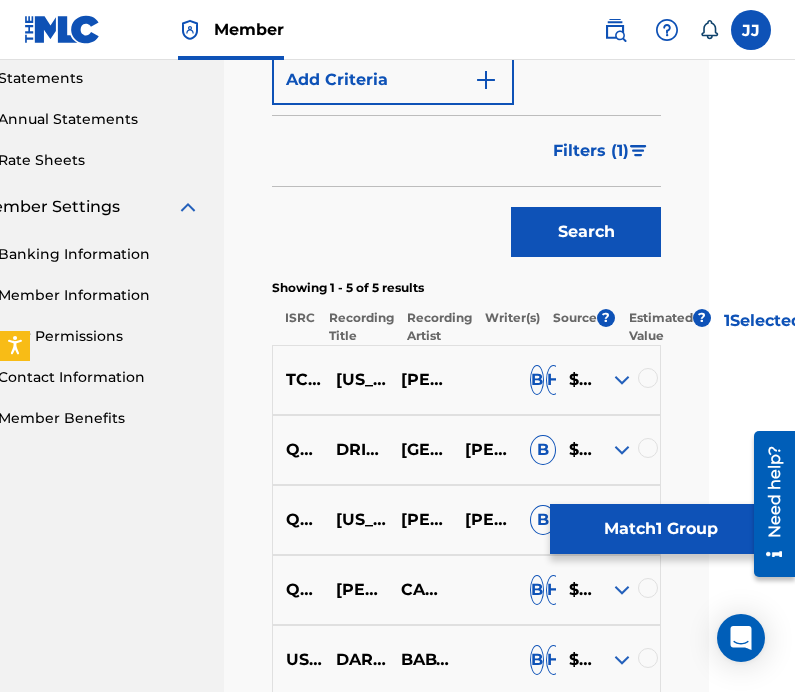 click at bounding box center [622, 380] 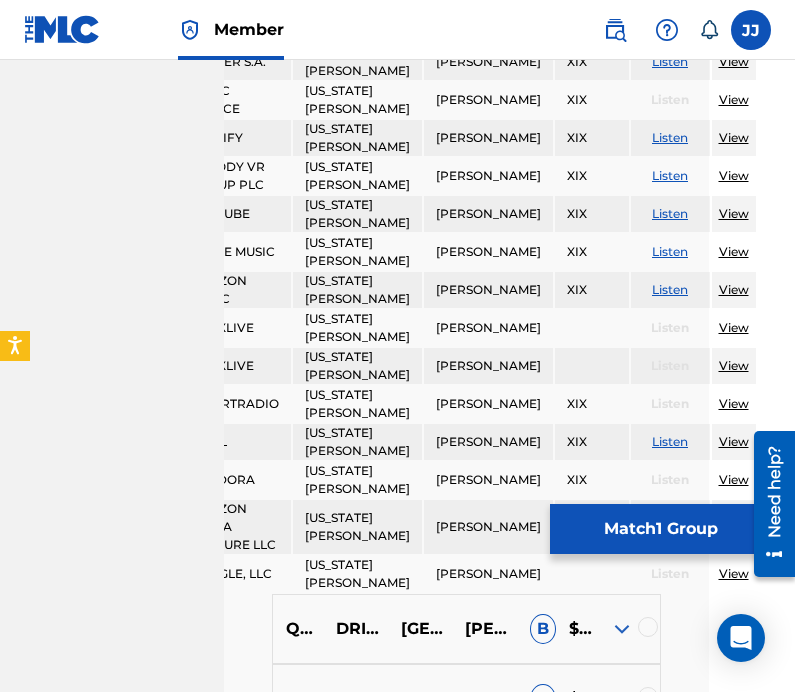 scroll, scrollTop: 1115, scrollLeft: 86, axis: both 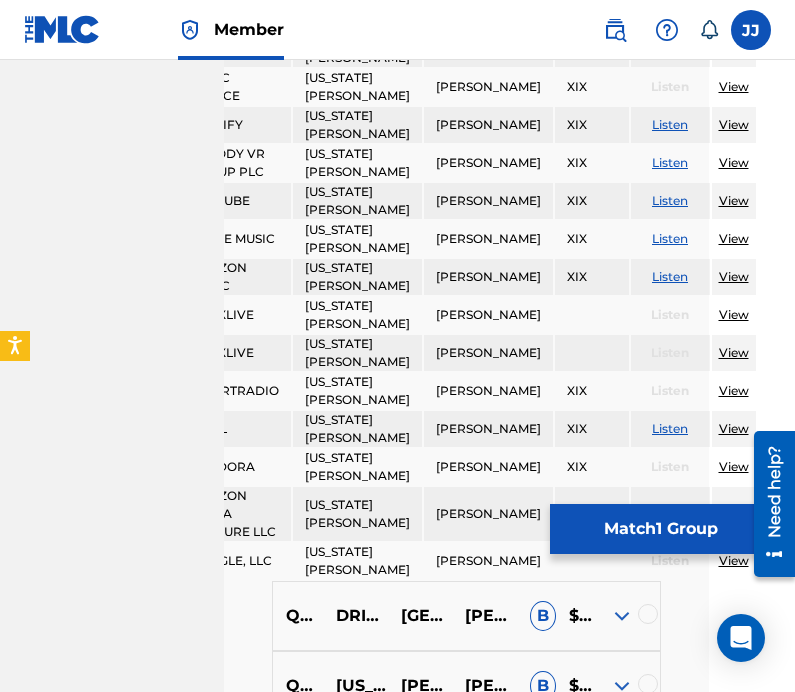 click on "Listen" at bounding box center (670, 200) 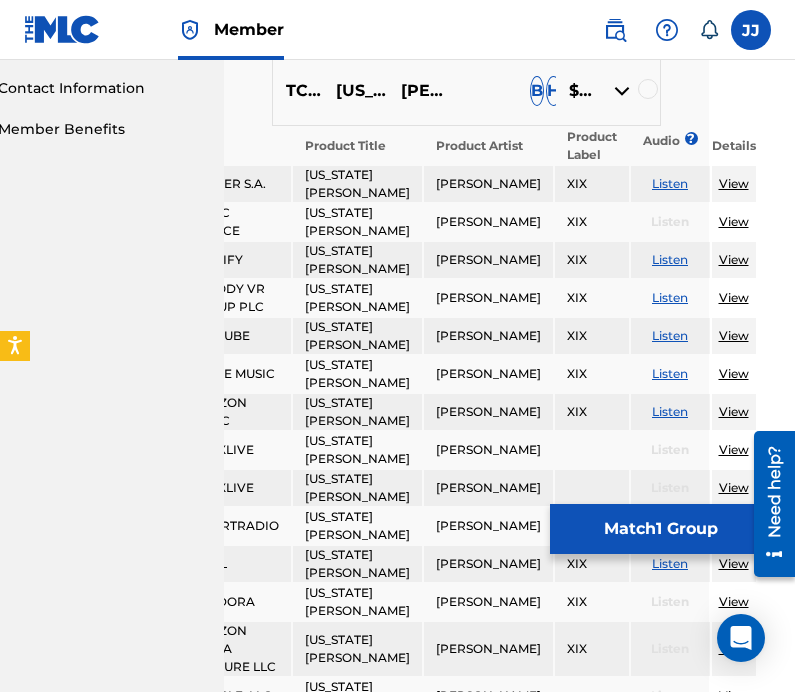 scroll, scrollTop: 979, scrollLeft: 86, axis: both 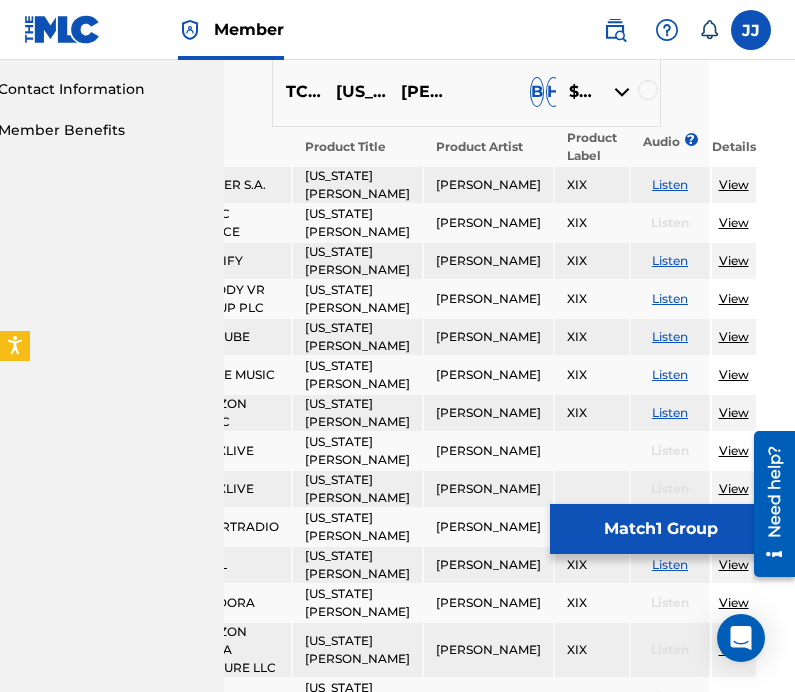click on "View" at bounding box center [734, 184] 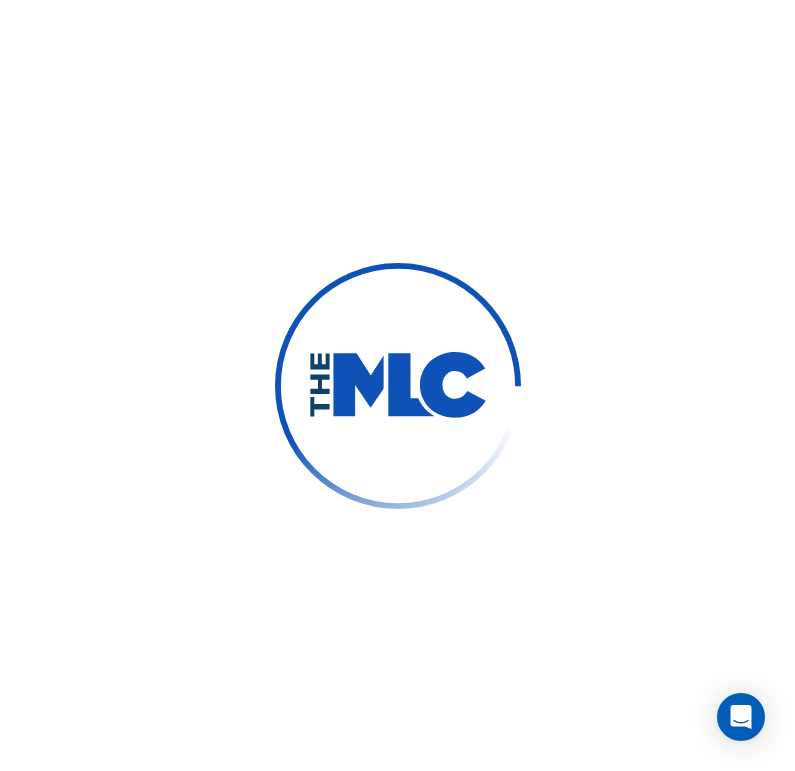 scroll, scrollTop: 0, scrollLeft: 0, axis: both 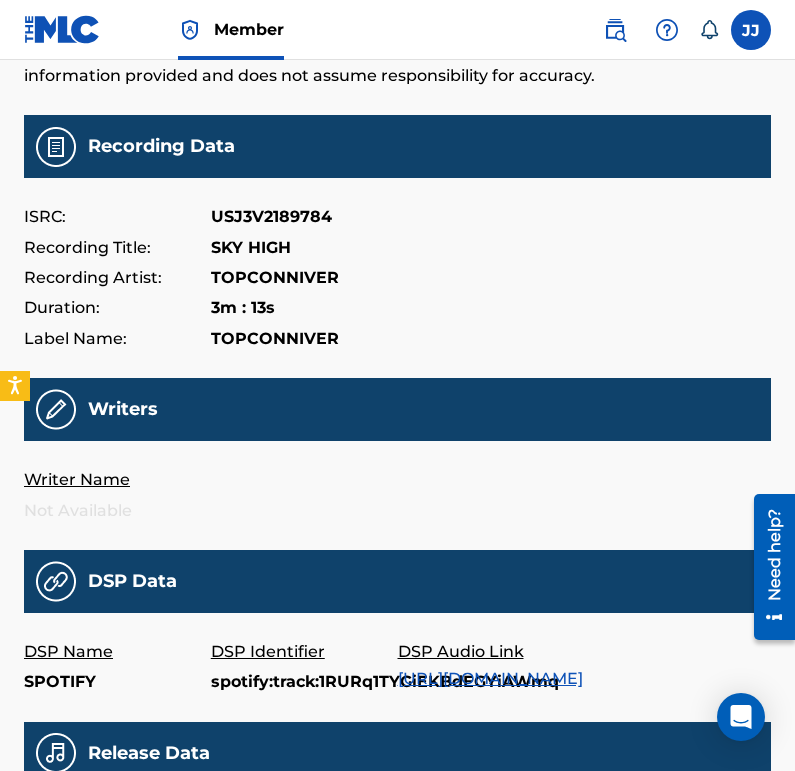 click on "USJ3V2189784" at bounding box center (271, 217) 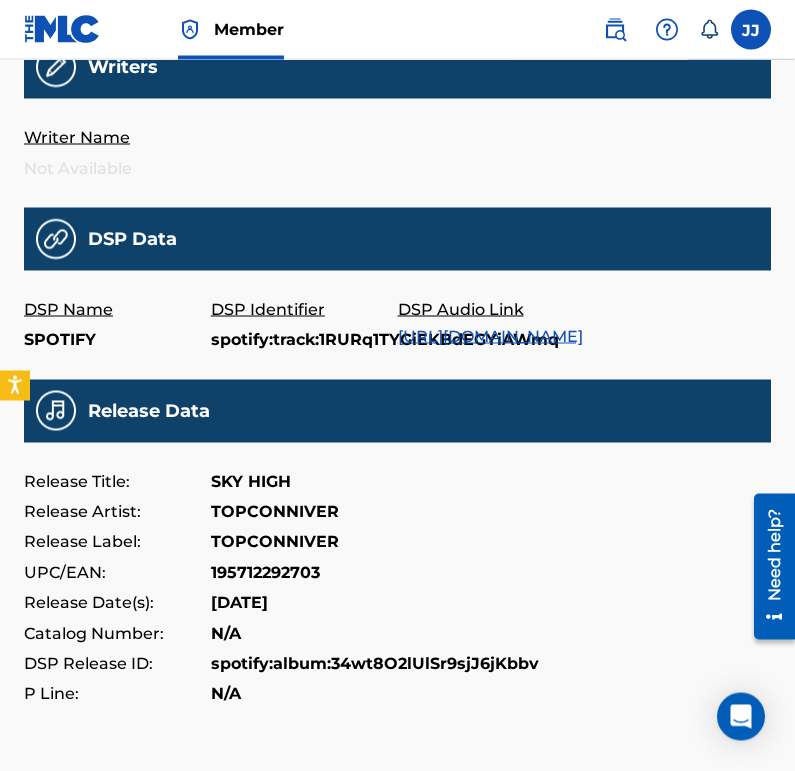 scroll, scrollTop: 530, scrollLeft: 8, axis: both 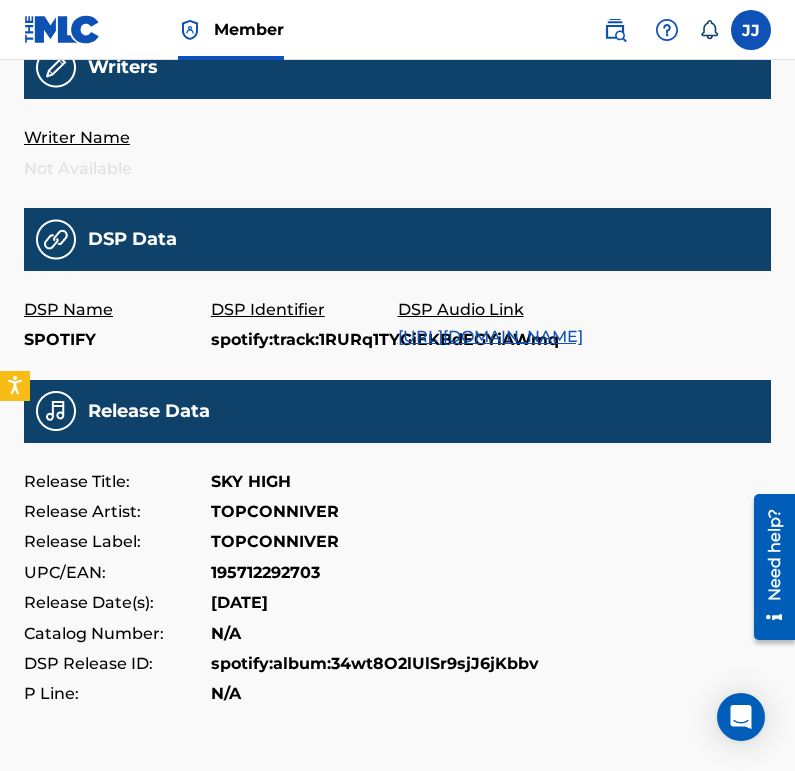 click on "https://open.spotify.com/track/1RURq1TYGiEKBdEGYiAWmq" at bounding box center (490, 336) 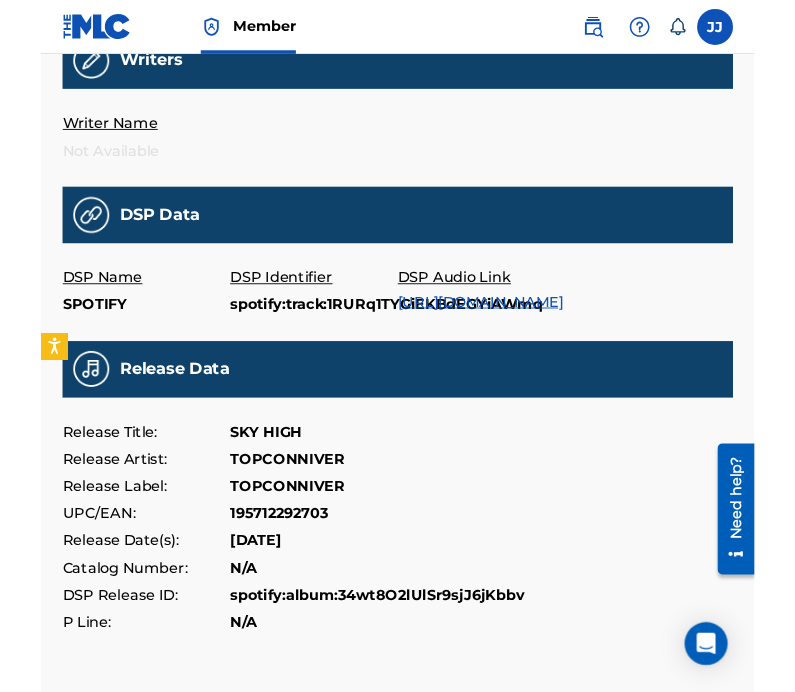 scroll, scrollTop: 445, scrollLeft: 0, axis: vertical 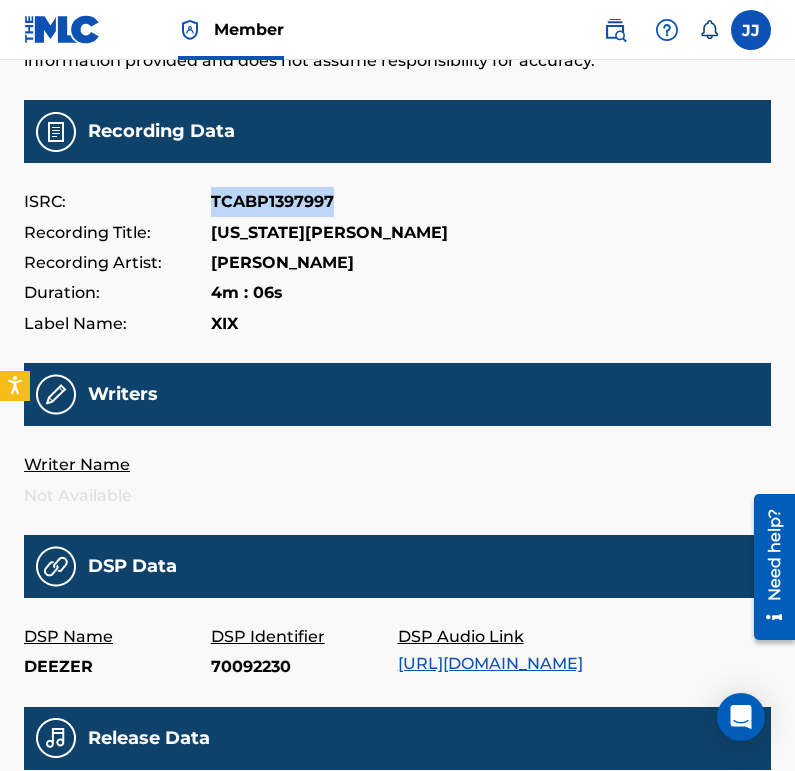 click at bounding box center (62, 29) 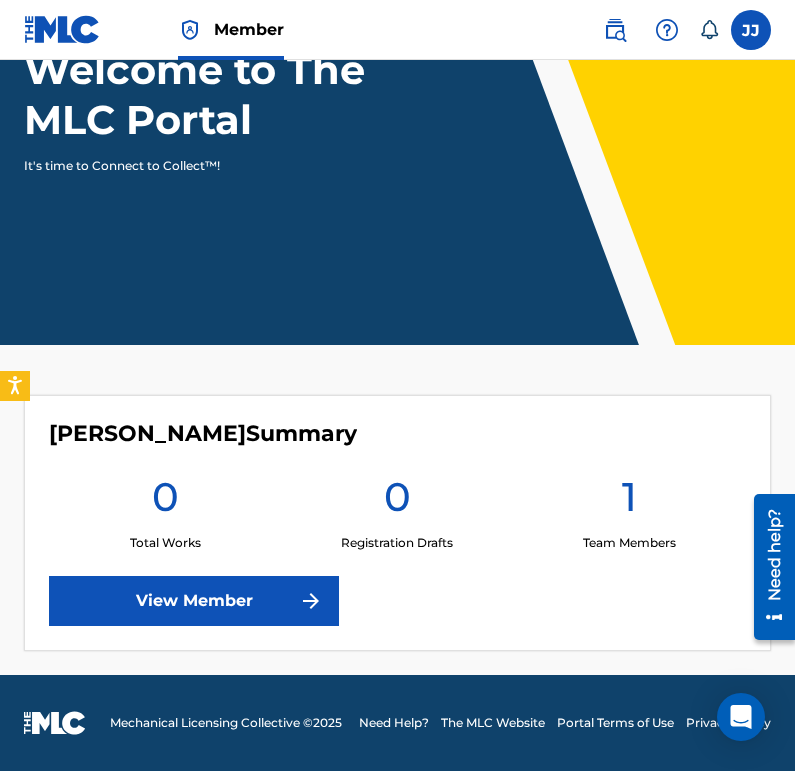 scroll, scrollTop: 0, scrollLeft: 0, axis: both 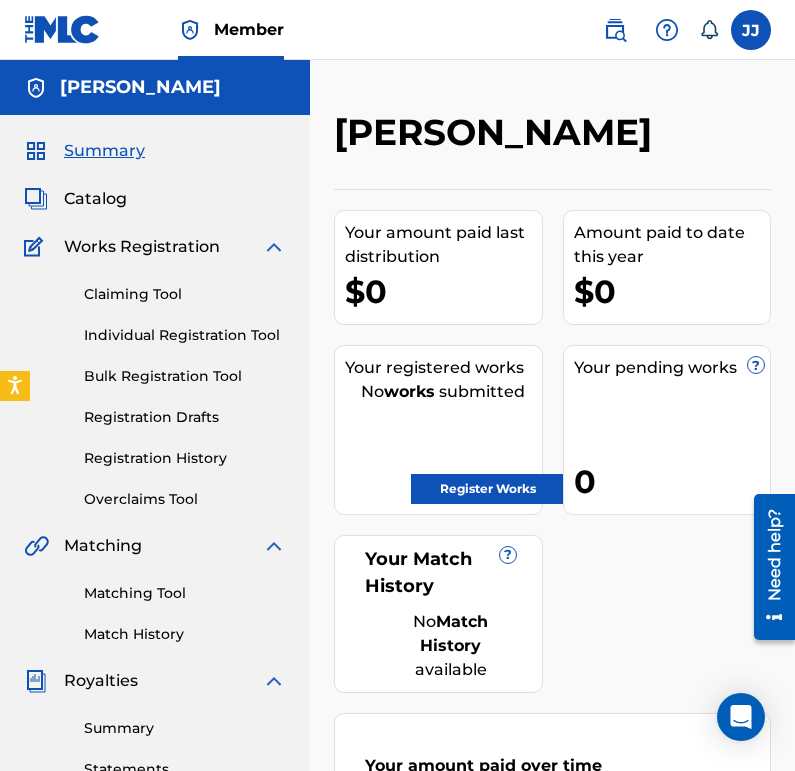 click on "Individual Registration Tool" at bounding box center [185, 335] 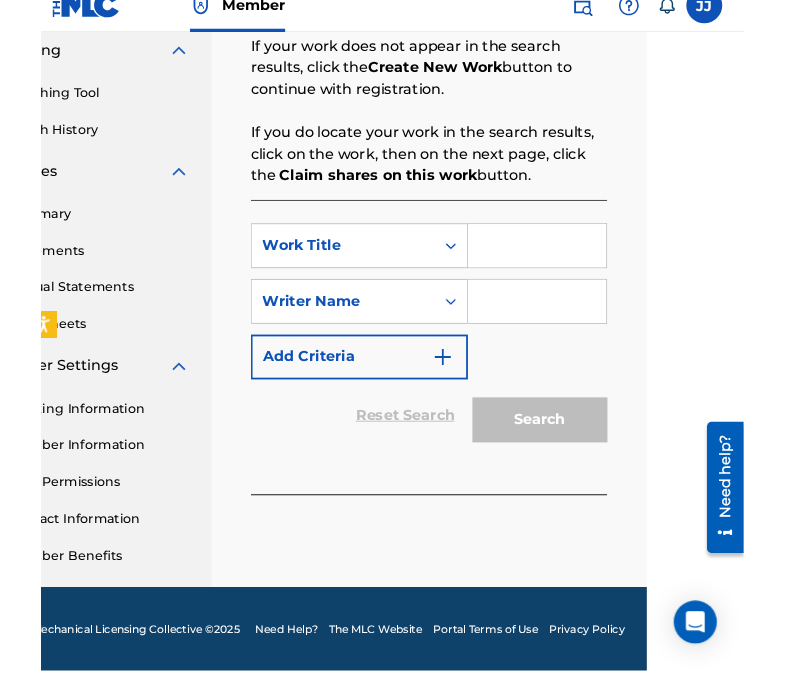 scroll, scrollTop: 469, scrollLeft: 108, axis: both 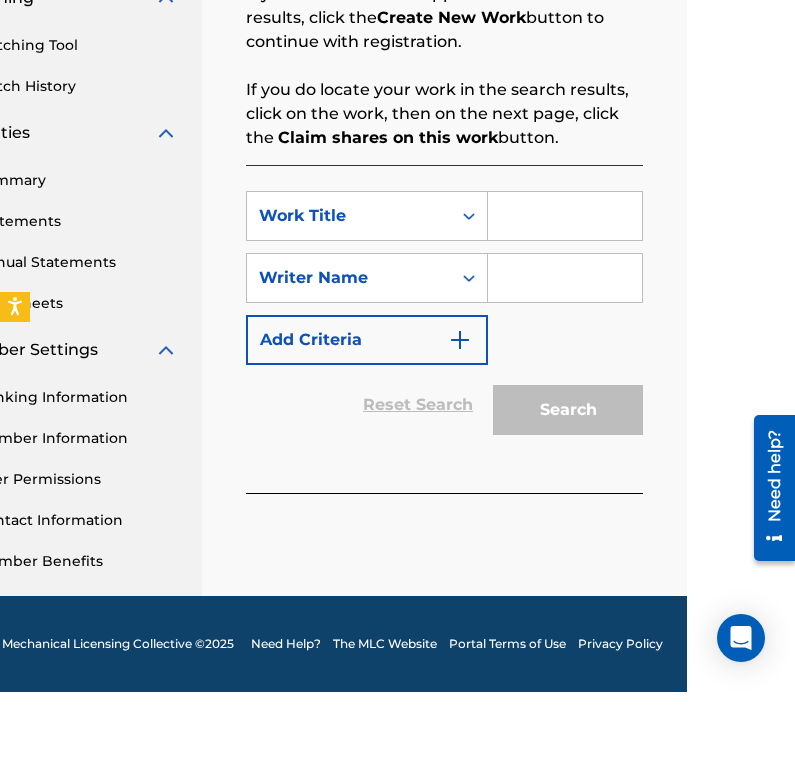 click at bounding box center (565, 295) 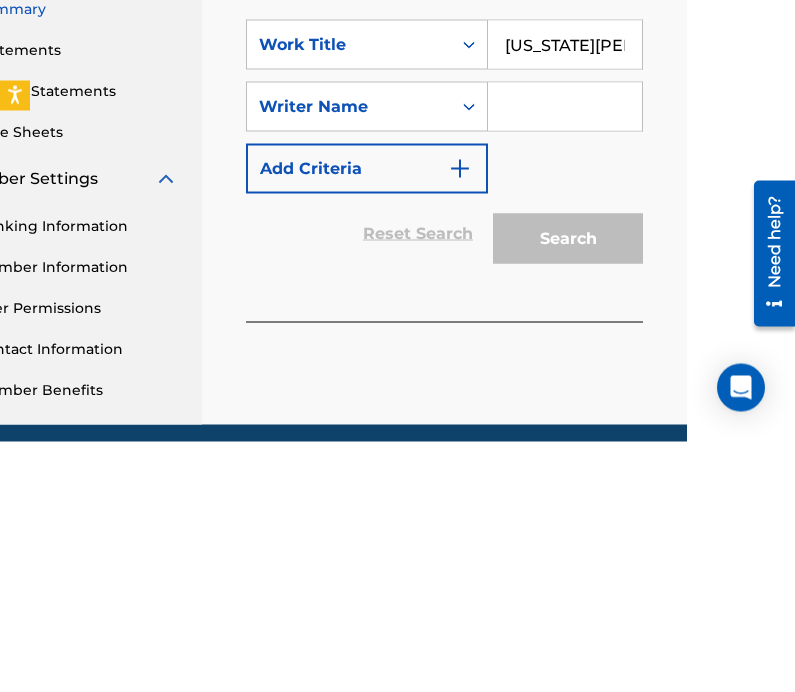 type on "[US_STATE][PERSON_NAME]" 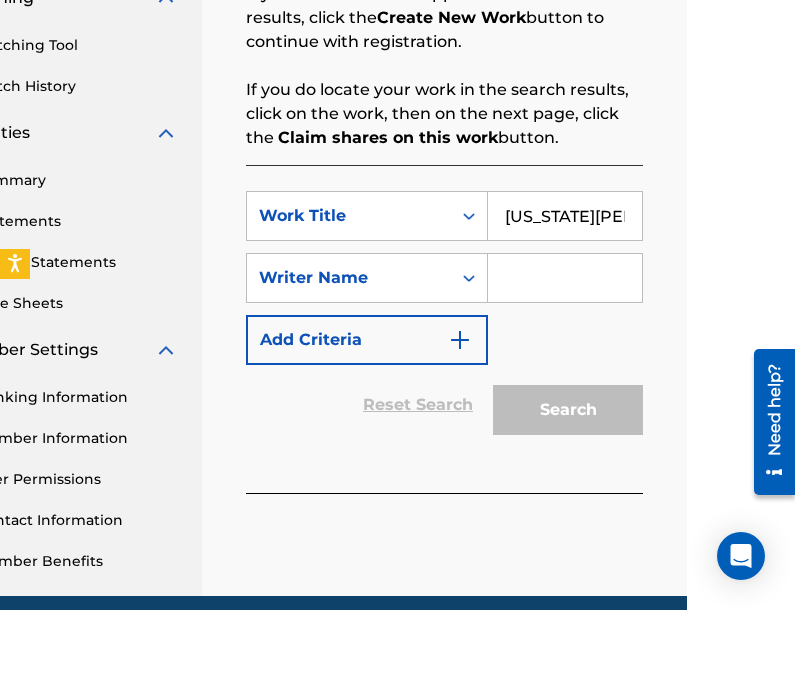 scroll, scrollTop: 548, scrollLeft: 108, axis: both 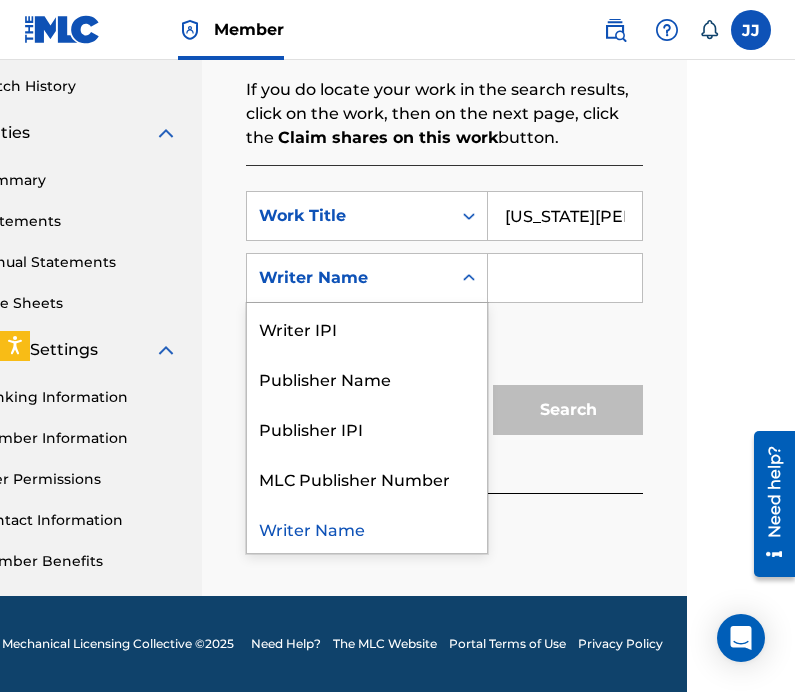 click on "Publisher Name" at bounding box center (367, 378) 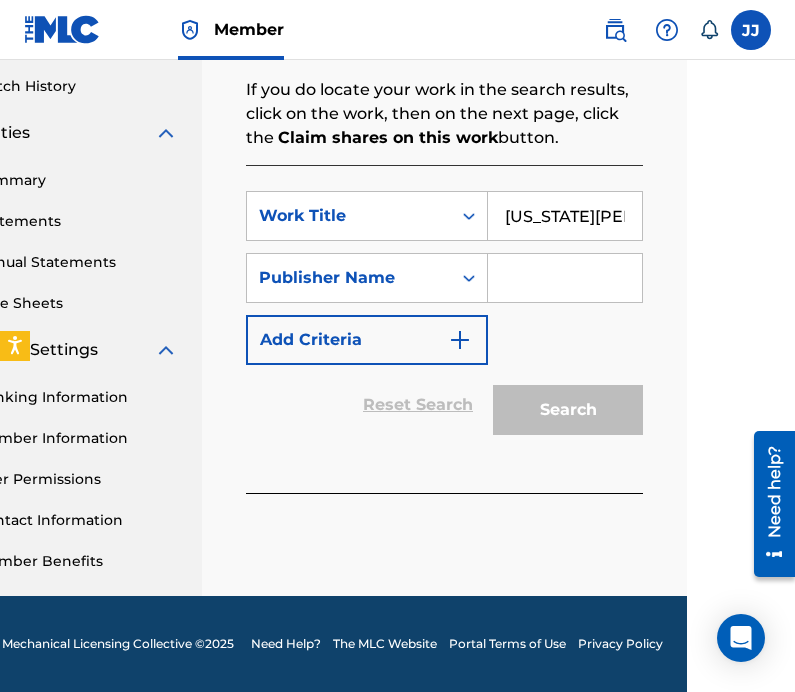 click at bounding box center [565, 278] 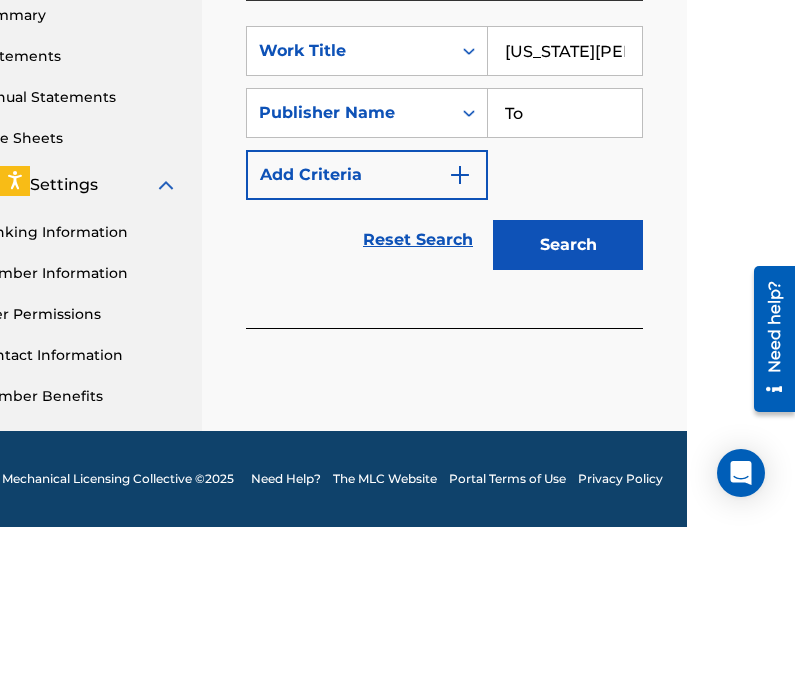 type on "T" 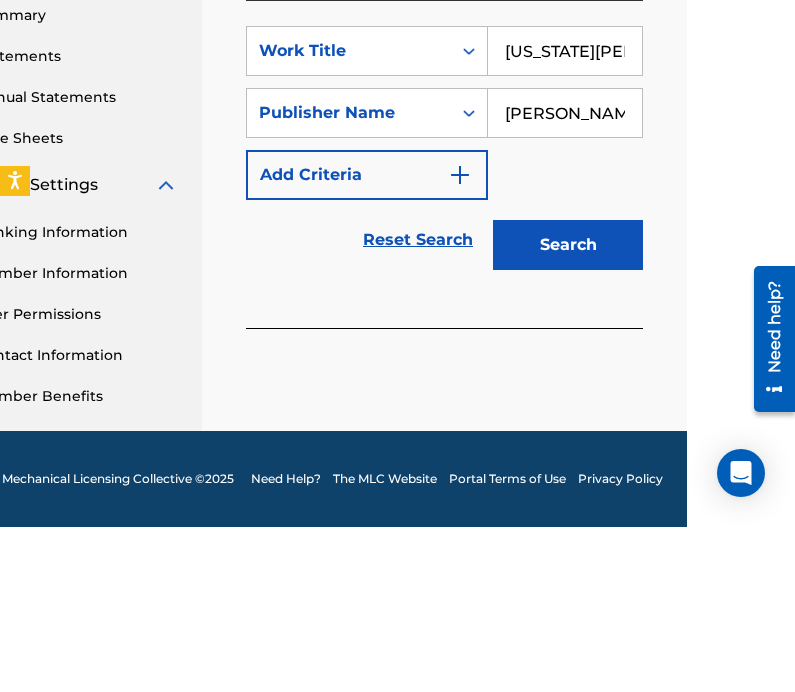 type on "[PERSON_NAME]" 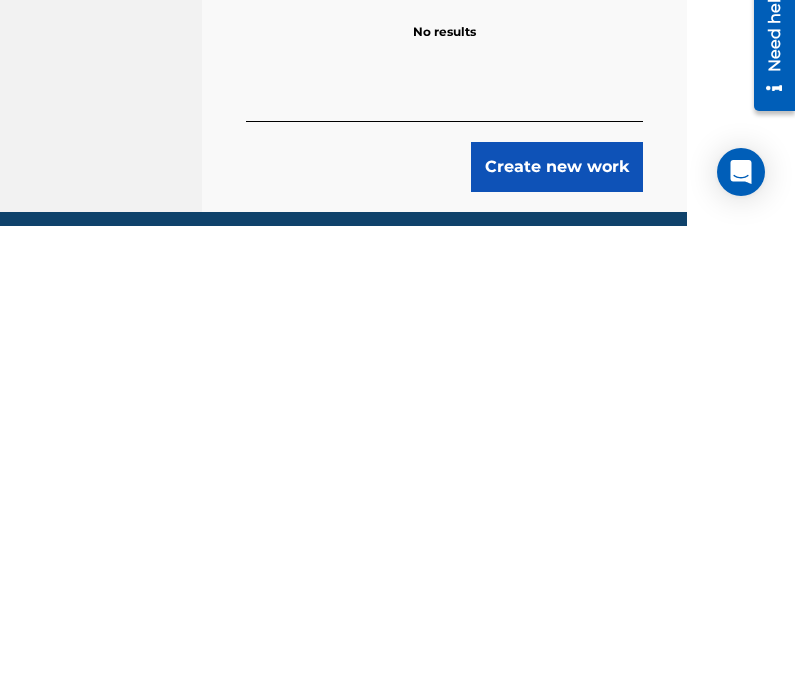 scroll, scrollTop: 770, scrollLeft: 108, axis: both 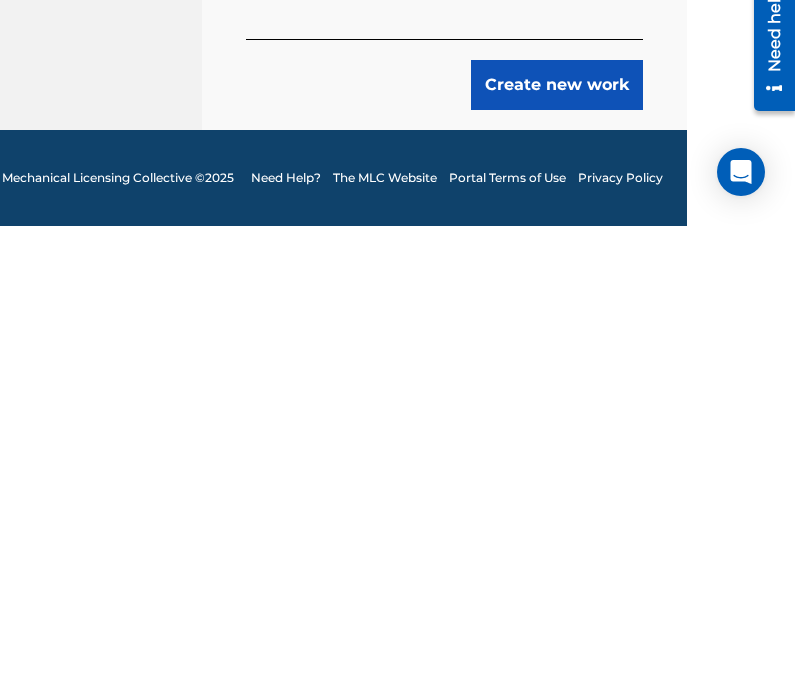 click on "Create new work" at bounding box center [557, 551] 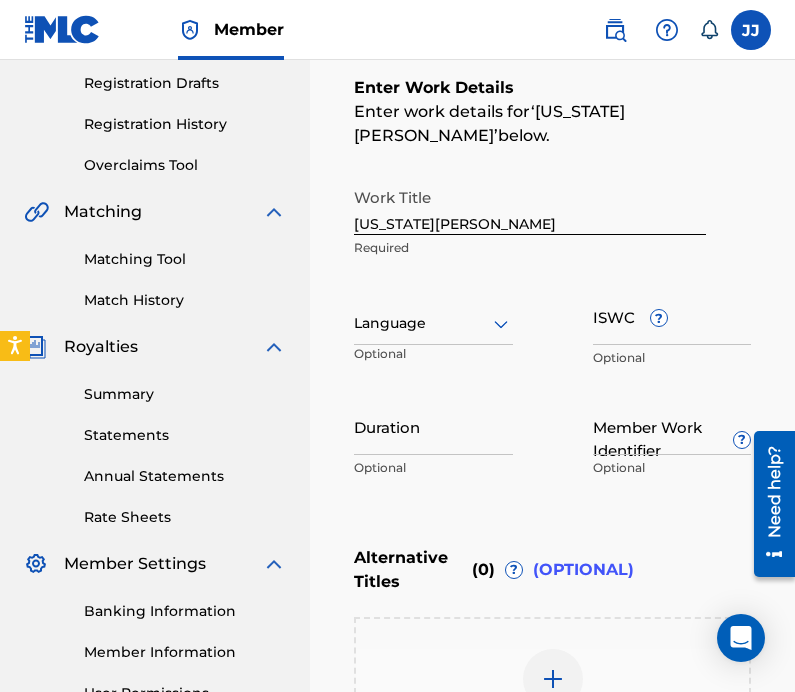 scroll, scrollTop: 335, scrollLeft: 0, axis: vertical 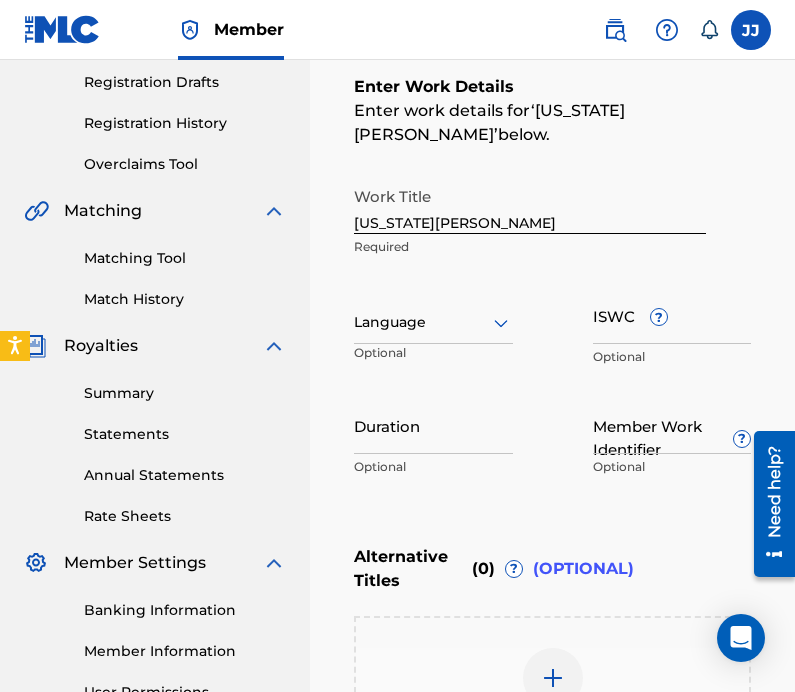 click on "Duration" at bounding box center [433, 425] 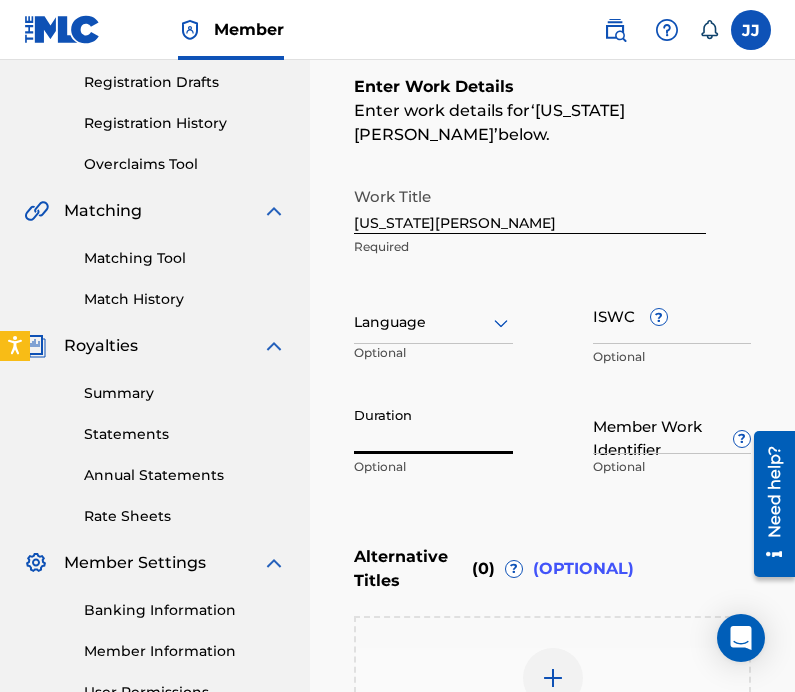scroll, scrollTop: 334, scrollLeft: 36, axis: both 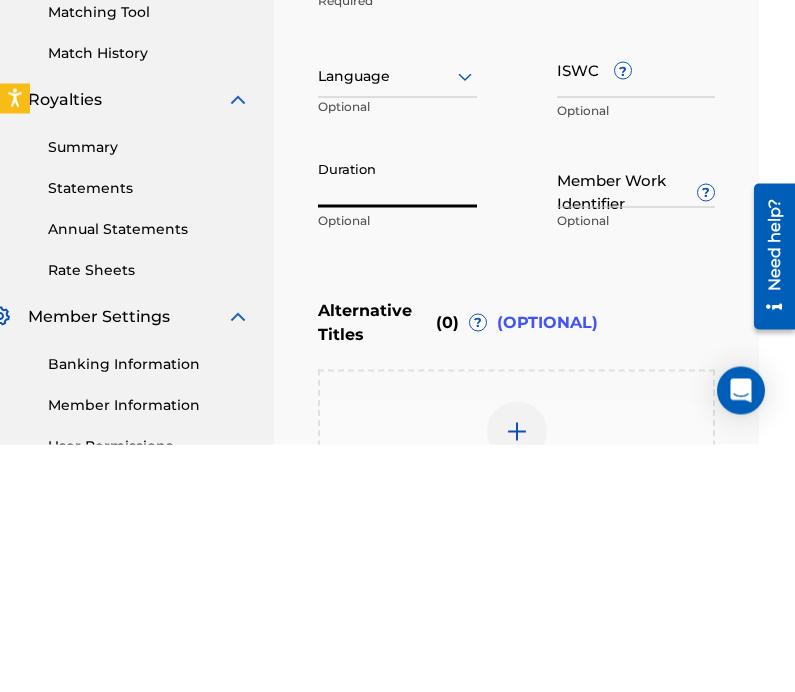 type on "4" 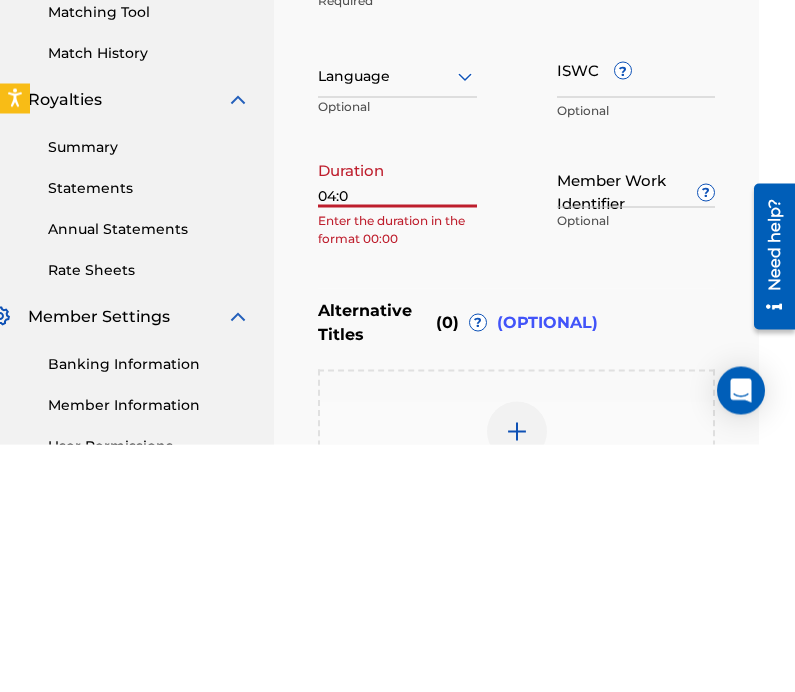 type on "04:06" 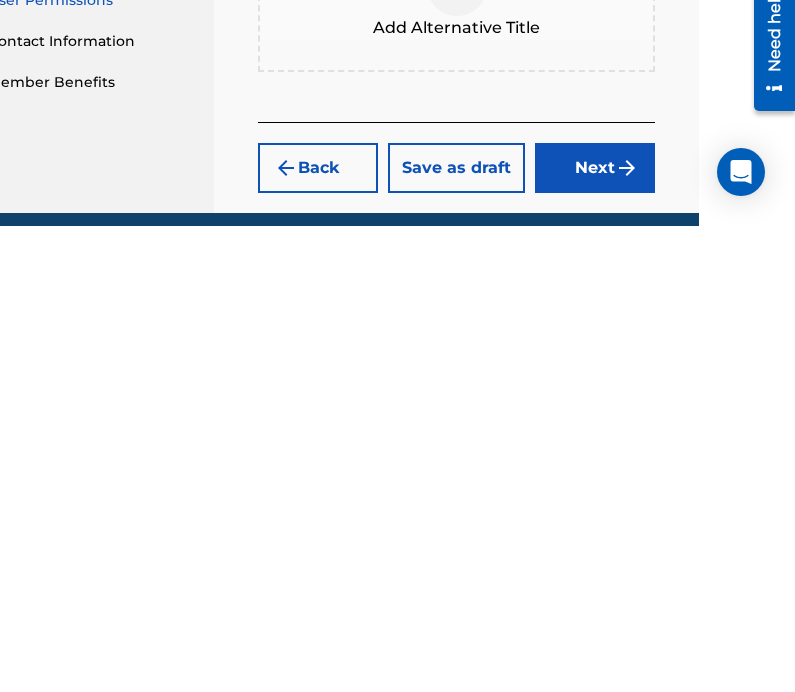 scroll, scrollTop: 566, scrollLeft: 96, axis: both 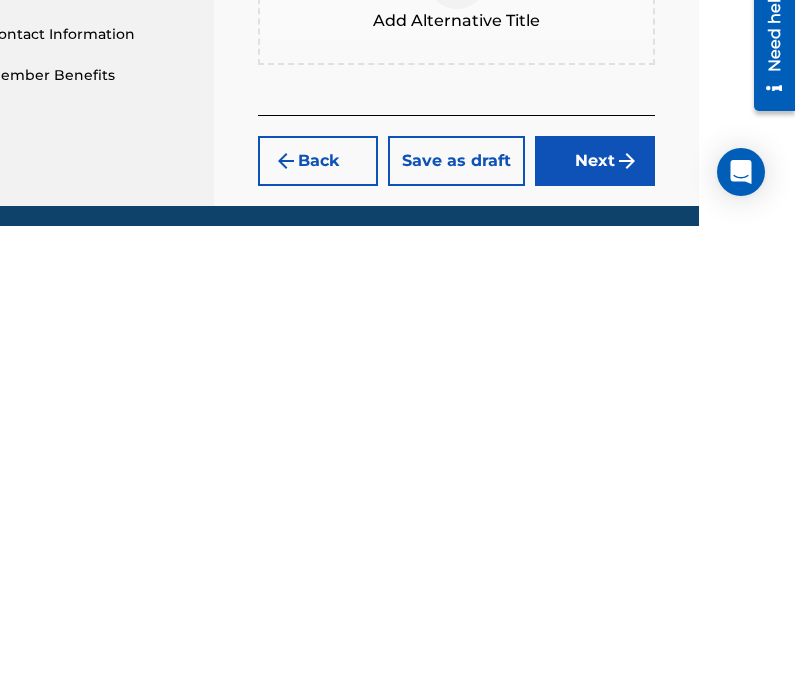 click on "Next" at bounding box center [595, 627] 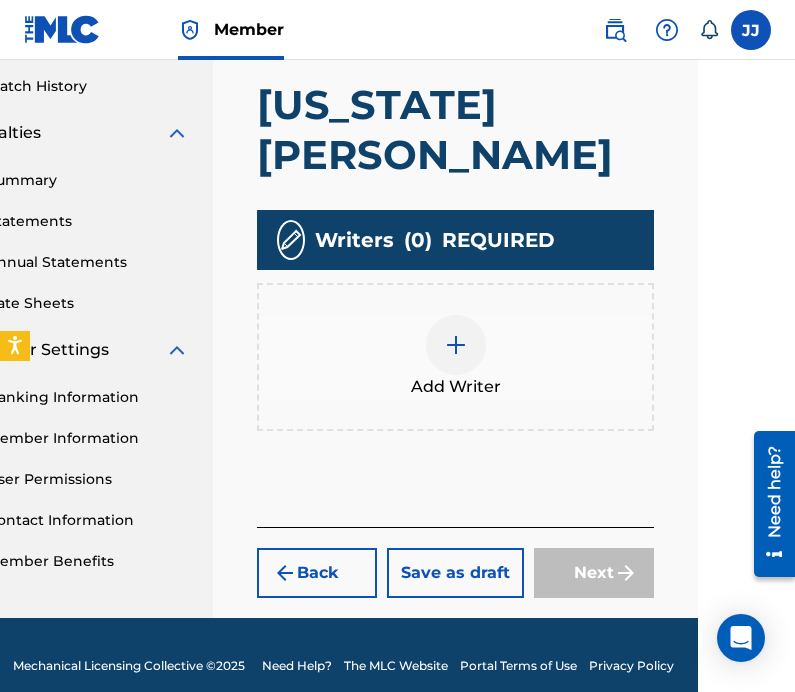 click at bounding box center [456, 345] 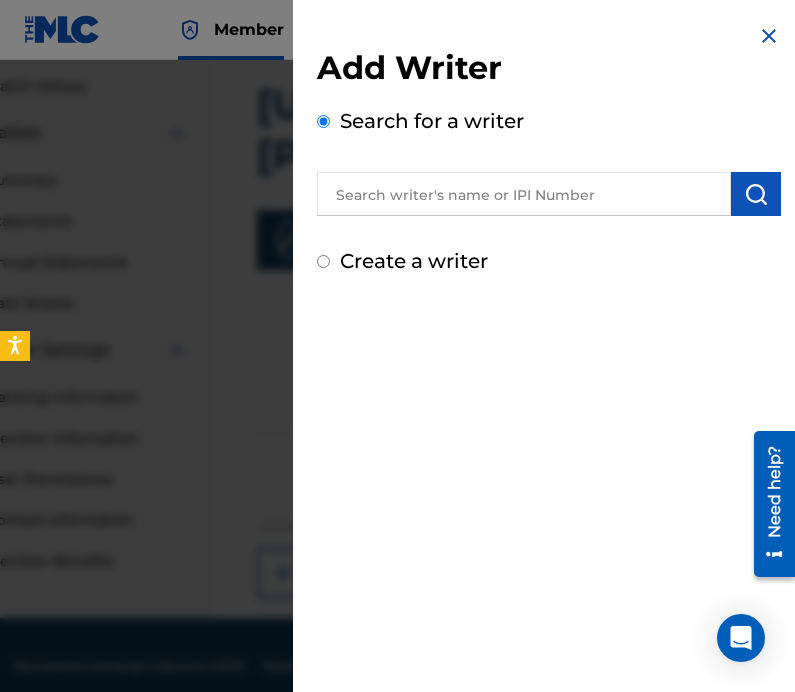 click at bounding box center [524, 194] 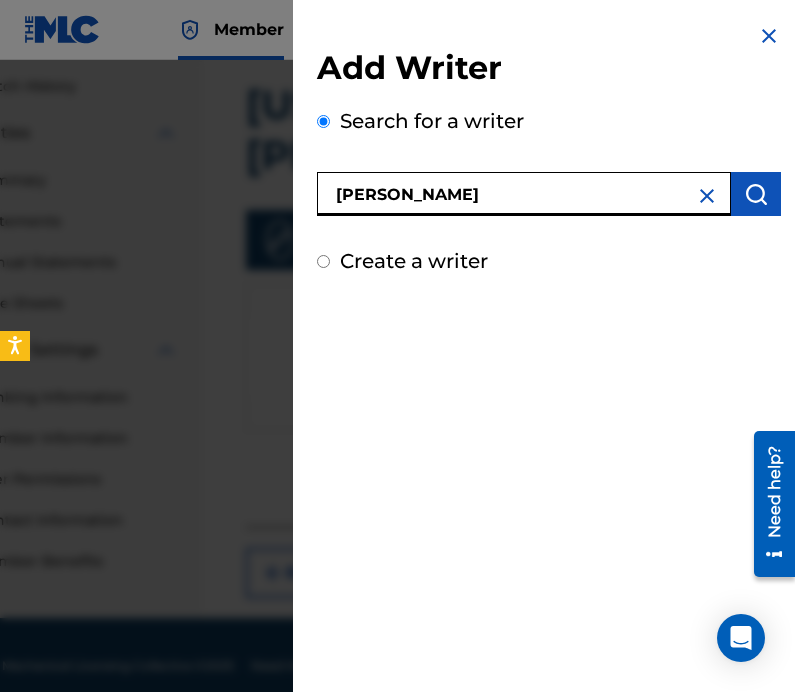 type on "[PERSON_NAME]" 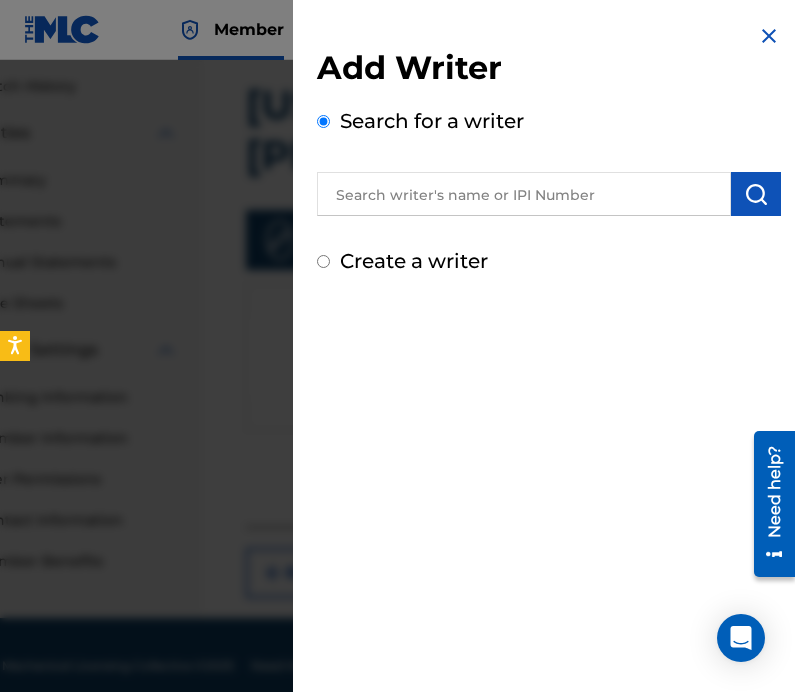 click at bounding box center [524, 194] 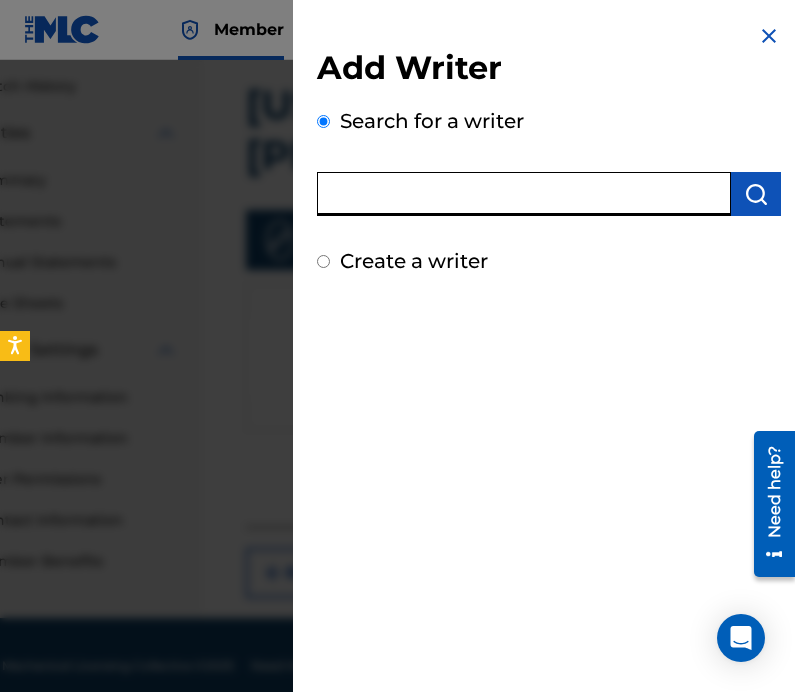 scroll, scrollTop: 547, scrollLeft: 108, axis: both 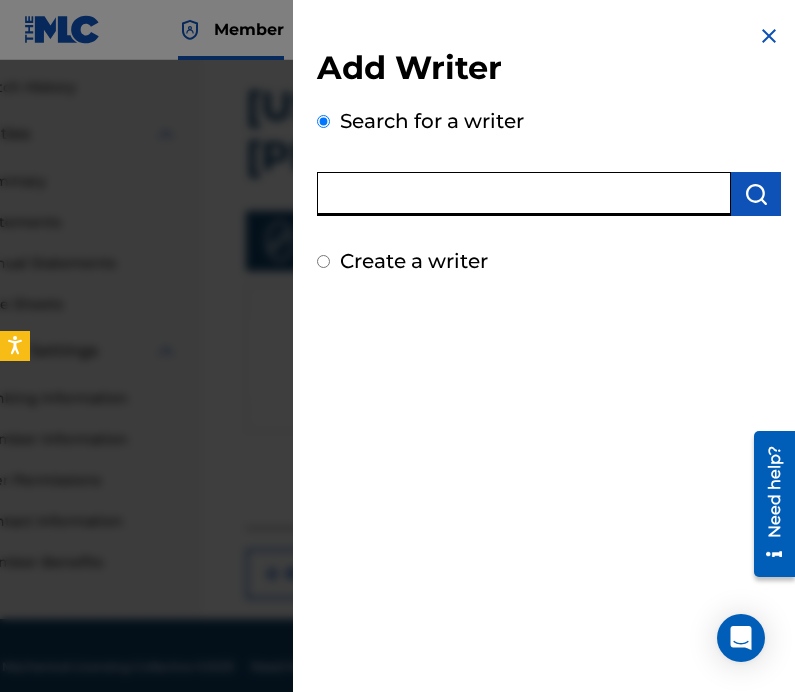 paste on "01295706227" 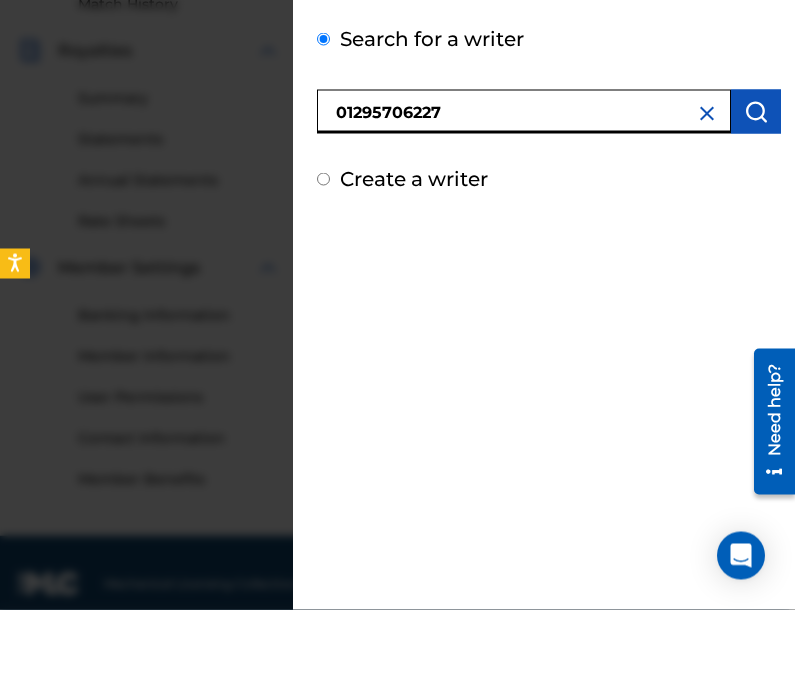 scroll, scrollTop: 548, scrollLeft: 12, axis: both 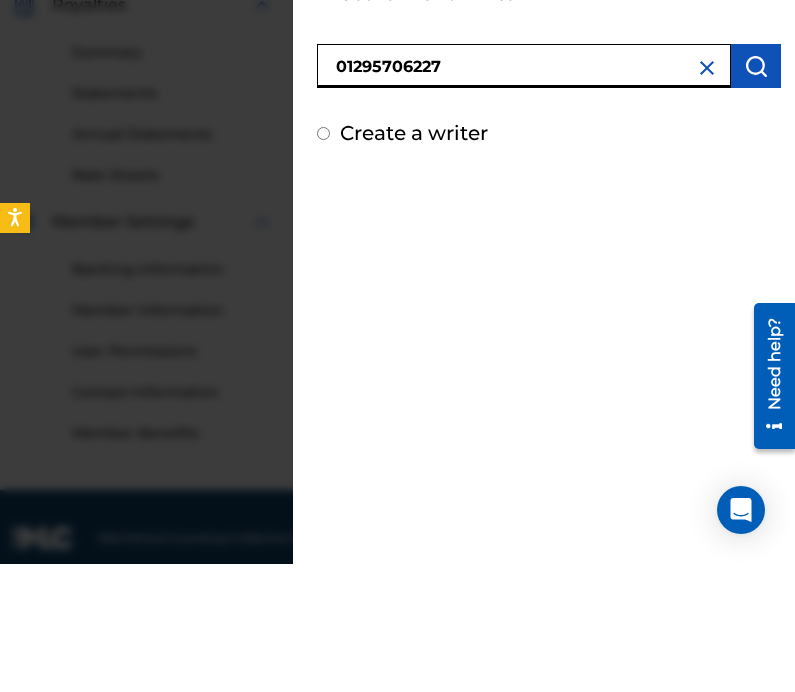 type on "01295706227" 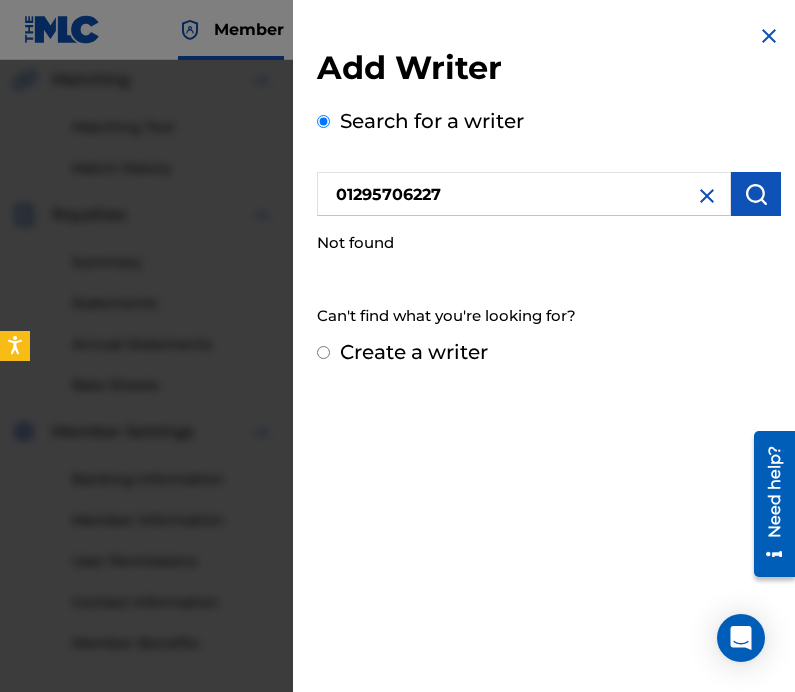 scroll, scrollTop: 548, scrollLeft: 12, axis: both 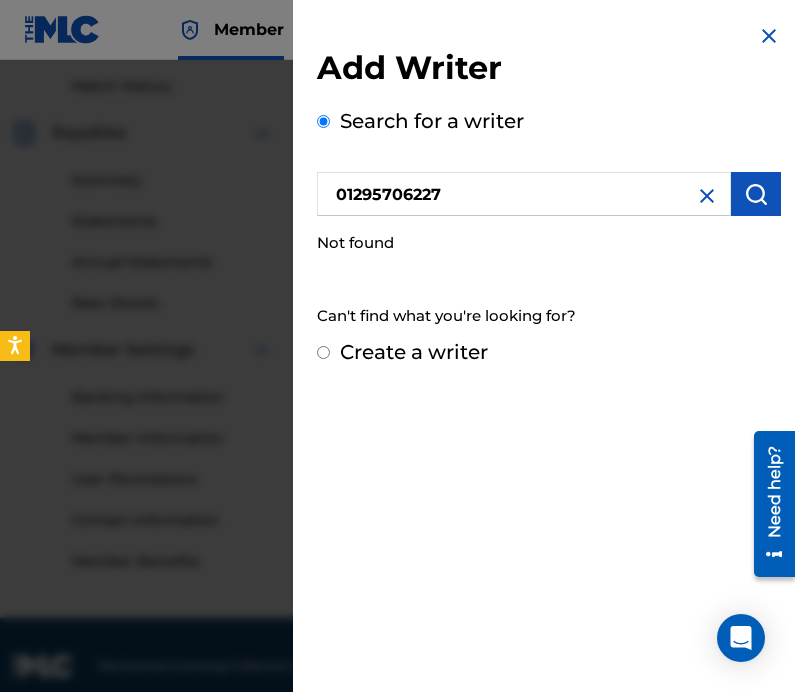 click on "Add Writer Search for a writer 01295706227 Not found Can't find what you're looking for? Create a writer" at bounding box center [549, 195] 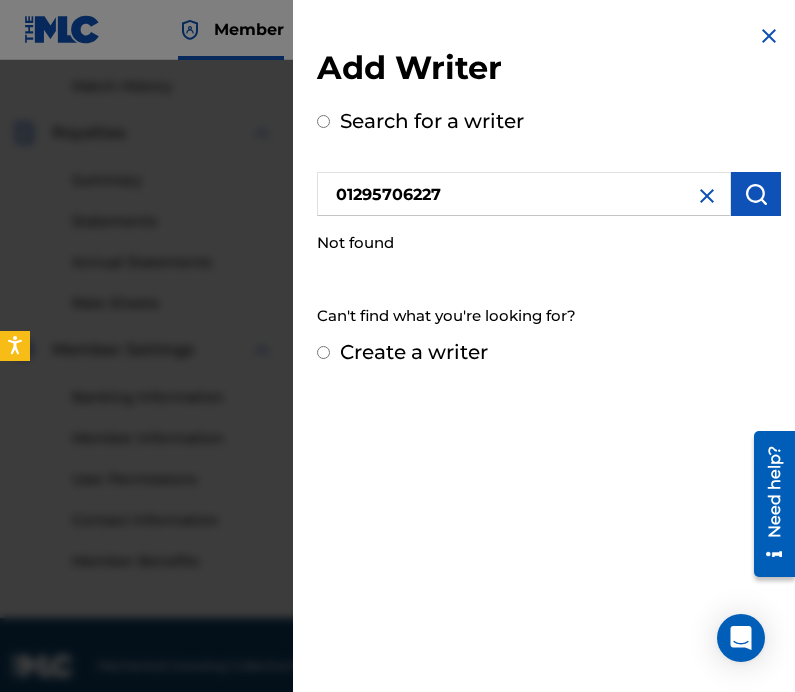 radio on "true" 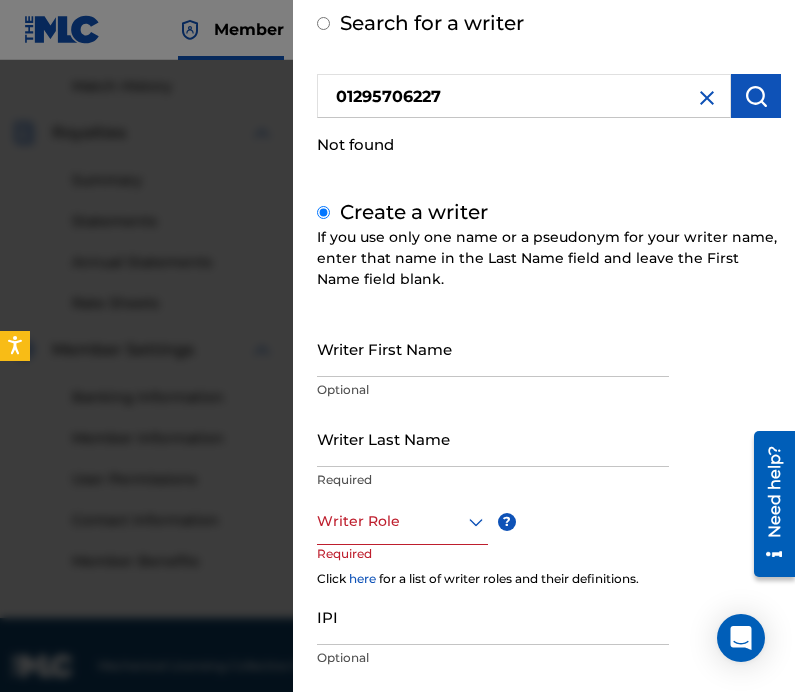 scroll, scrollTop: 100, scrollLeft: 0, axis: vertical 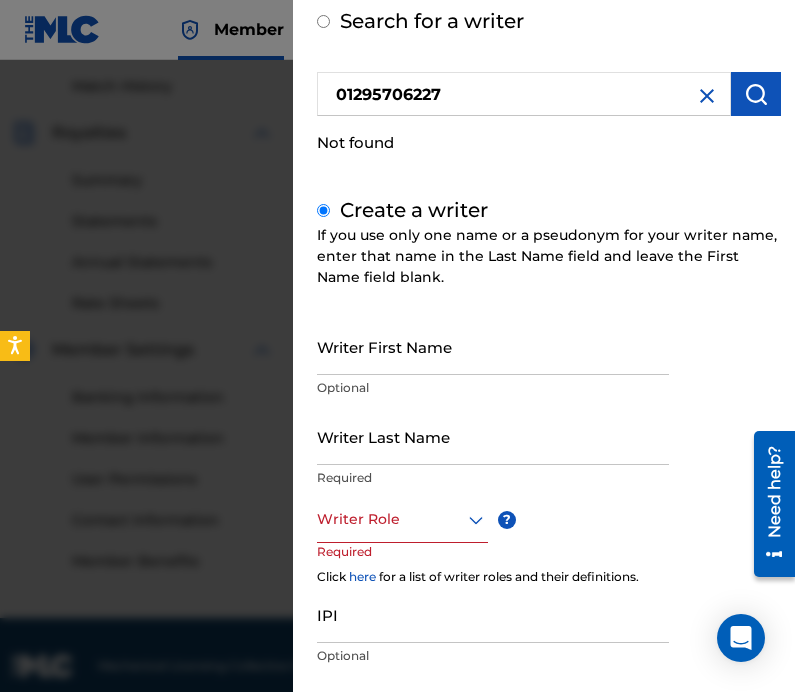 click on "Writer First Name" at bounding box center (493, 346) 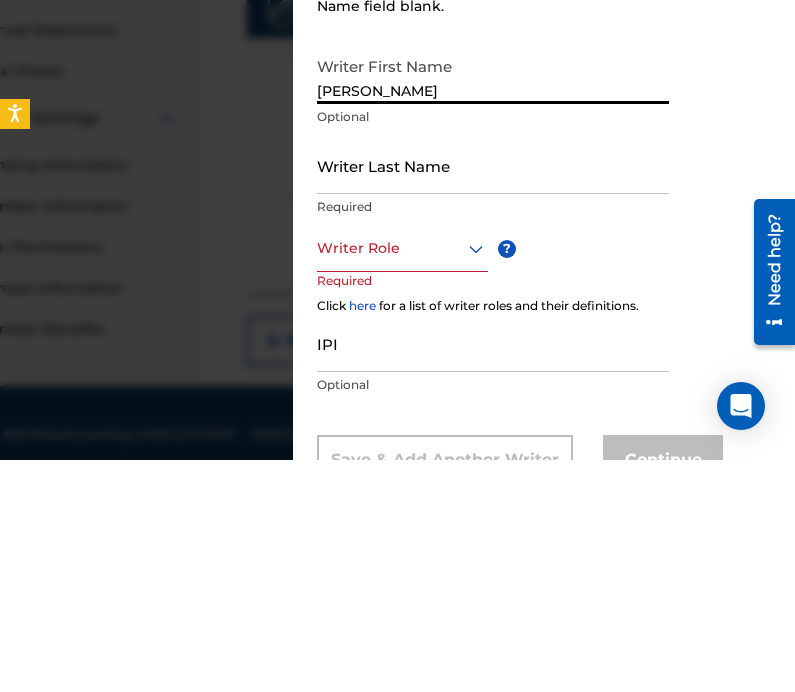 scroll, scrollTop: 138, scrollLeft: 0, axis: vertical 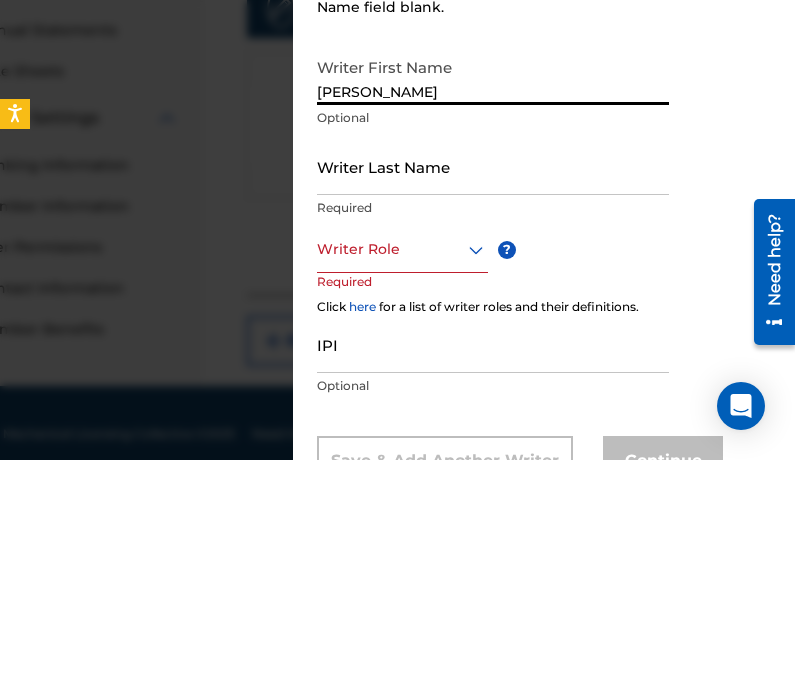 type on "[PERSON_NAME]" 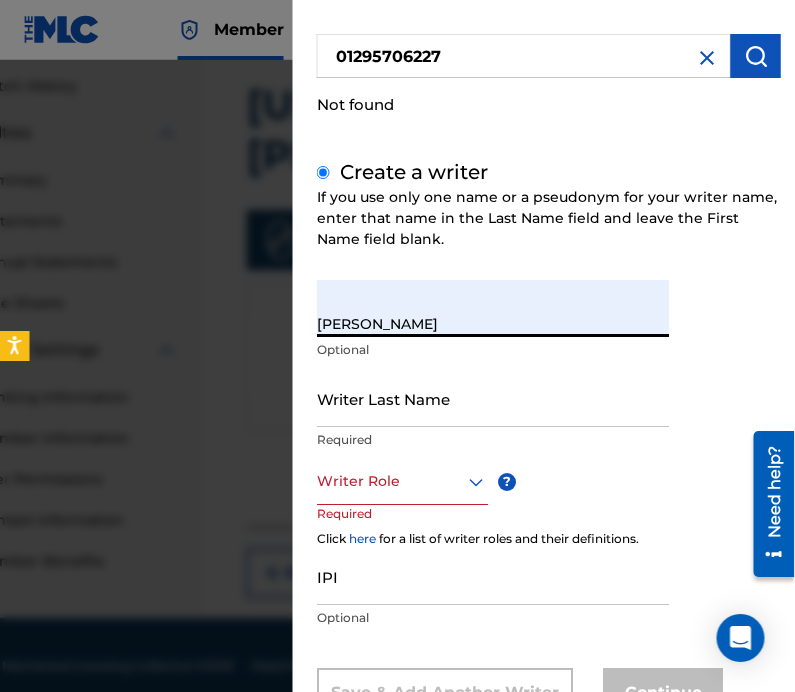 click on "Writer Last Name" at bounding box center (493, 398) 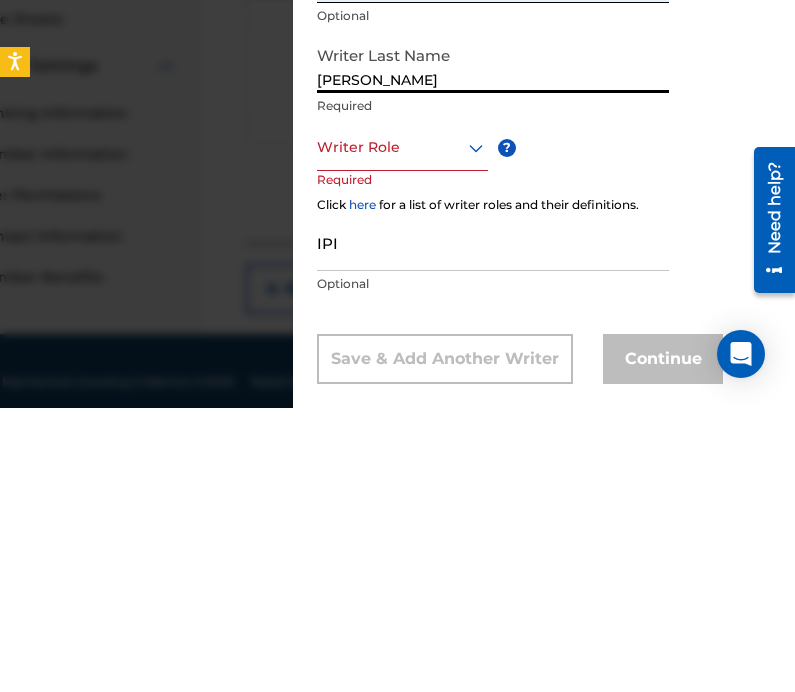 scroll, scrollTop: 195, scrollLeft: 0, axis: vertical 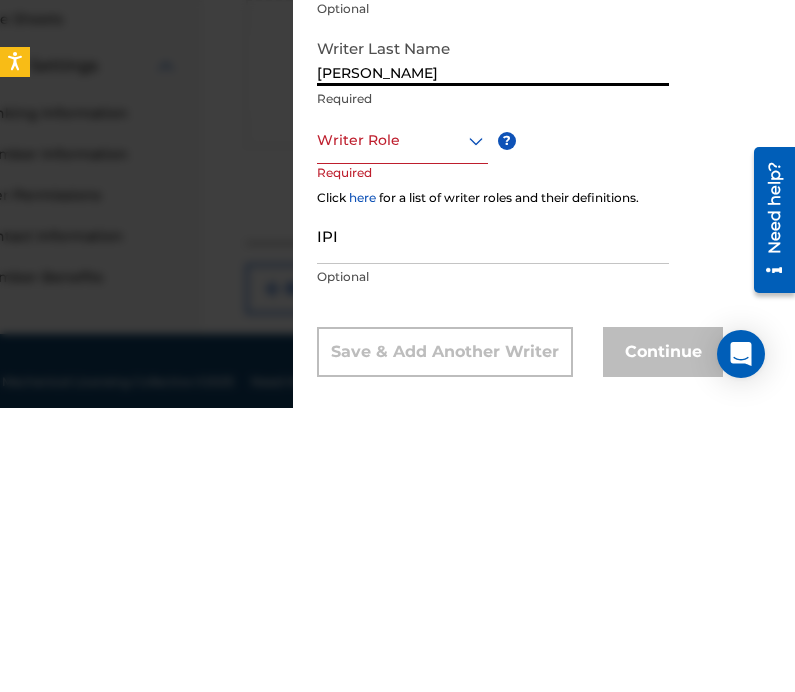 type on "[PERSON_NAME]" 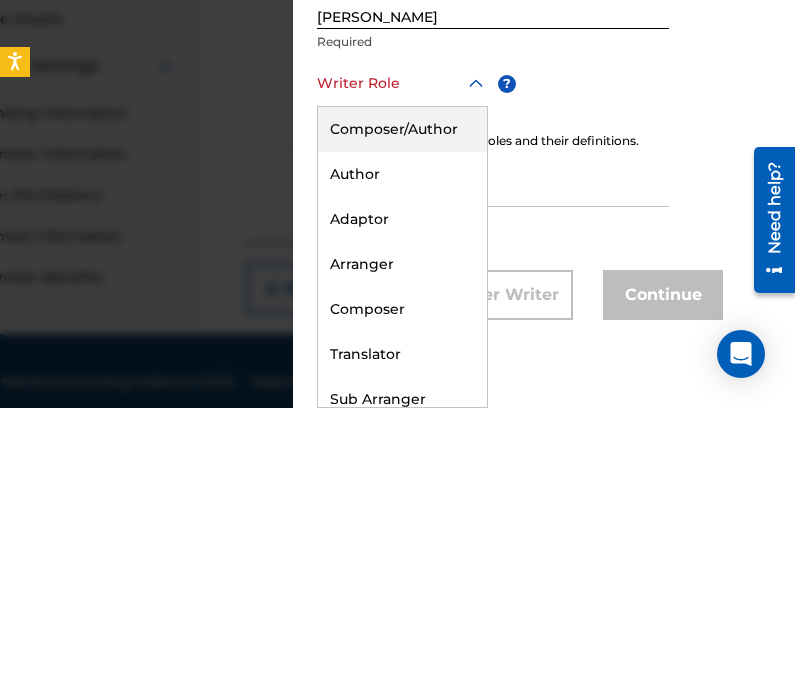 scroll, scrollTop: 251, scrollLeft: 0, axis: vertical 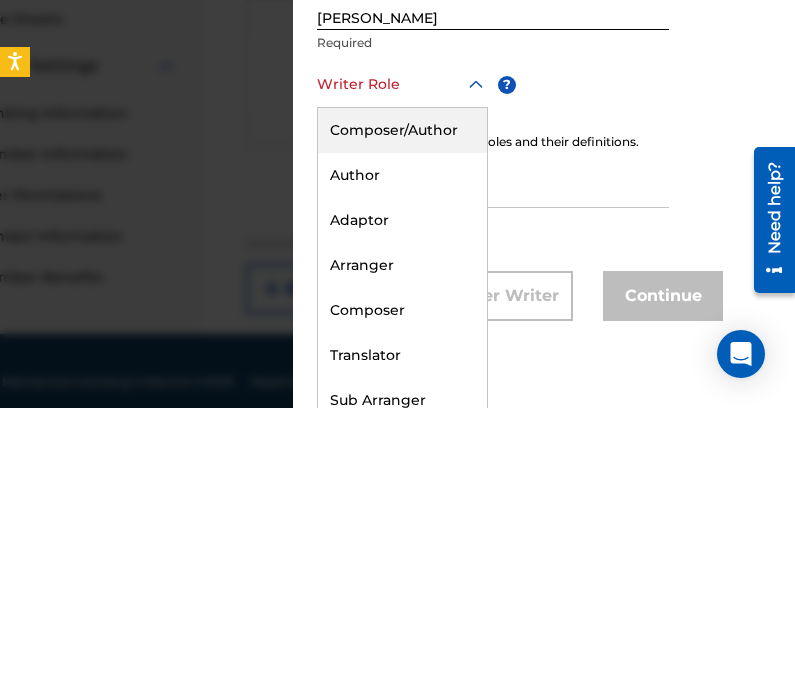 click on "Composer/Author" at bounding box center (402, 414) 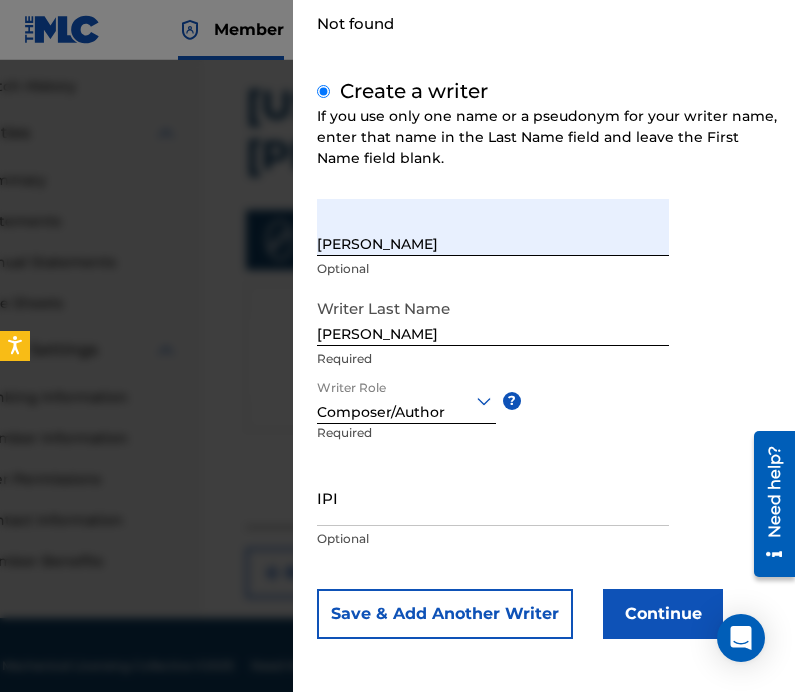 click on "IPI" at bounding box center [493, 497] 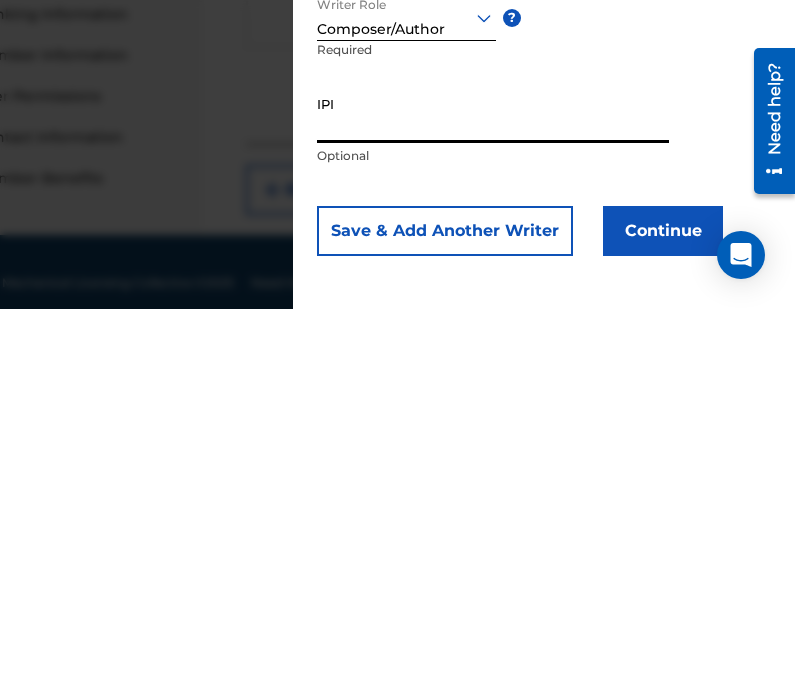 paste on "01295706227" 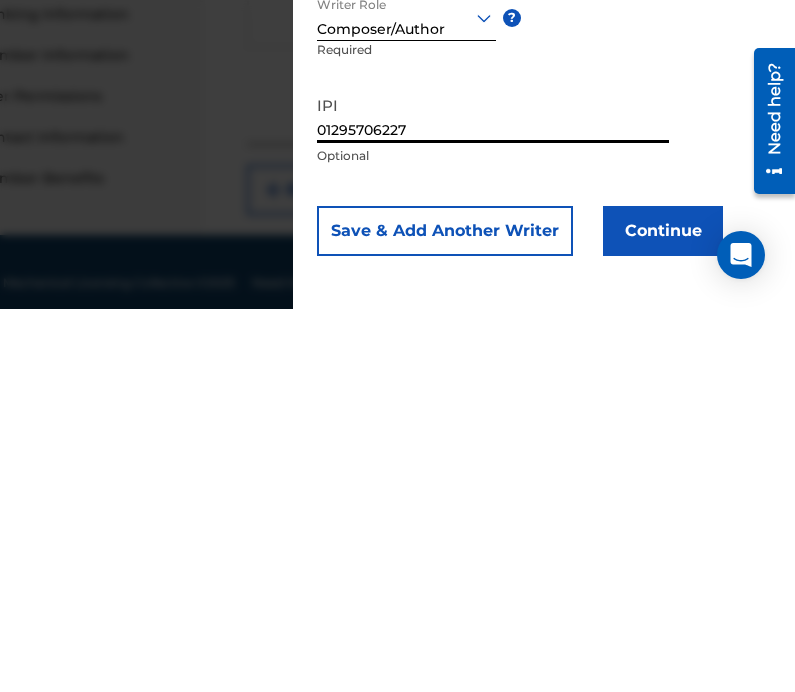 scroll, scrollTop: 548, scrollLeft: 108, axis: both 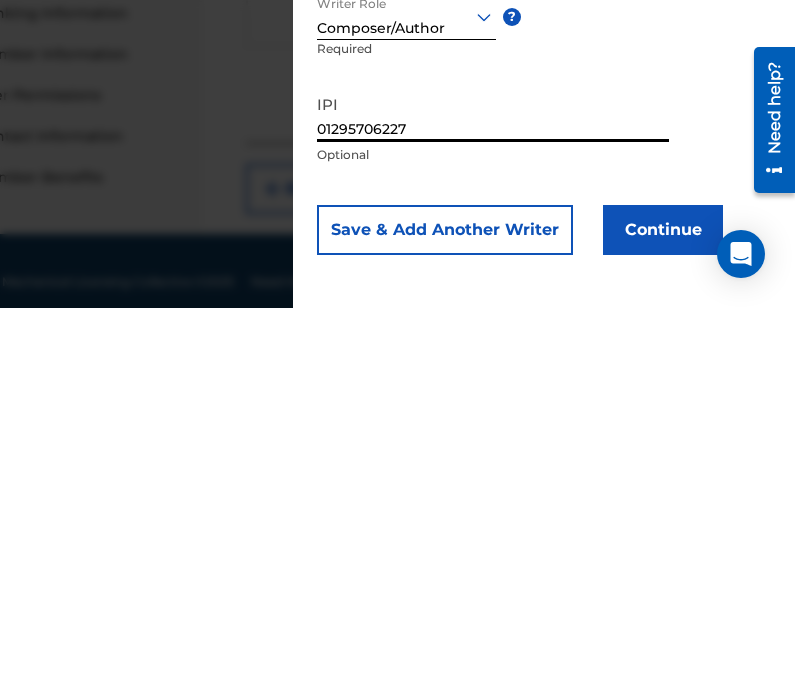 type on "01295706227" 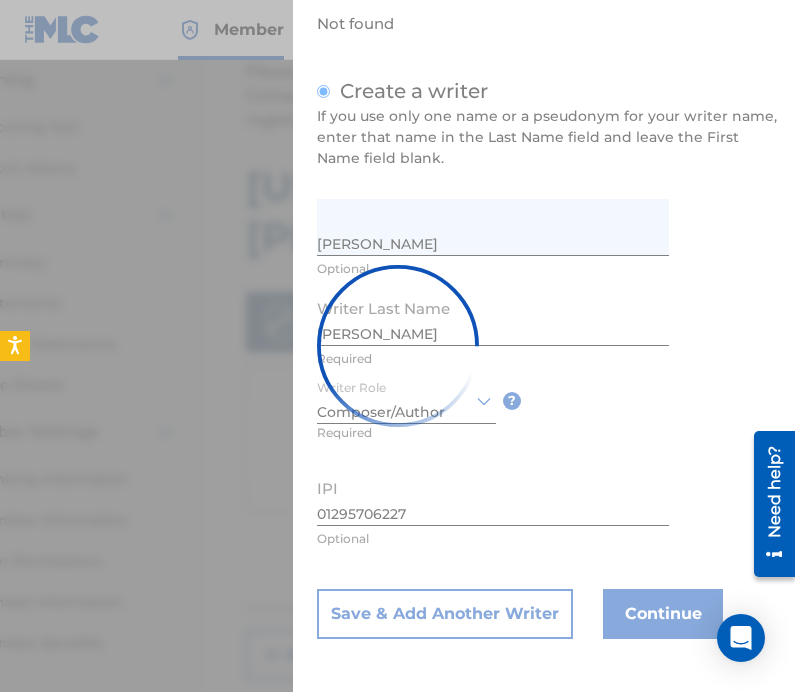 scroll, scrollTop: 137, scrollLeft: 0, axis: vertical 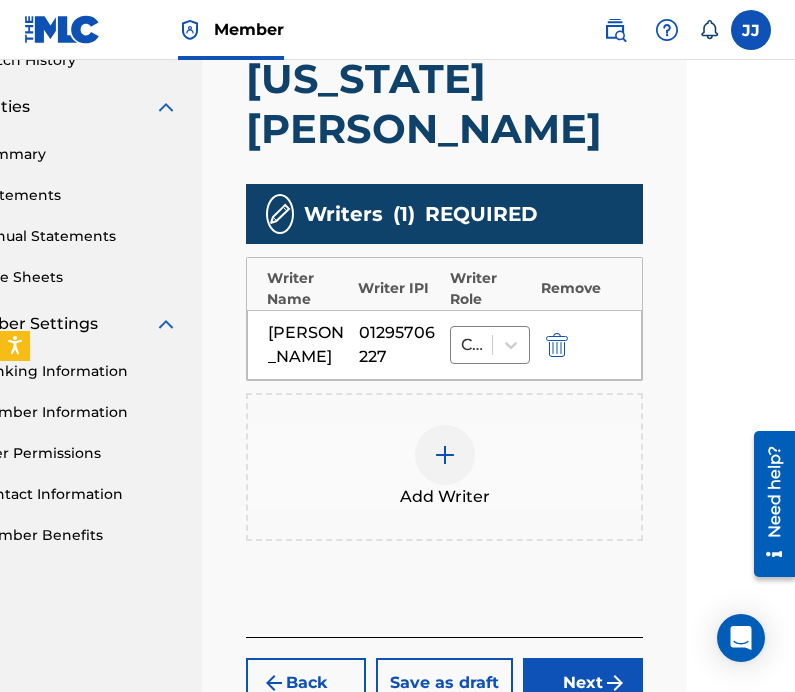 click at bounding box center [615, 683] 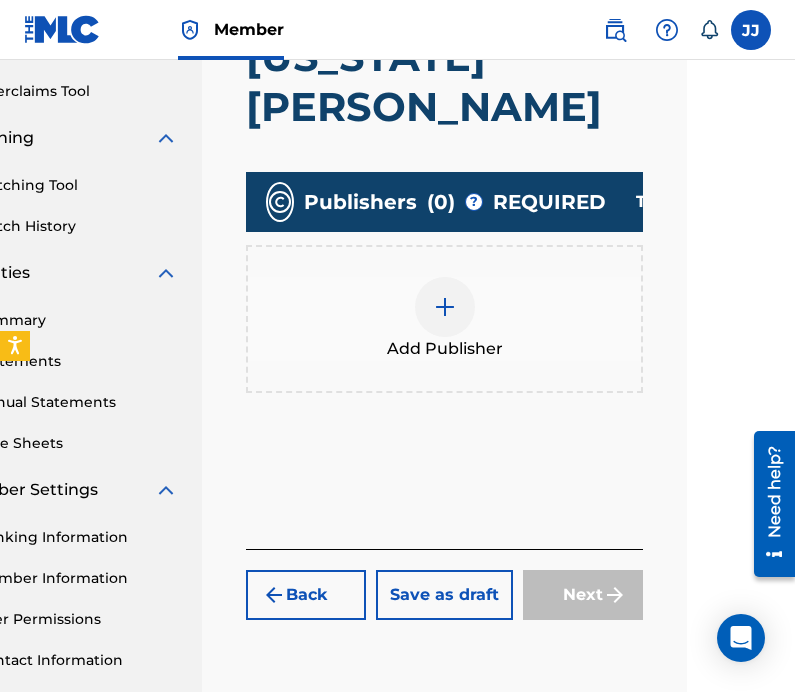 scroll, scrollTop: 406, scrollLeft: 108, axis: both 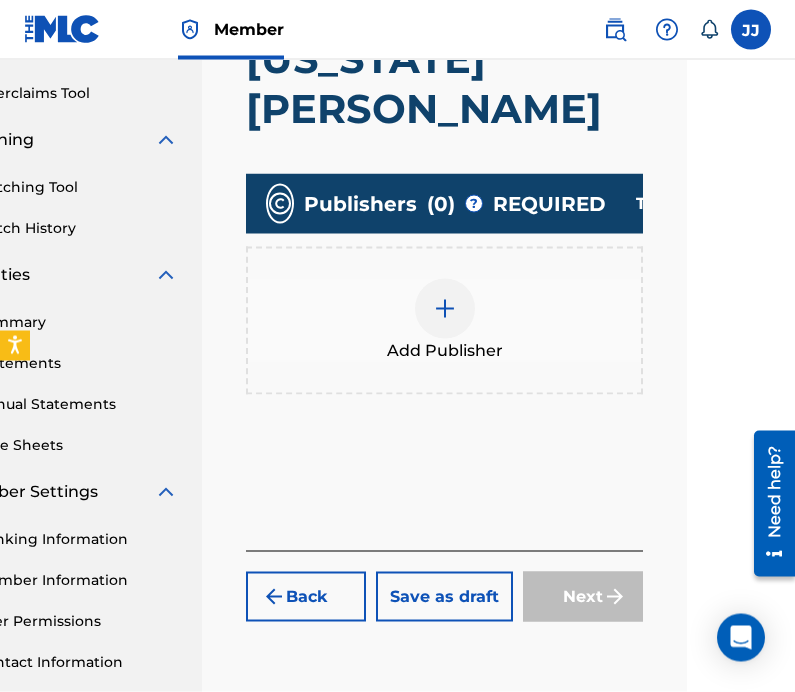 click at bounding box center (445, 309) 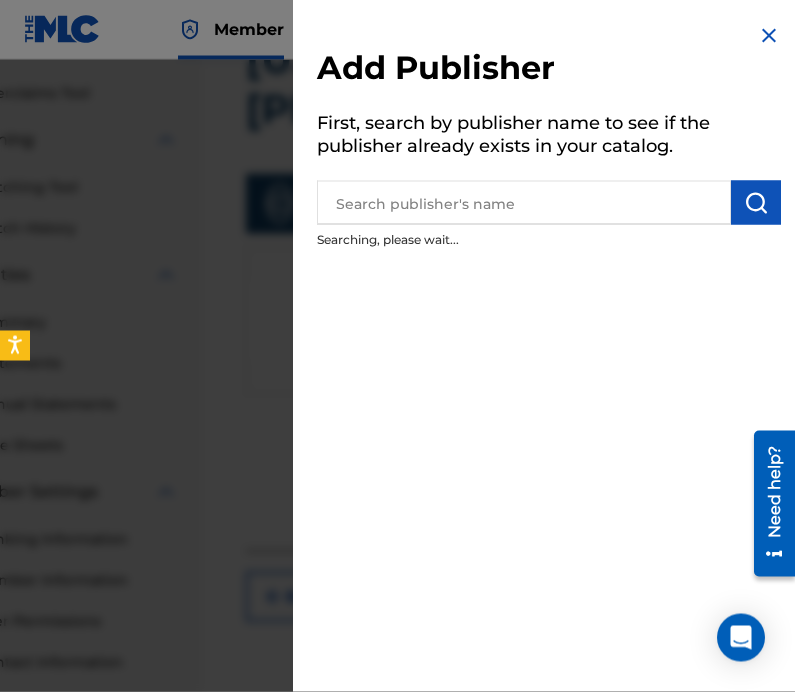 scroll, scrollTop: 407, scrollLeft: 108, axis: both 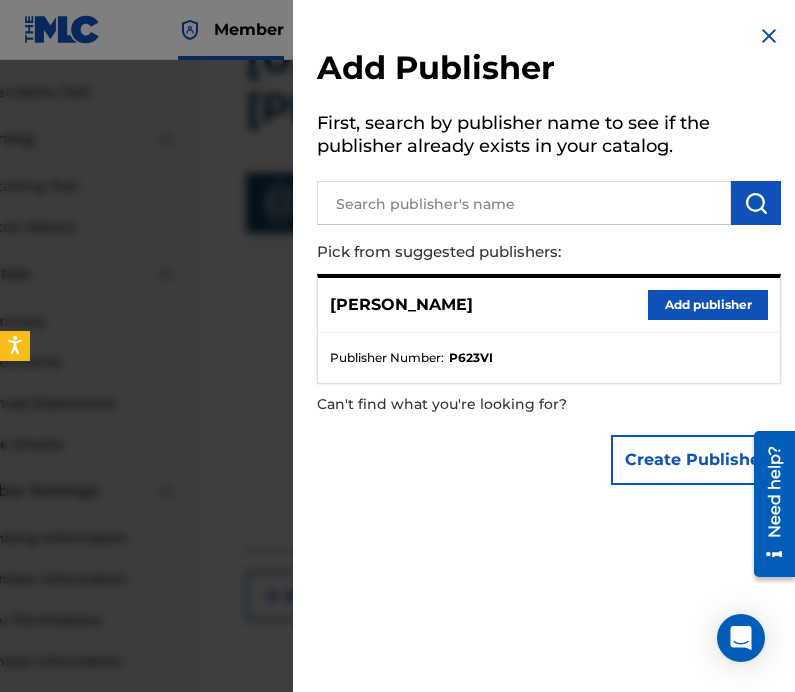 click on "Add publisher" at bounding box center (708, 305) 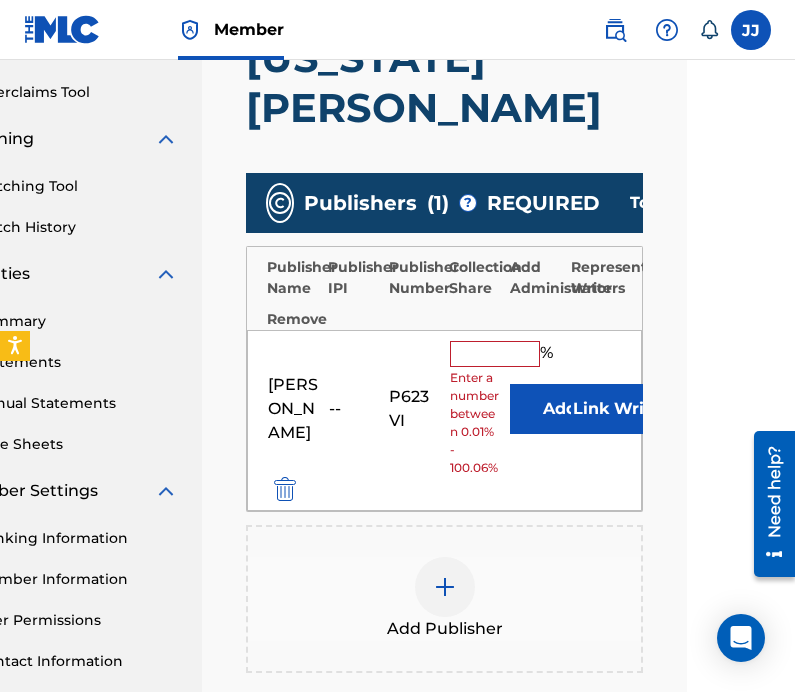 click at bounding box center [495, 354] 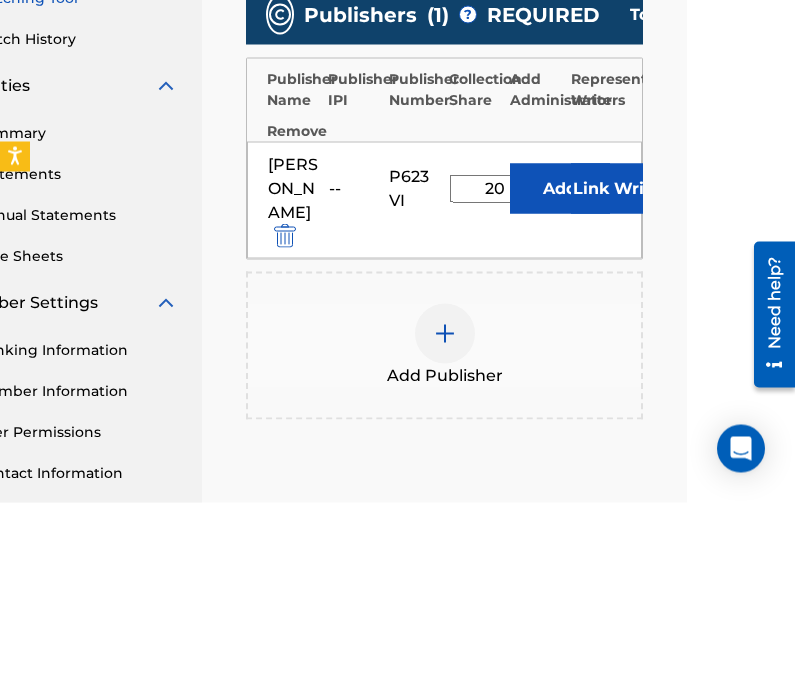 type on "2" 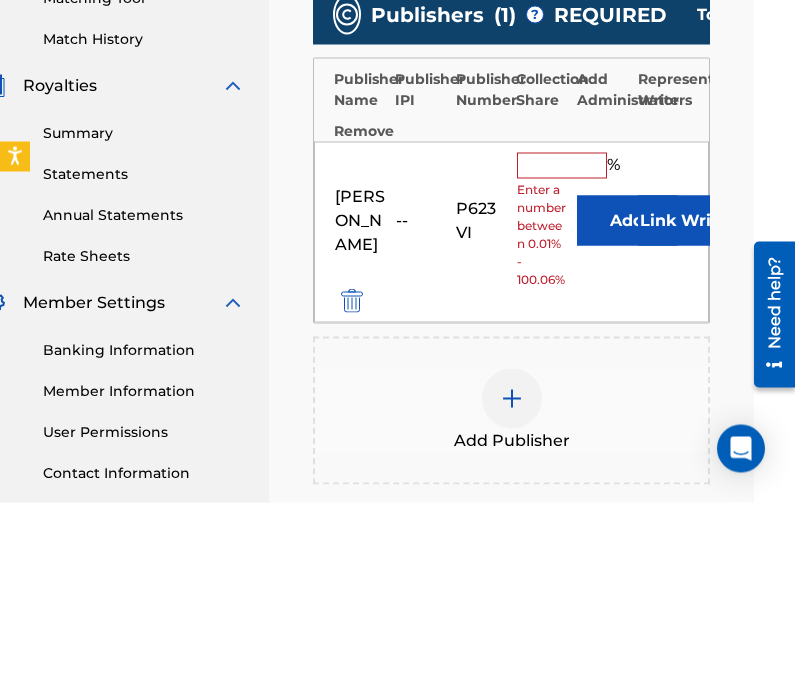 scroll, scrollTop: 406, scrollLeft: 42, axis: both 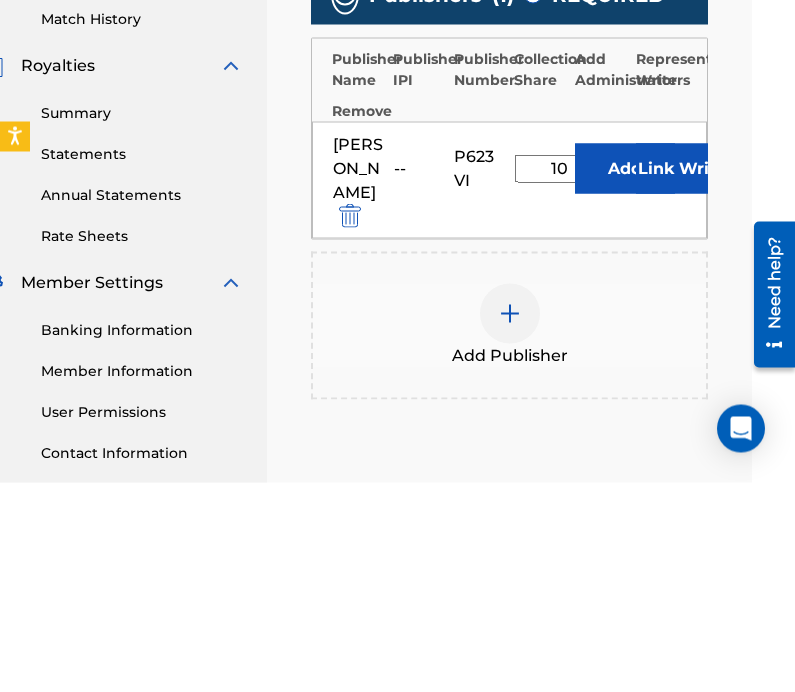 type on "100" 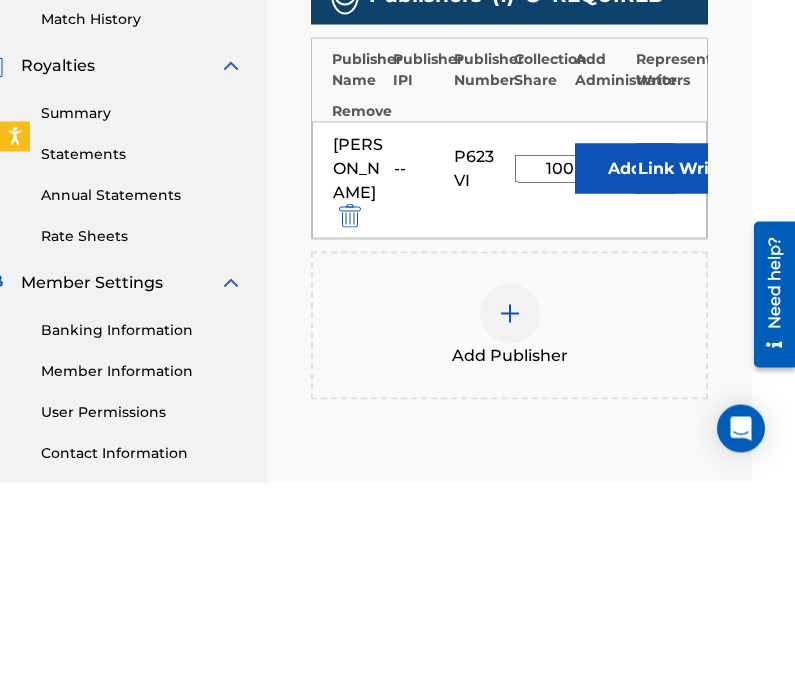 scroll, scrollTop: 0, scrollLeft: 0, axis: both 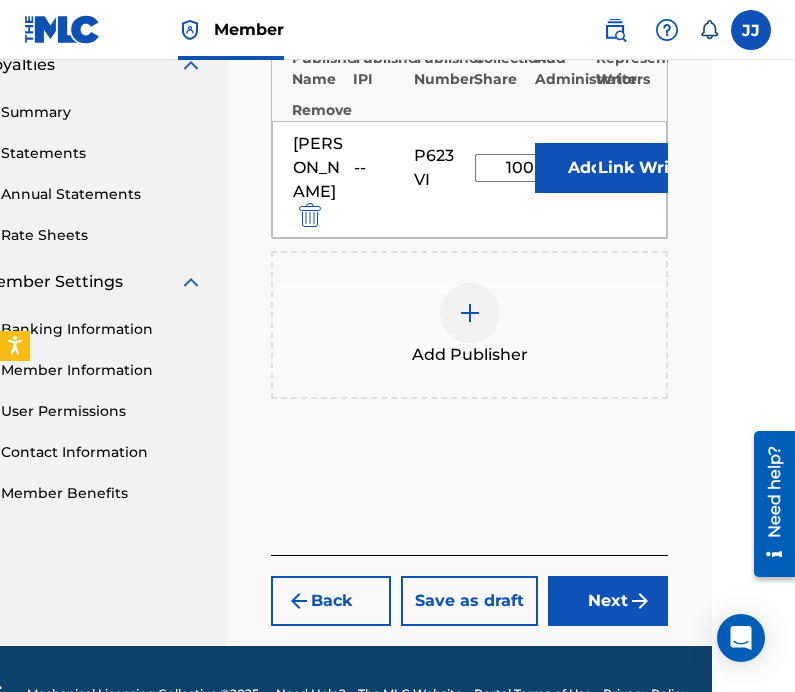 click at bounding box center (640, 601) 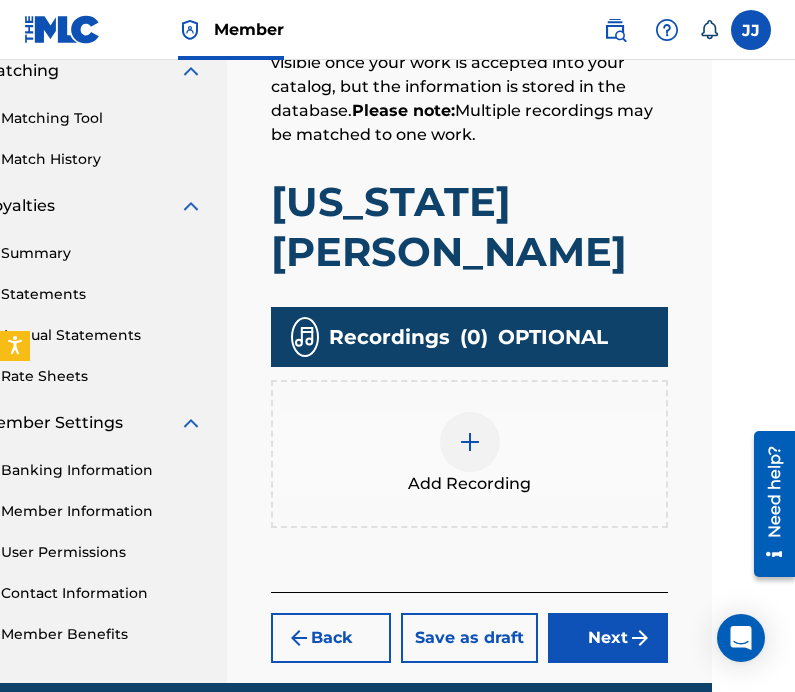 scroll, scrollTop: 466, scrollLeft: 83, axis: both 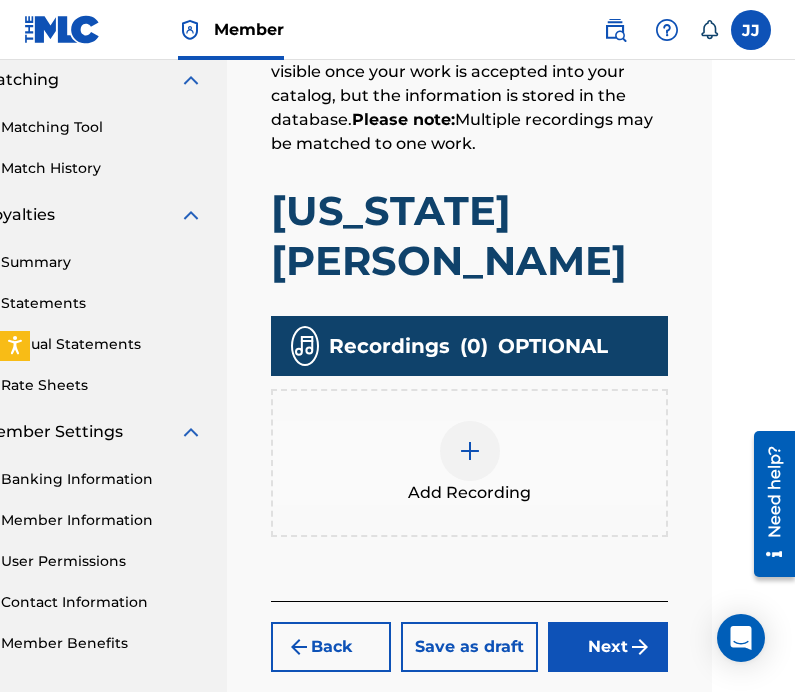 click on "Next" at bounding box center (608, 647) 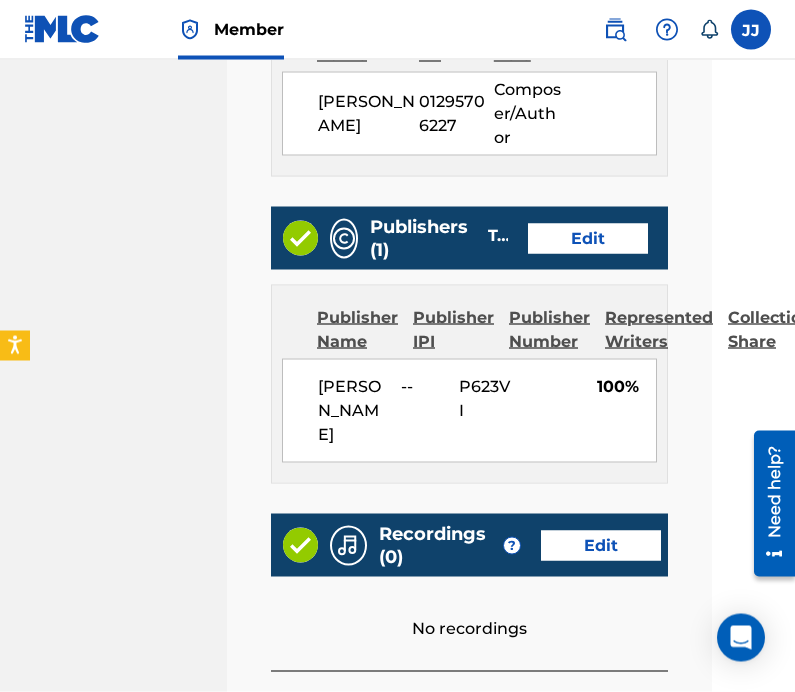 scroll, scrollTop: 1070, scrollLeft: 83, axis: both 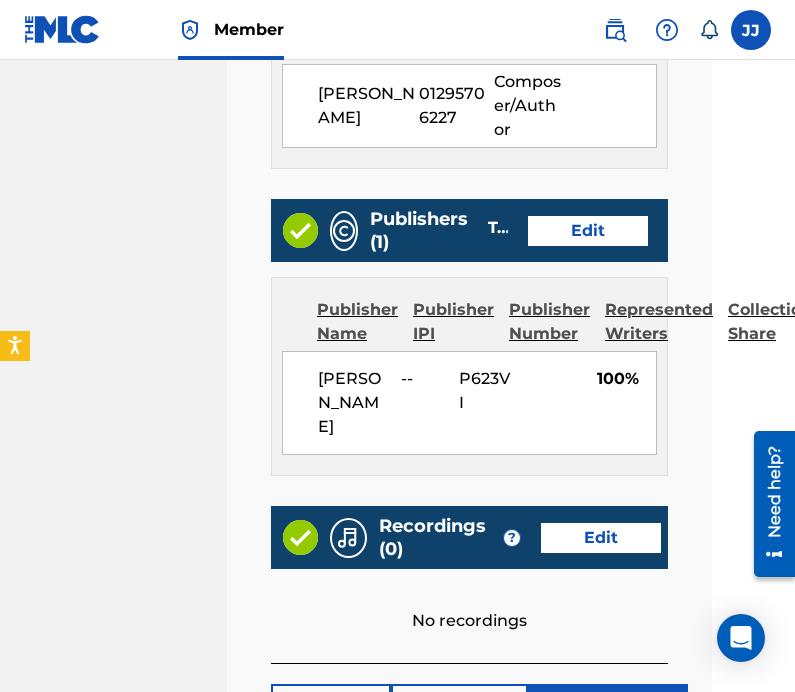 click on "Submit" at bounding box center (608, 709) 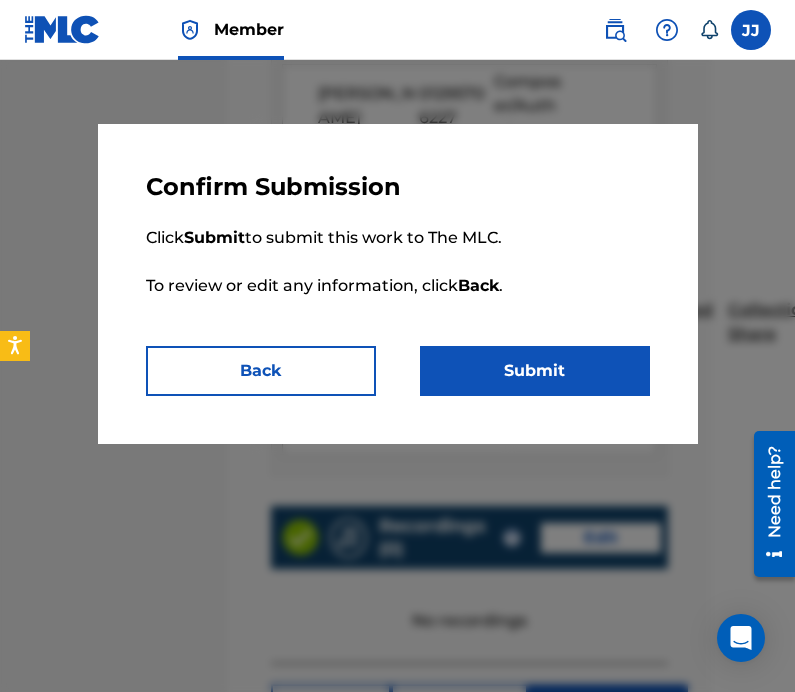click on "Submit" at bounding box center (535, 371) 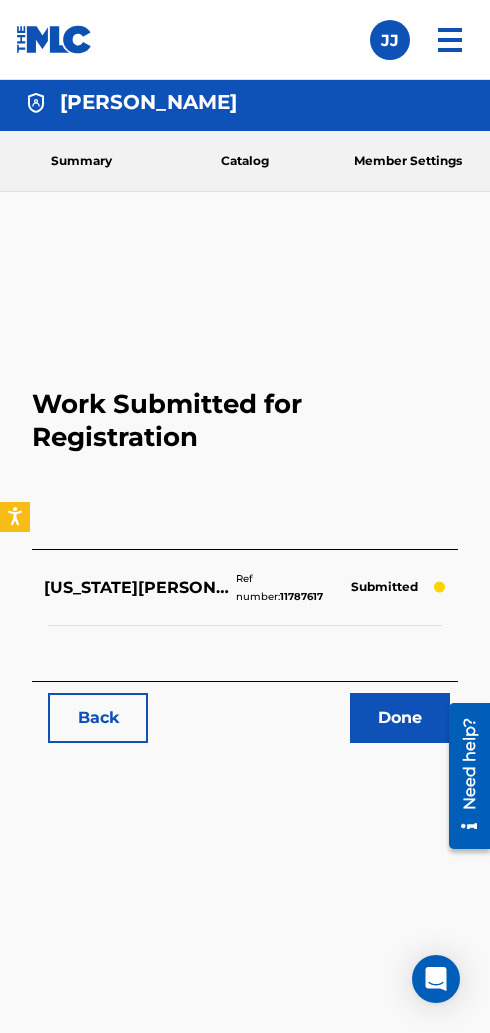 scroll, scrollTop: 0, scrollLeft: 0, axis: both 